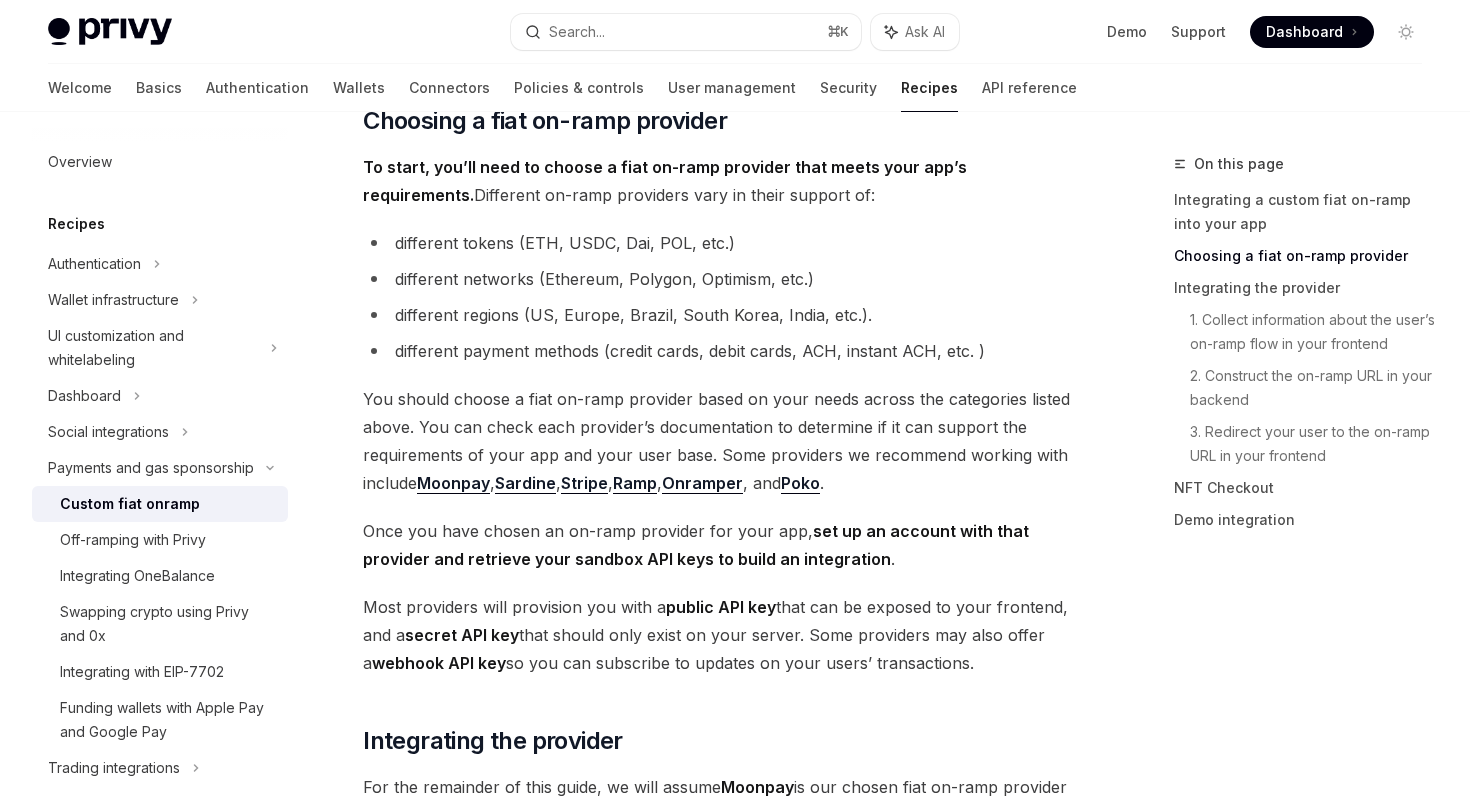 scroll, scrollTop: 601, scrollLeft: 0, axis: vertical 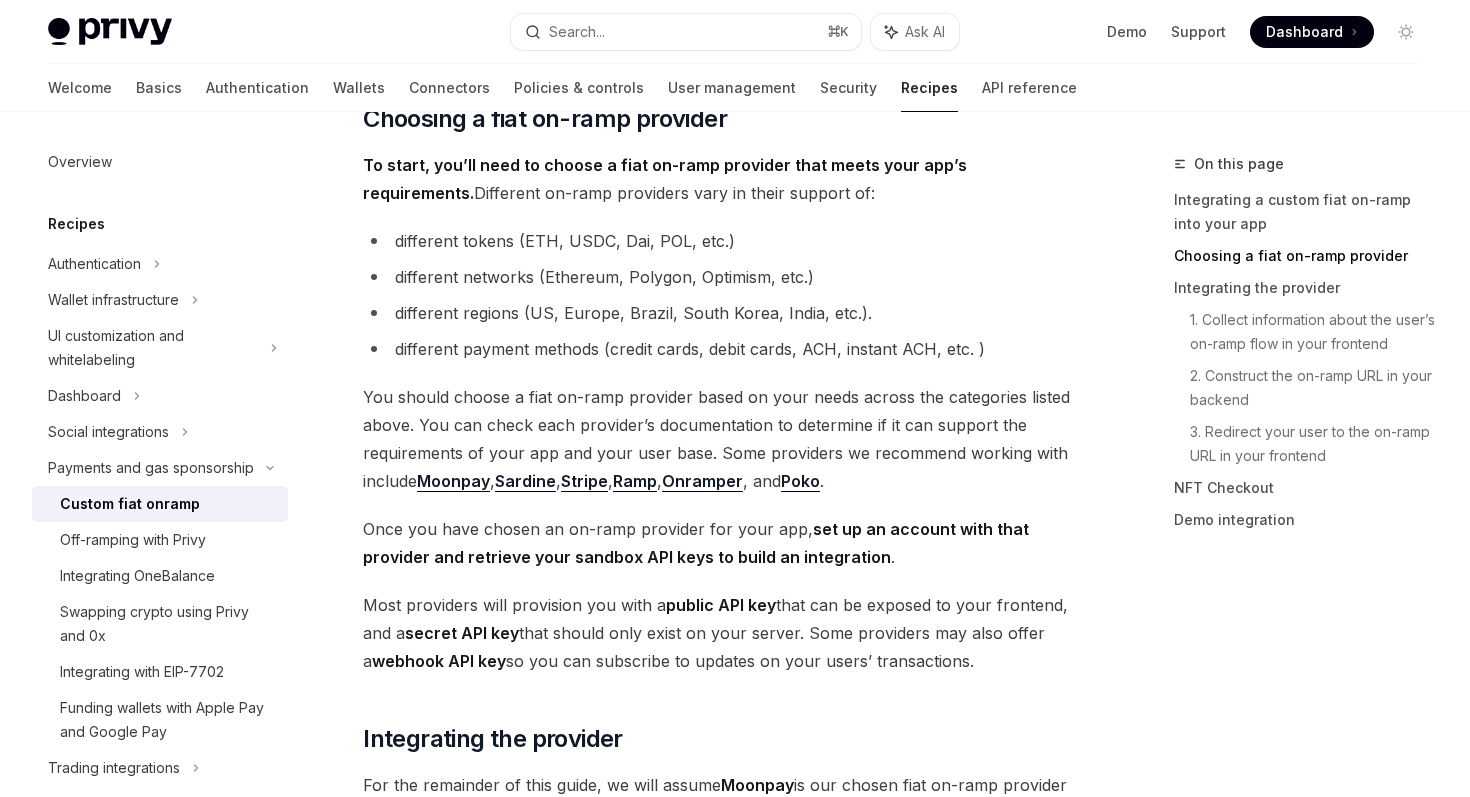 click on "different tokens (ETH, USDC, Dai, POL, etc.)" at bounding box center [722, 241] 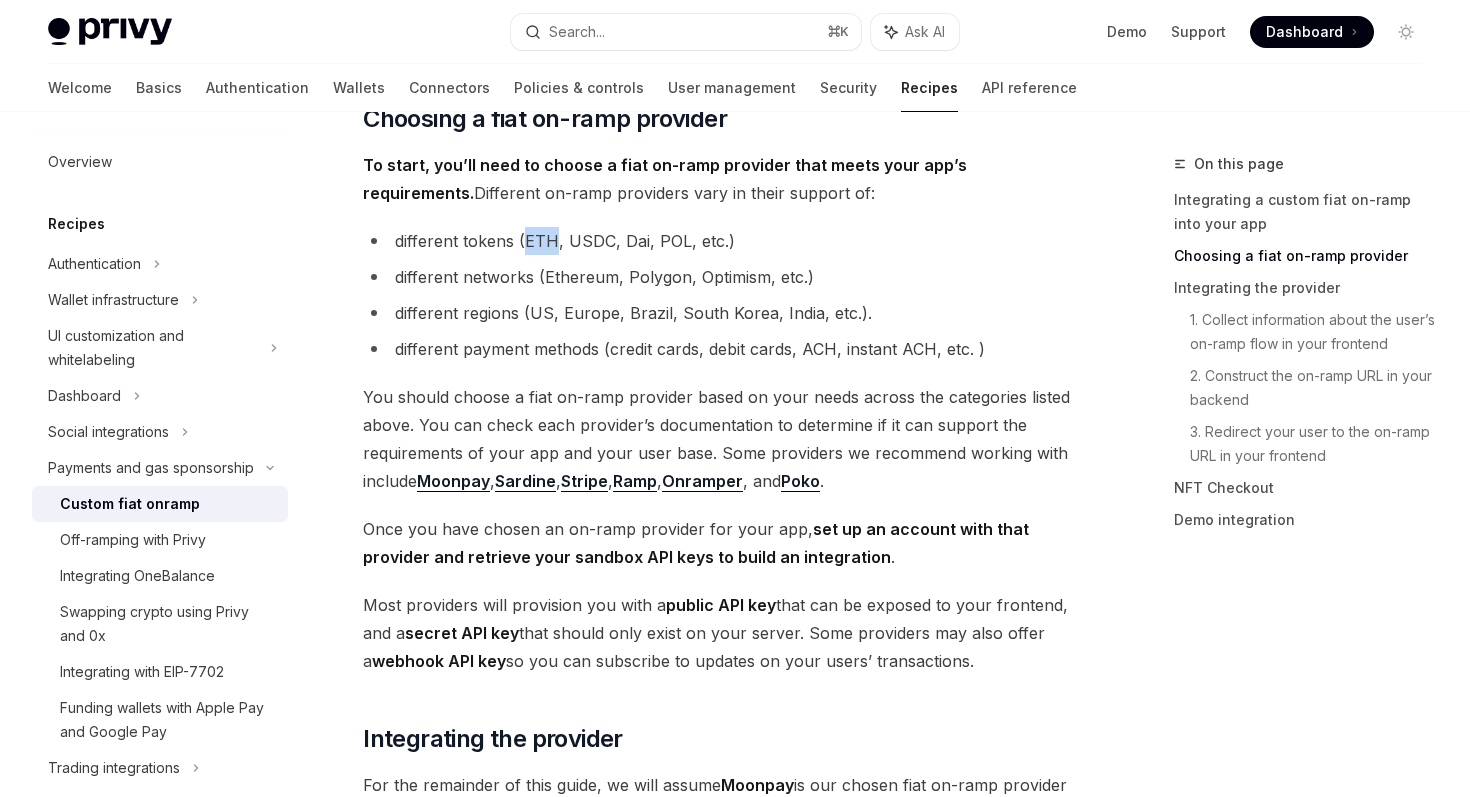 click on "different tokens (ETH, USDC, Dai, POL, etc.)" at bounding box center (722, 241) 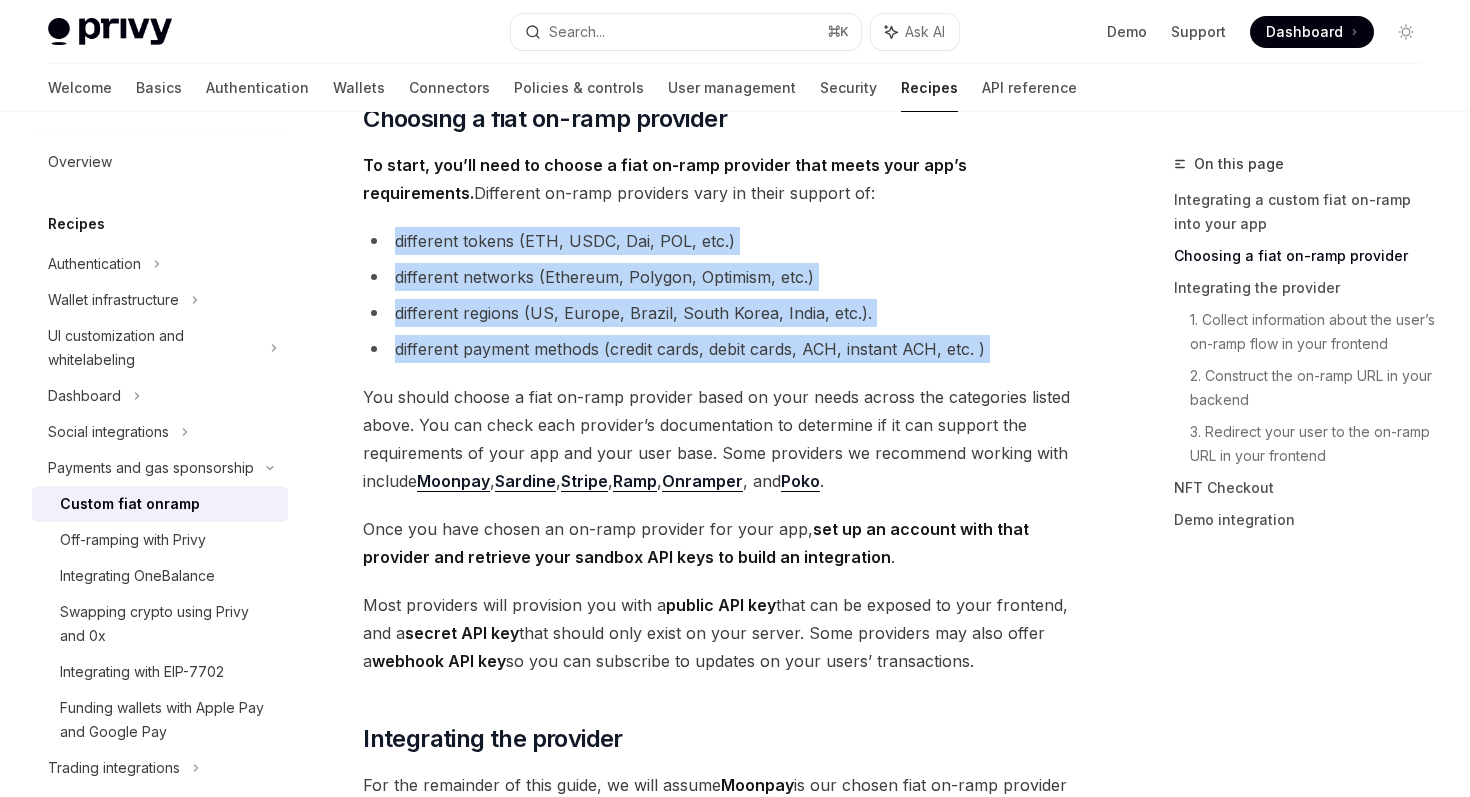 drag, startPoint x: 527, startPoint y: 230, endPoint x: 551, endPoint y: 335, distance: 107.70794 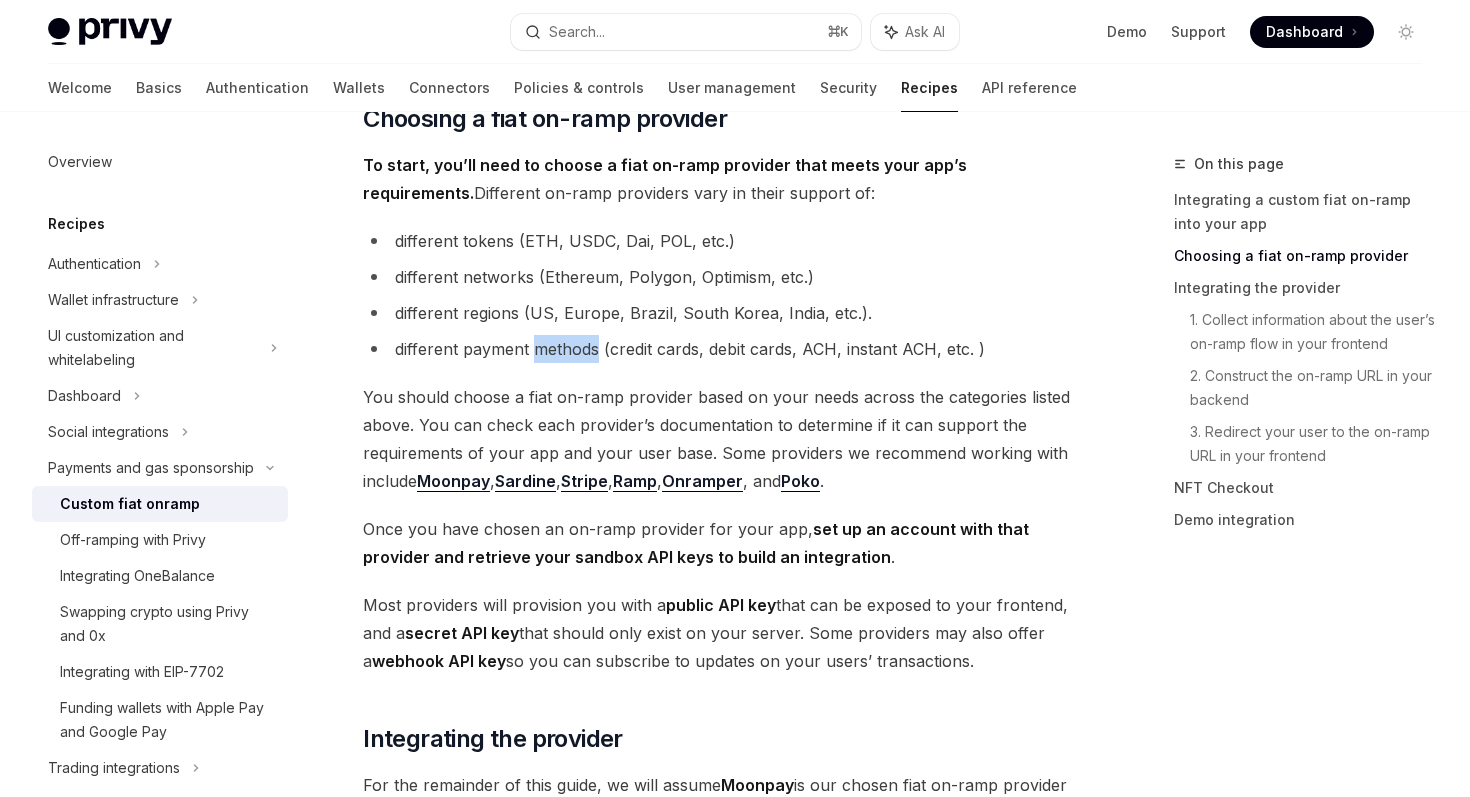 click on "different payment methods (credit cards, debit cards, ACH, instant ACH, etc. )" at bounding box center [722, 349] 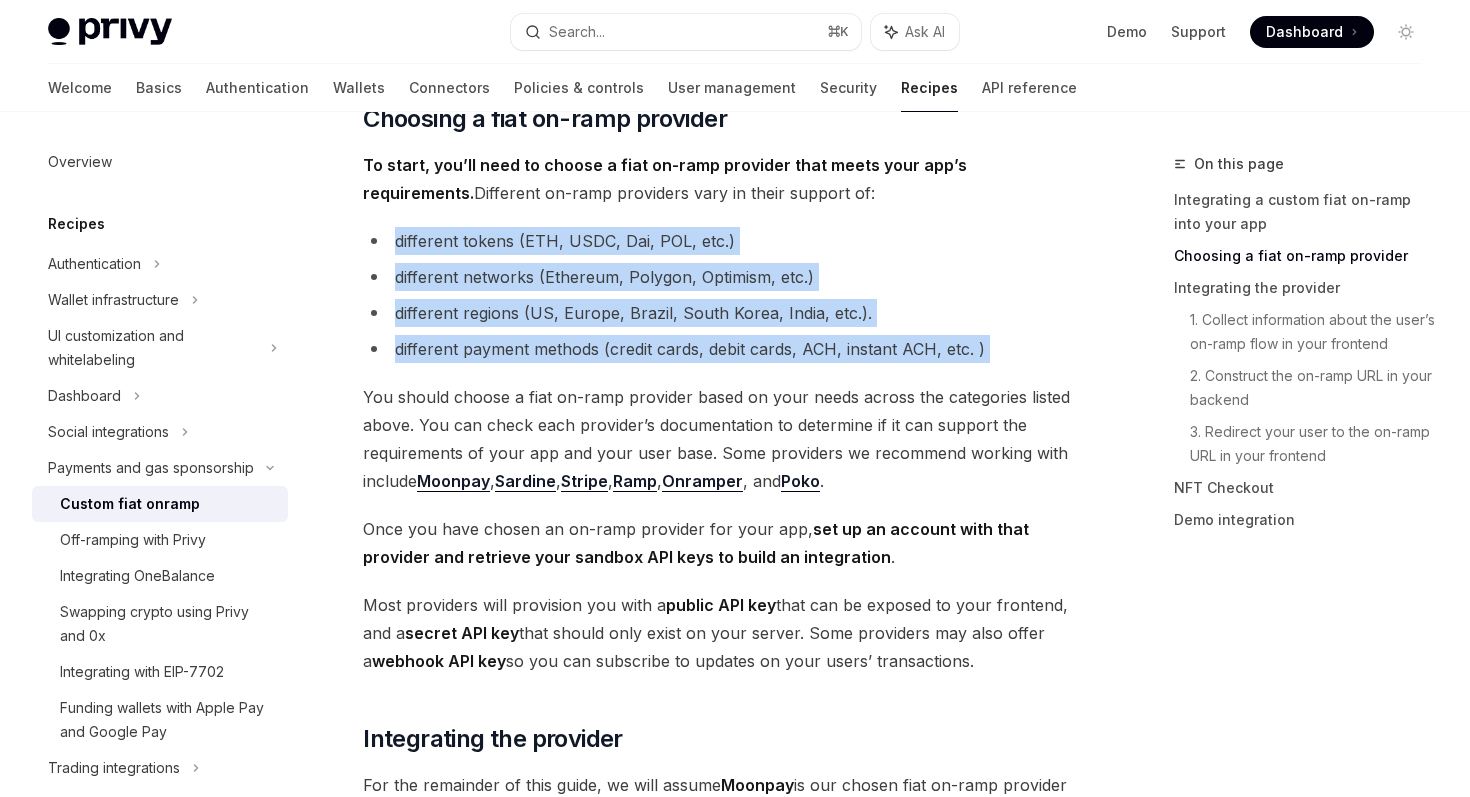 drag, startPoint x: 551, startPoint y: 335, endPoint x: 534, endPoint y: 242, distance: 94.54099 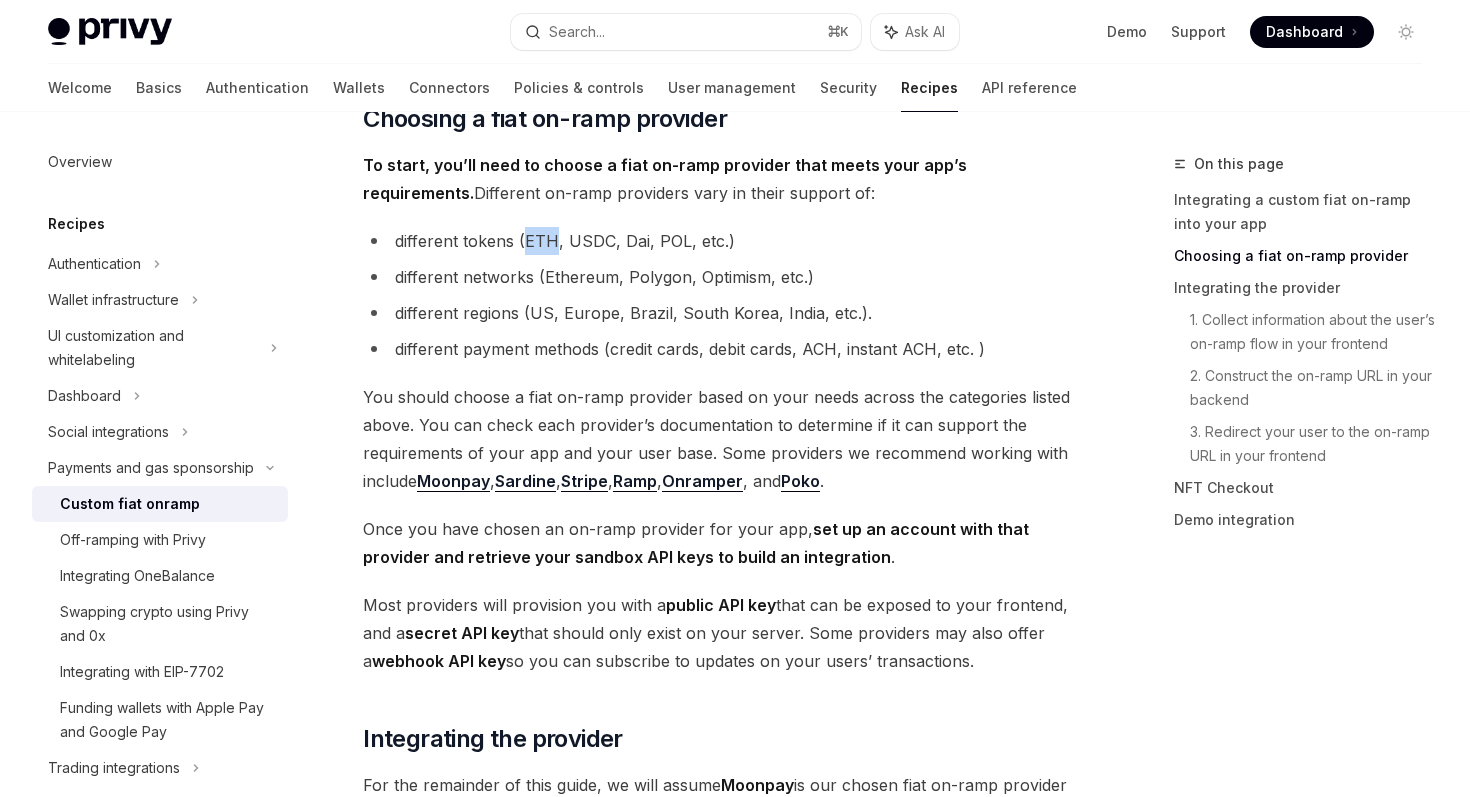 click on "different tokens (ETH, USDC, Dai, POL, etc.)" at bounding box center (722, 241) 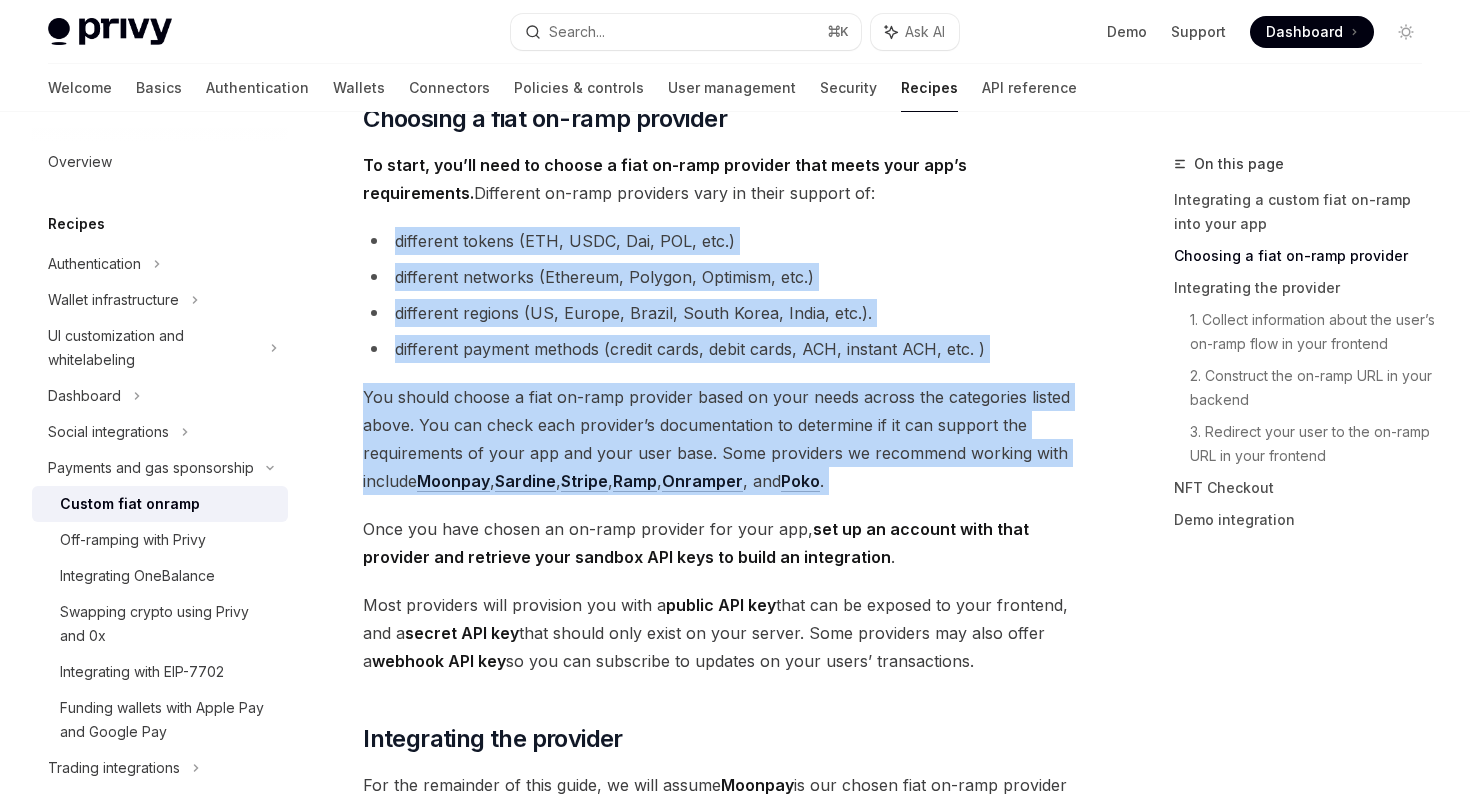 drag, startPoint x: 534, startPoint y: 242, endPoint x: 582, endPoint y: 398, distance: 163.21765 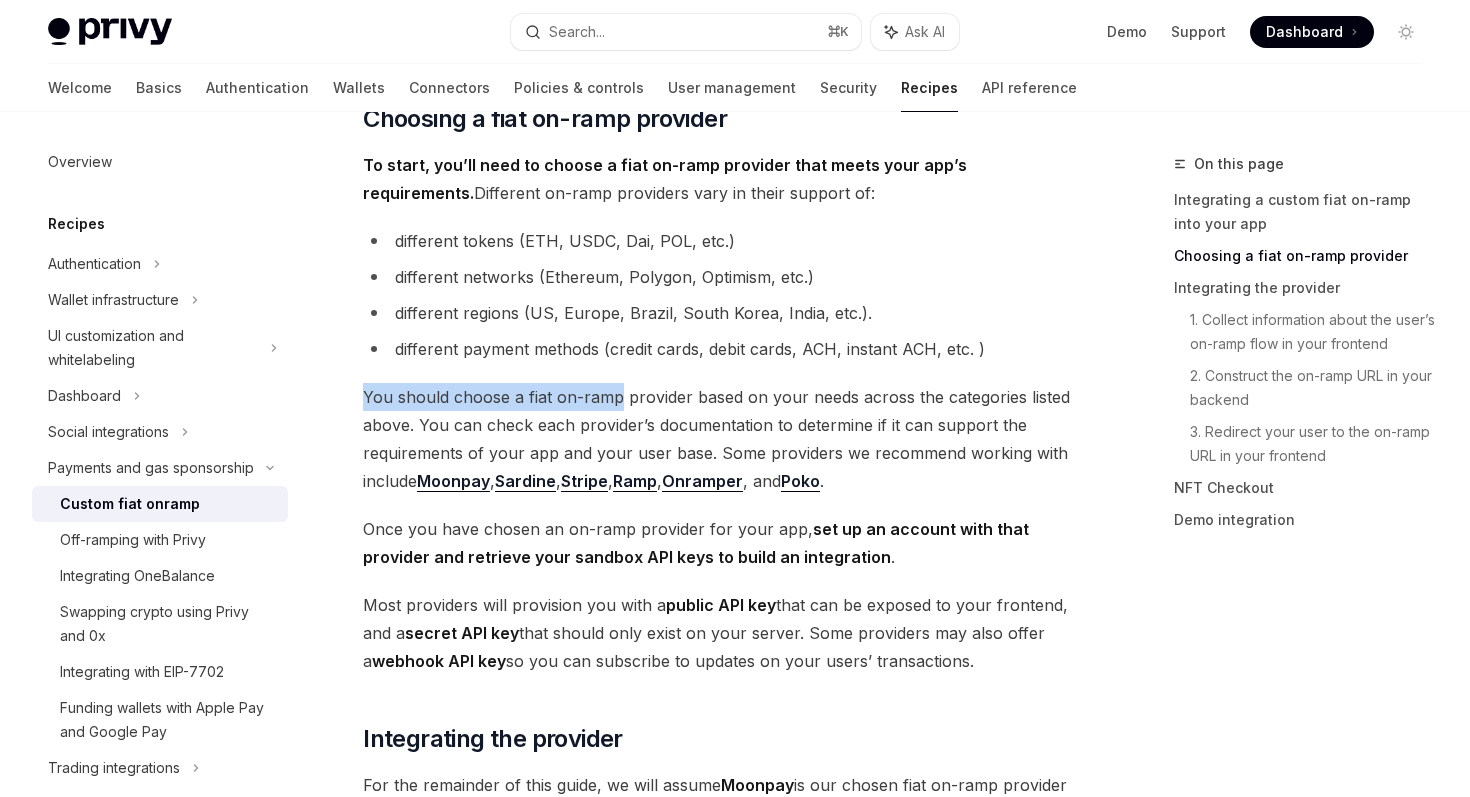 drag, startPoint x: 582, startPoint y: 398, endPoint x: 374, endPoint y: 398, distance: 208 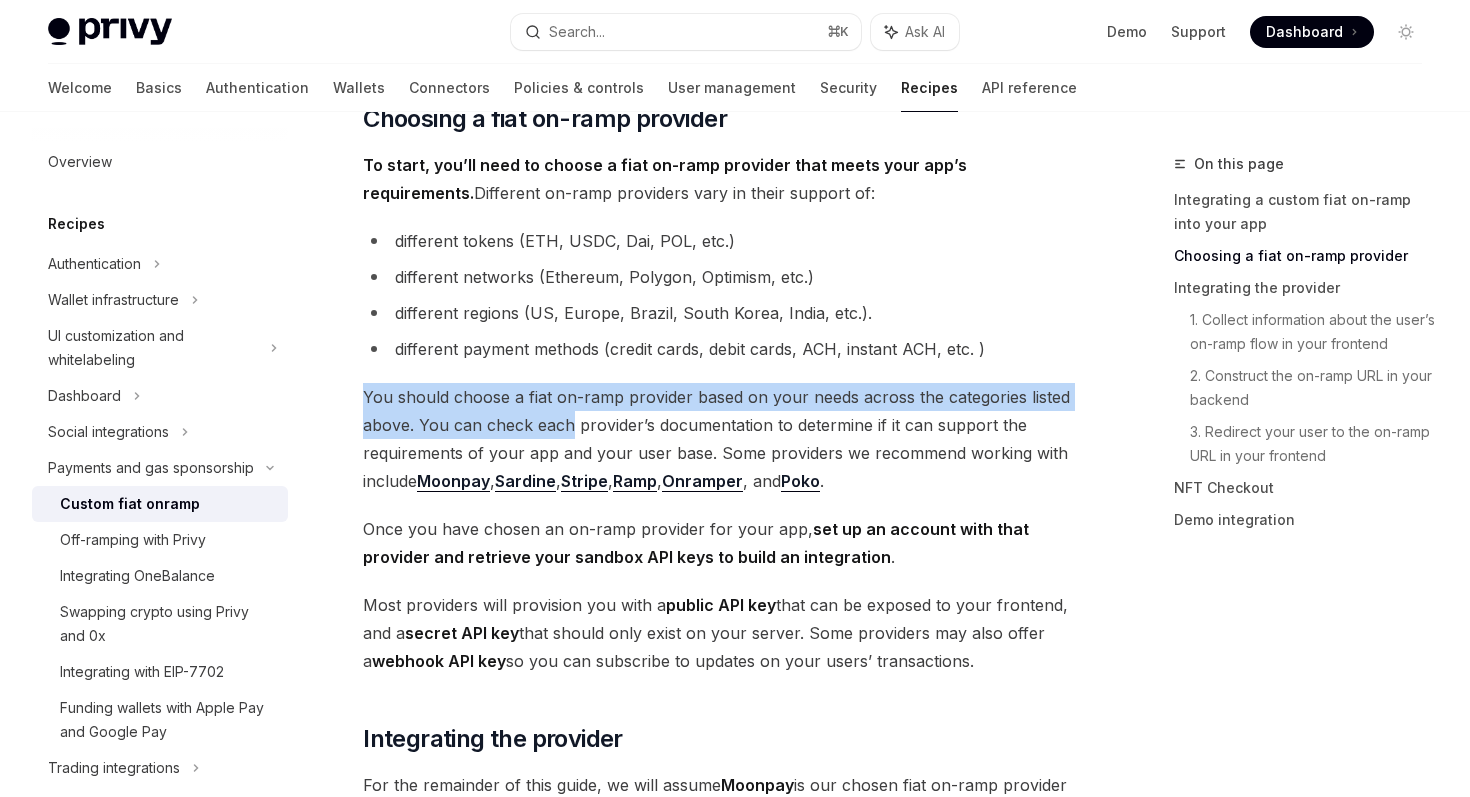 drag, startPoint x: 374, startPoint y: 398, endPoint x: 559, endPoint y: 432, distance: 188.09837 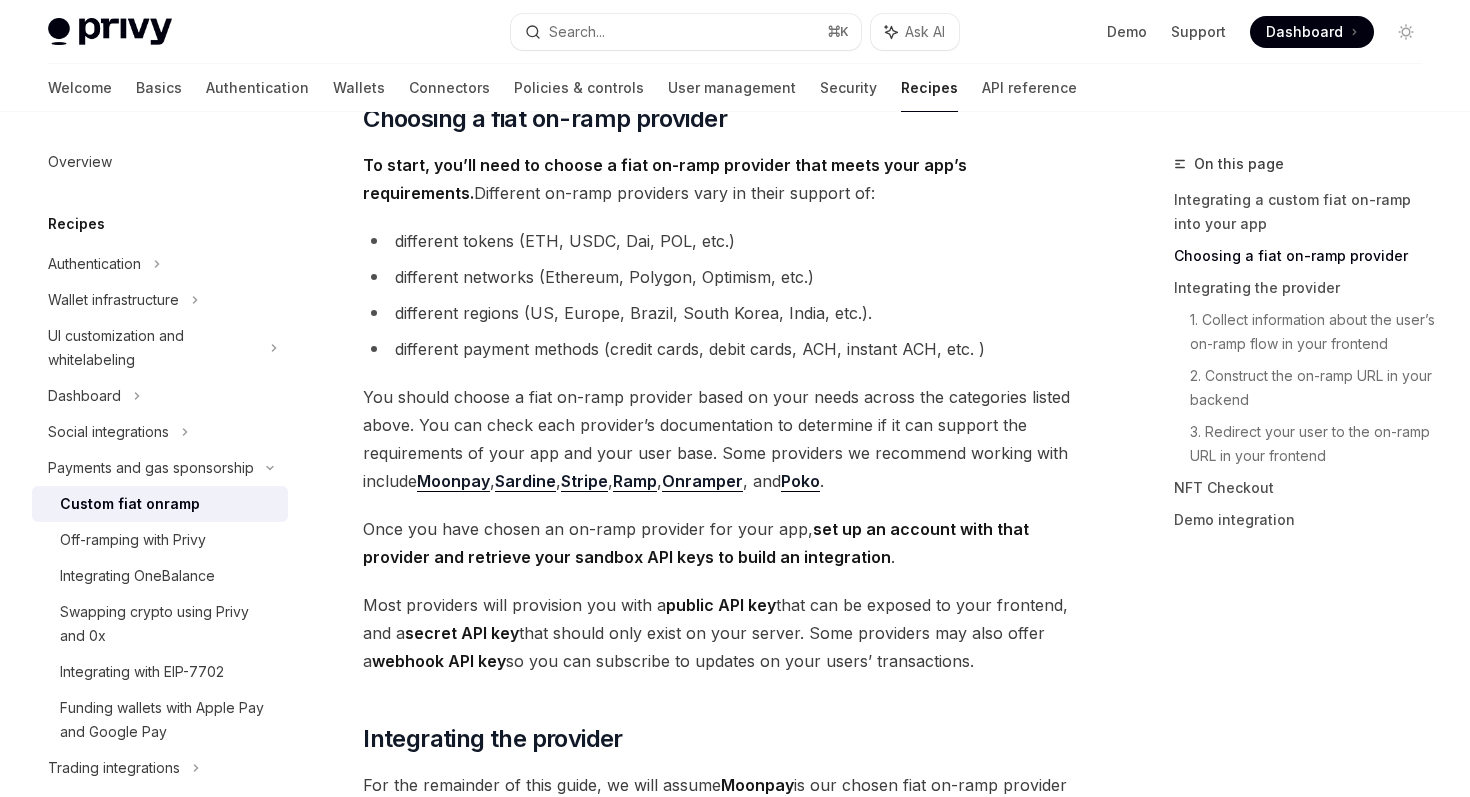 click on "Moonpay" at bounding box center [453, 481] 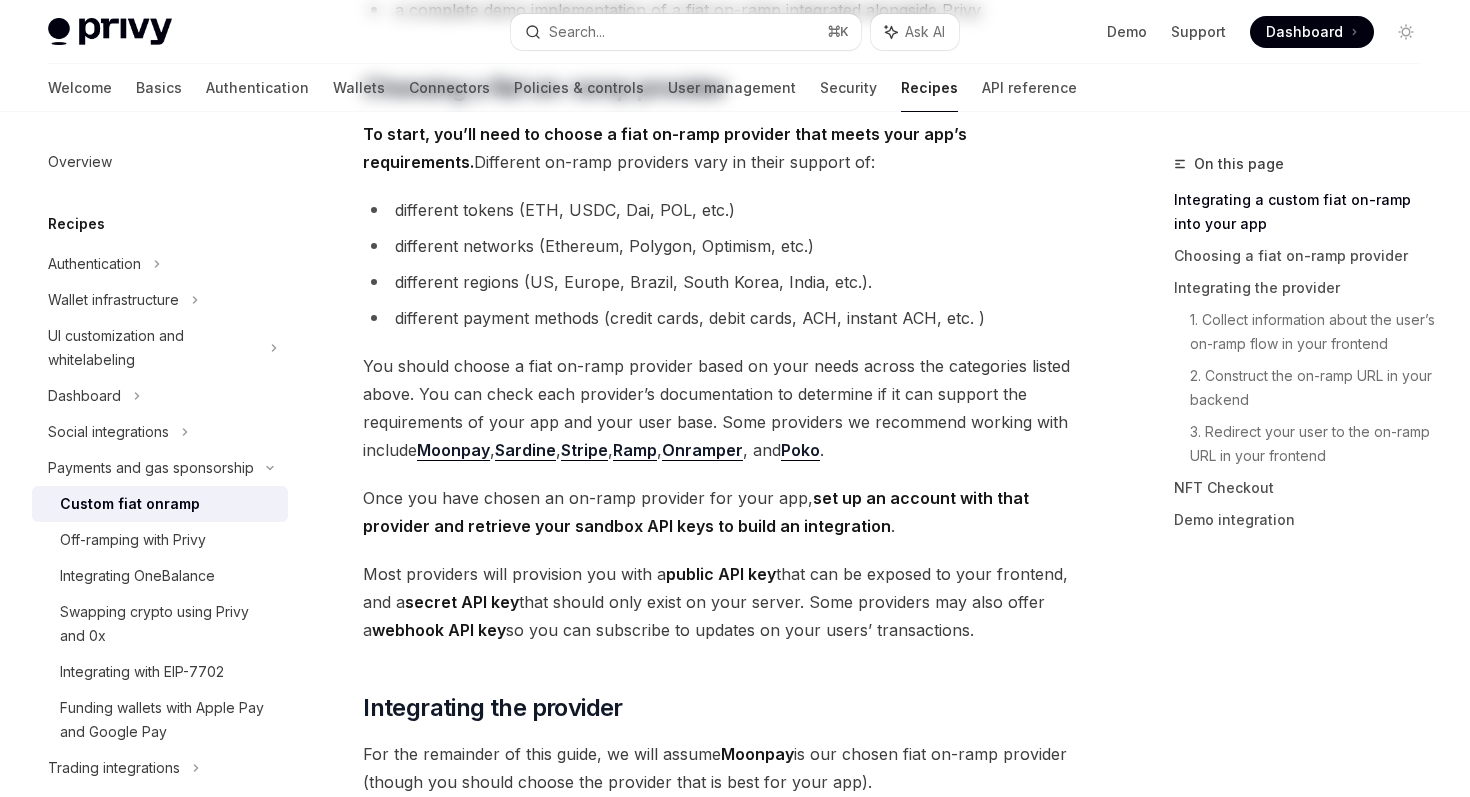 scroll, scrollTop: 806, scrollLeft: 0, axis: vertical 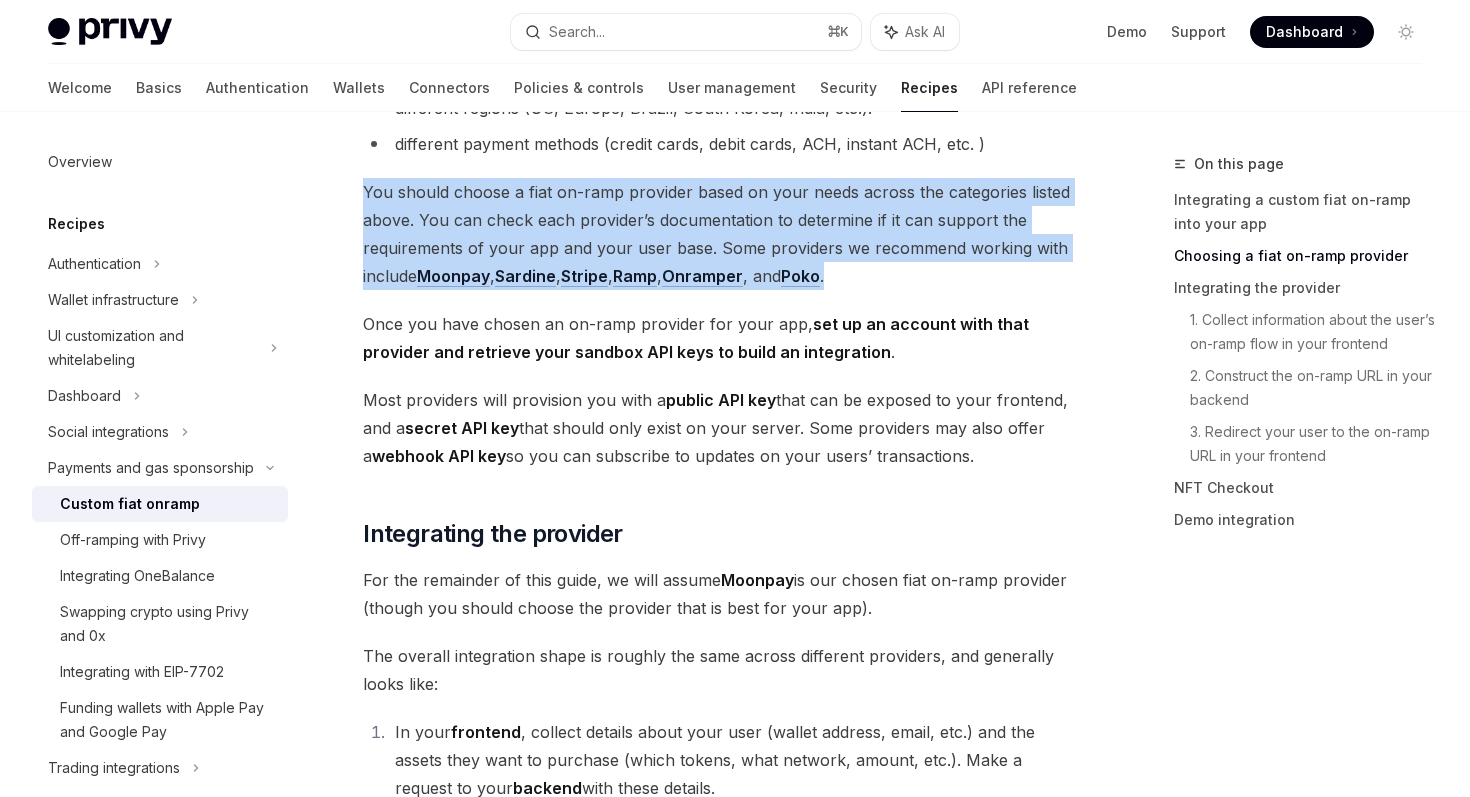 drag, startPoint x: 943, startPoint y: 279, endPoint x: 360, endPoint y: 194, distance: 589.1638 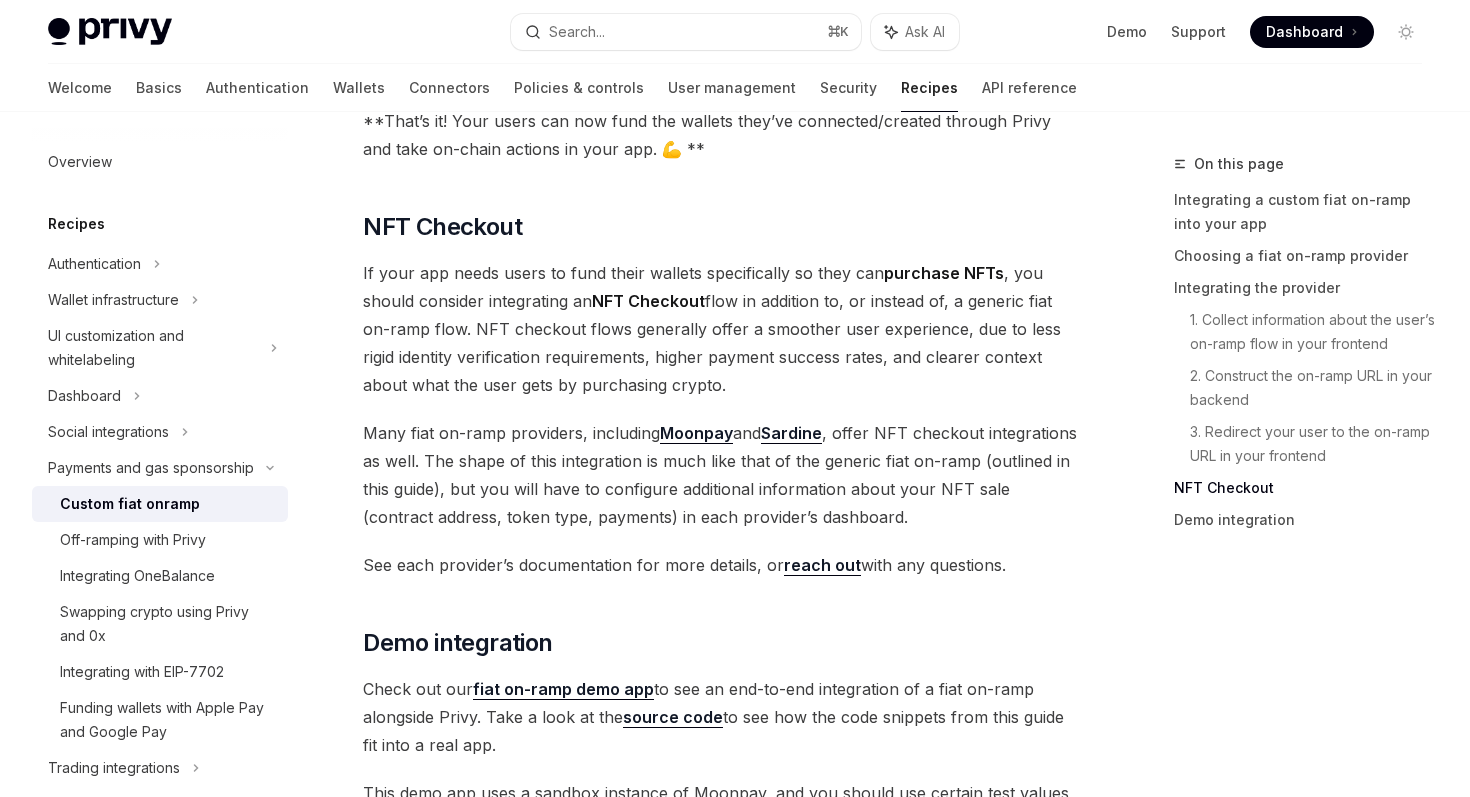 scroll, scrollTop: 7280, scrollLeft: 0, axis: vertical 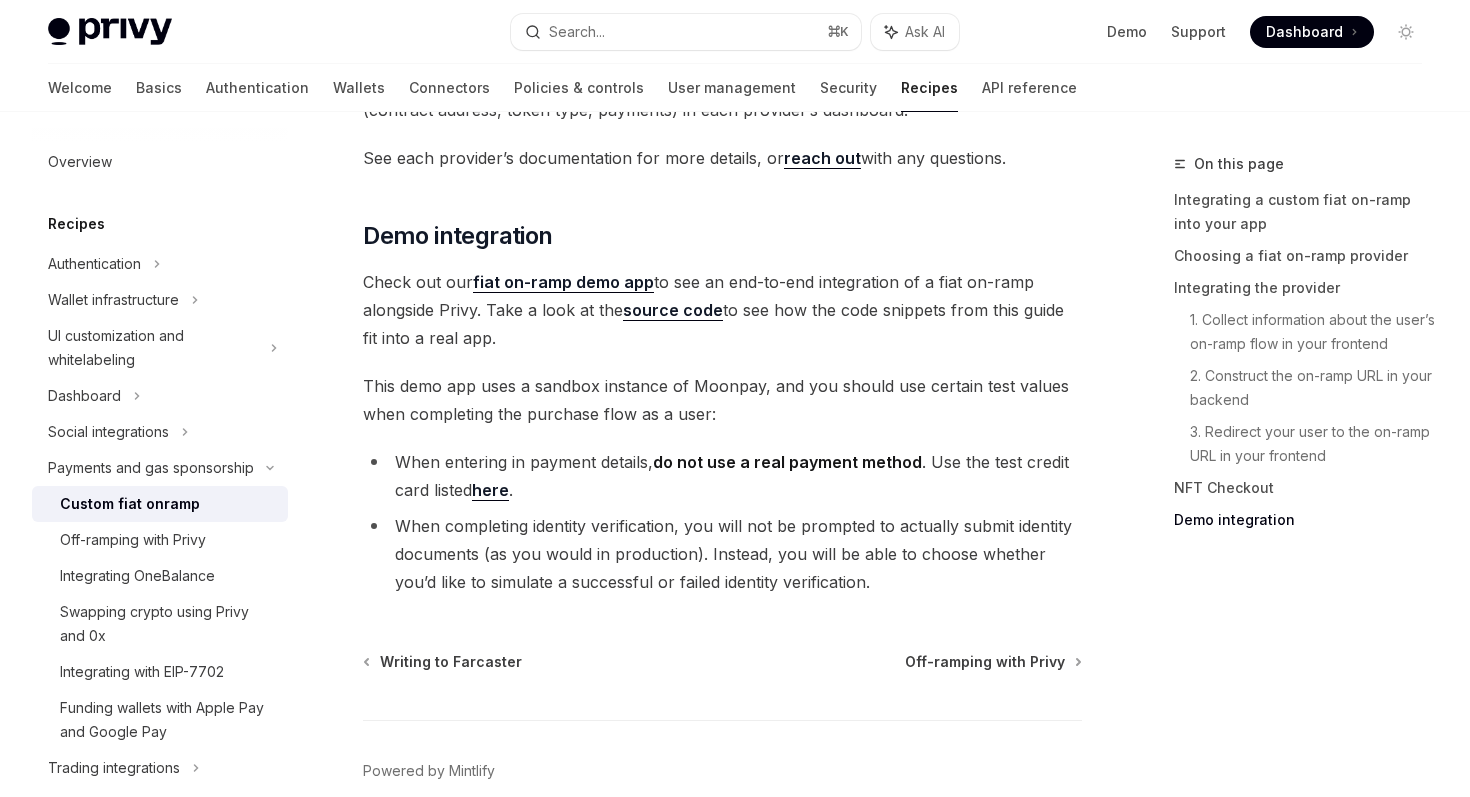 click on "fiat on-ramp demo app" at bounding box center (563, 282) 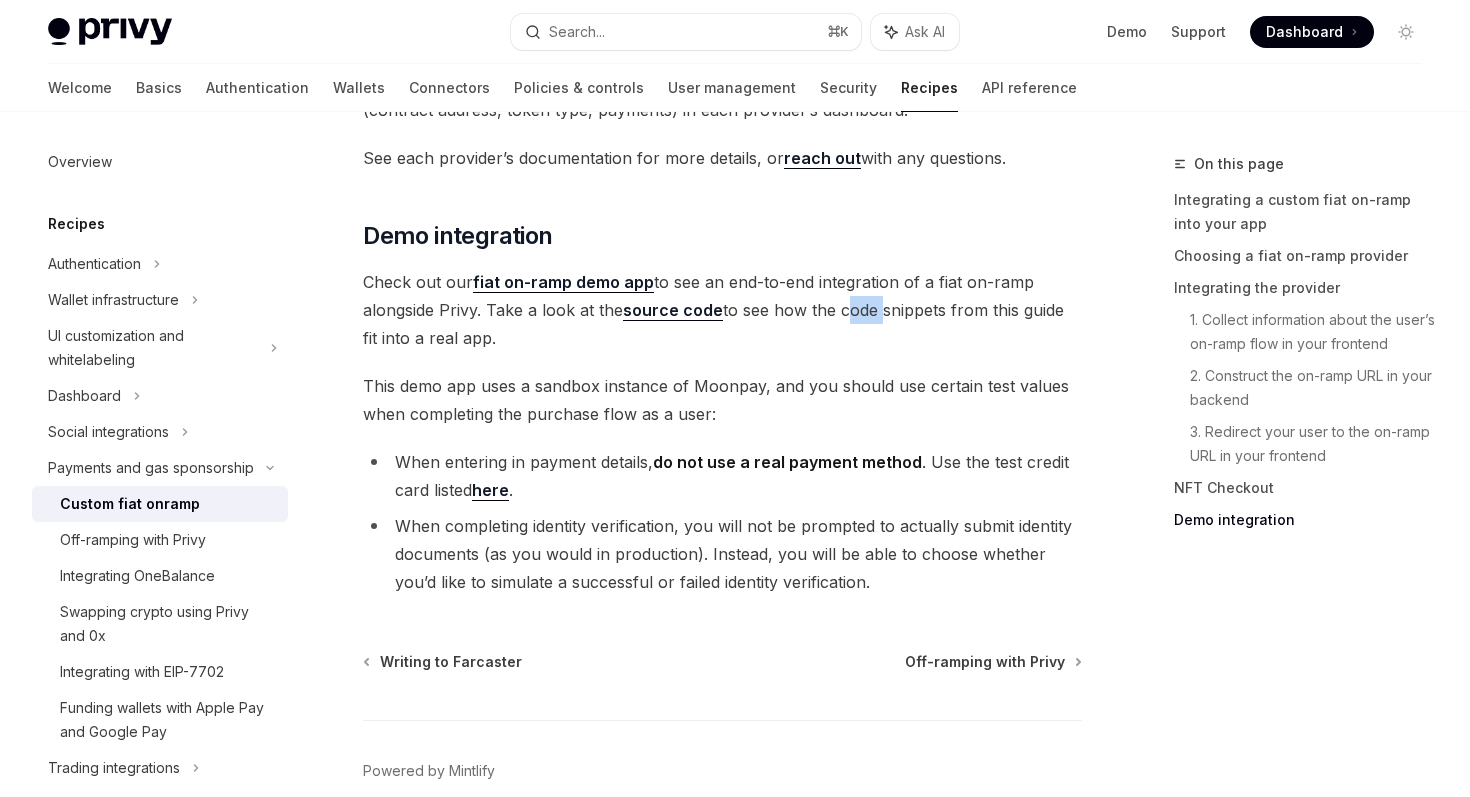 click on "Check out our  fiat on-ramp demo app  to see an end-to-end integration of a fiat on-ramp alongside Privy. Take a look at the  source code  to see how the code snippets from this guide fit into a real app." at bounding box center (722, 310) 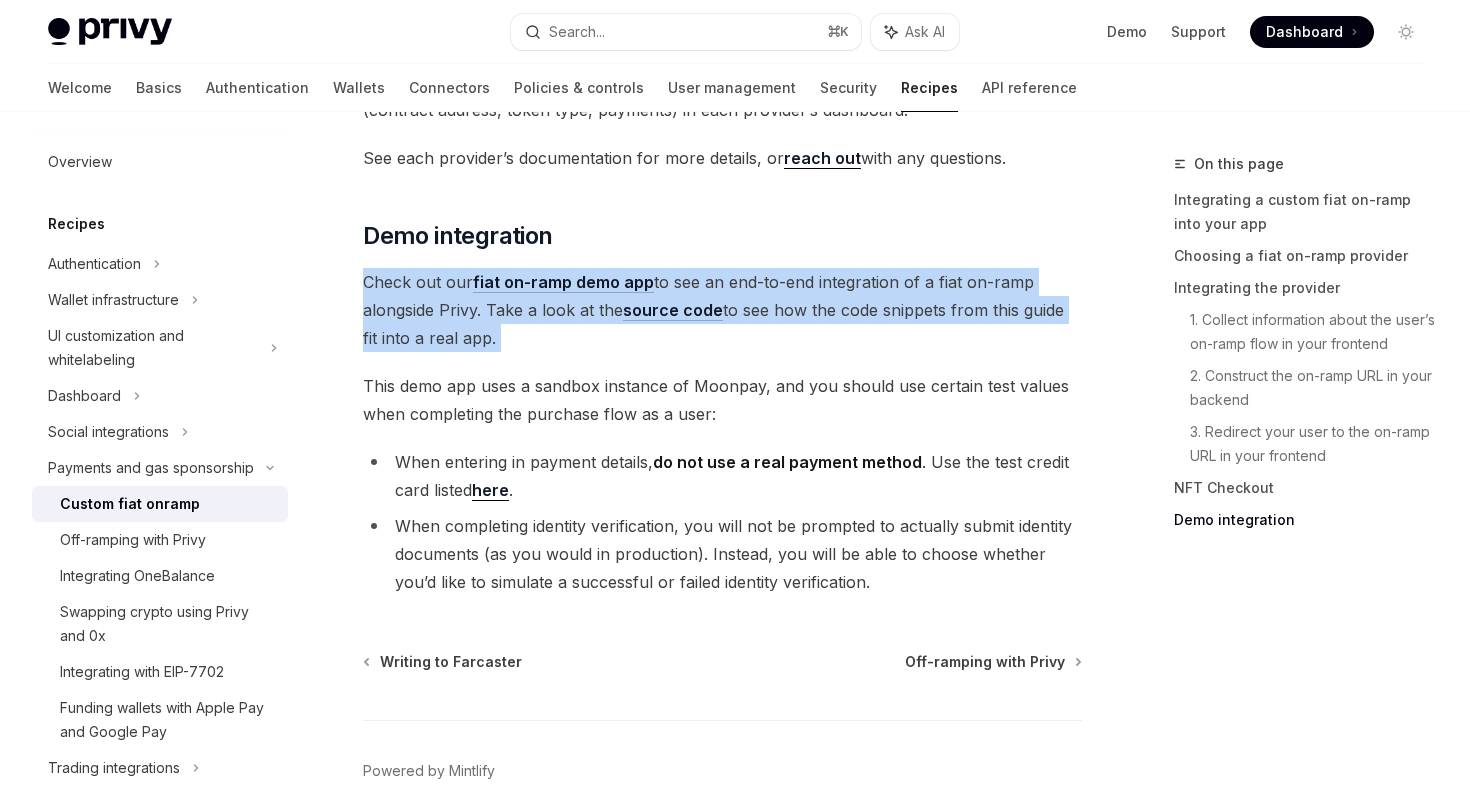 click on "Check out our  fiat on-ramp demo app  to see an end-to-end integration of a fiat on-ramp alongside Privy. Take a look at the  source code  to see how the code snippets from this guide fit into a real app." at bounding box center [722, 310] 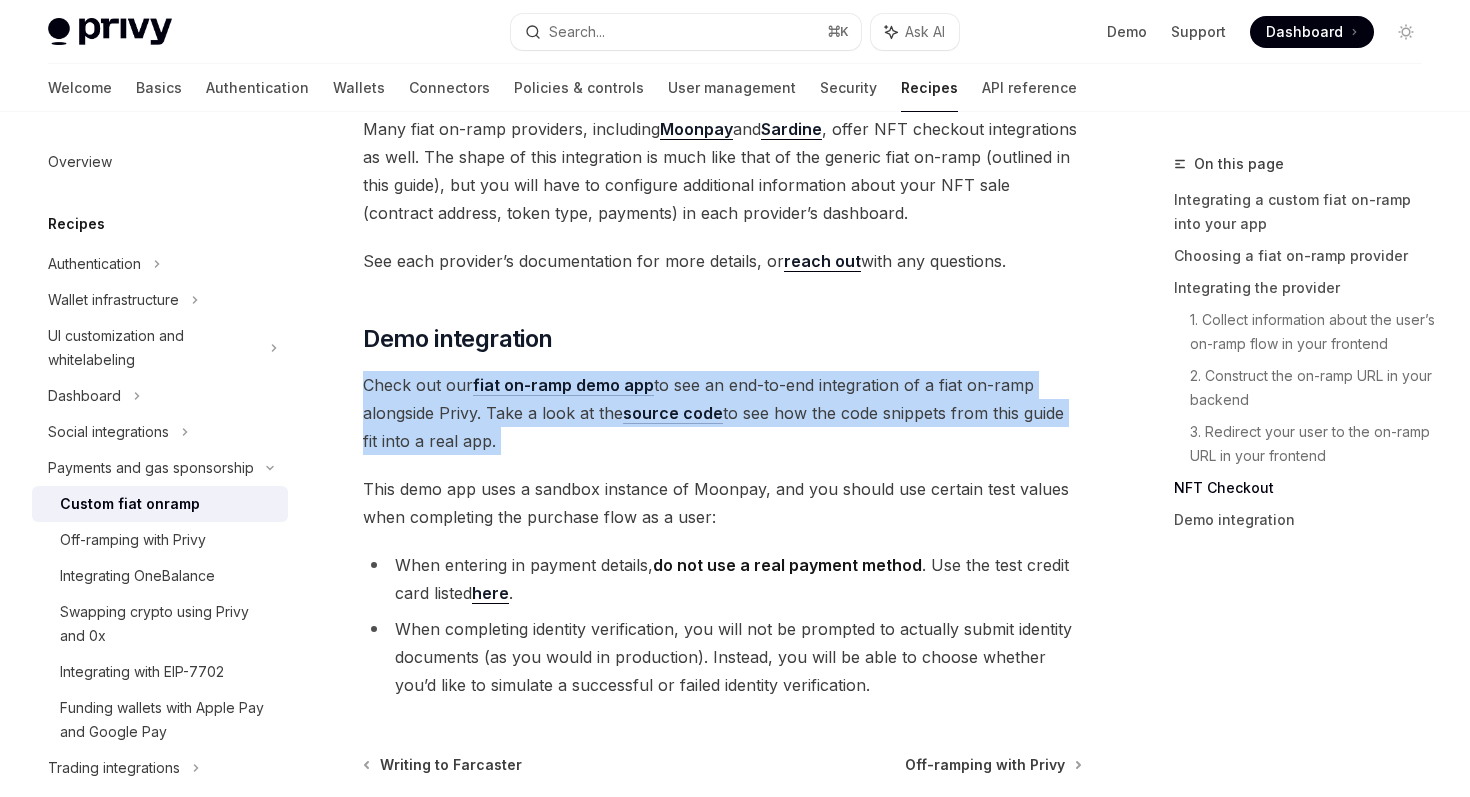 scroll, scrollTop: 7280, scrollLeft: 0, axis: vertical 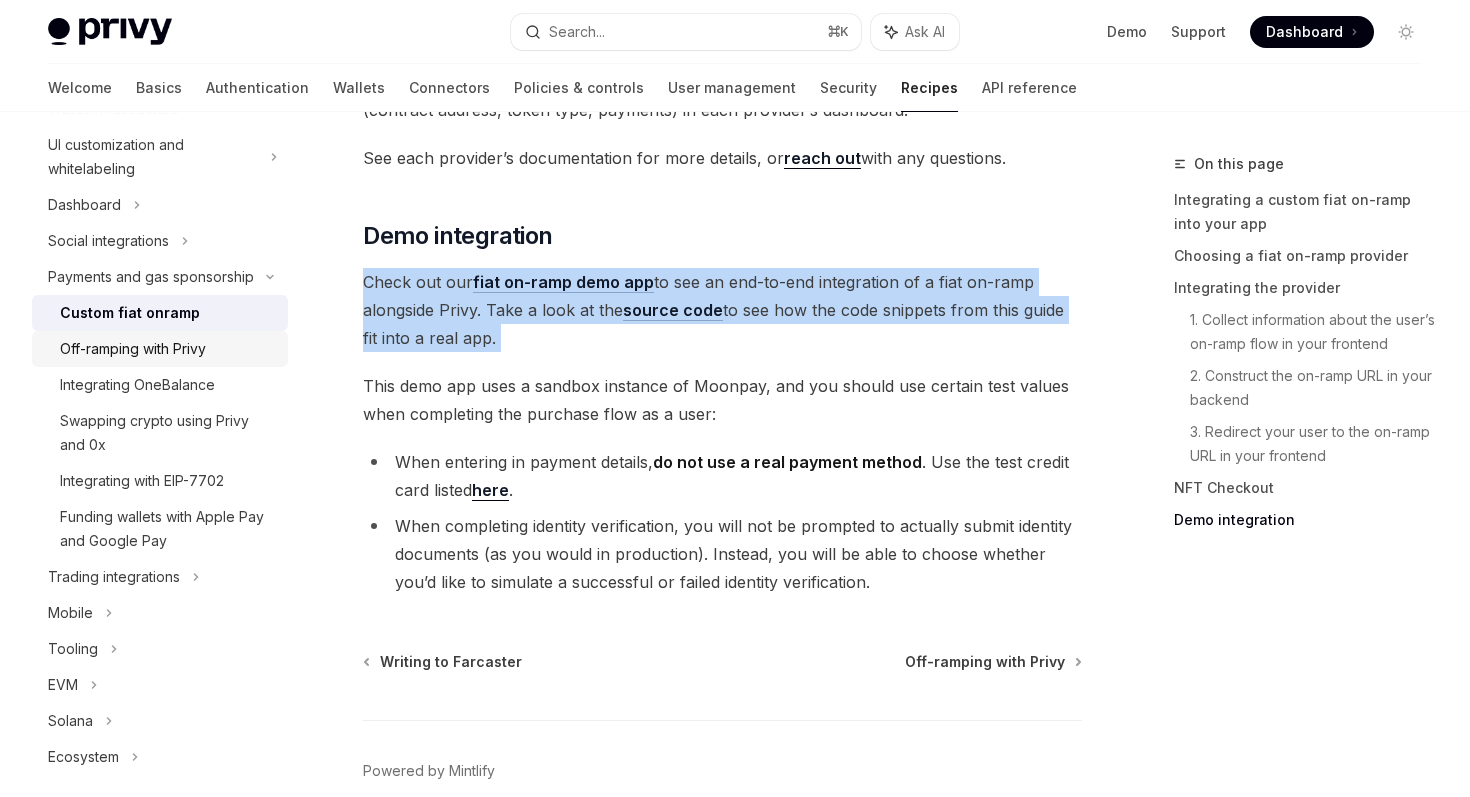 click on "Off-ramping with Privy" at bounding box center (168, 349) 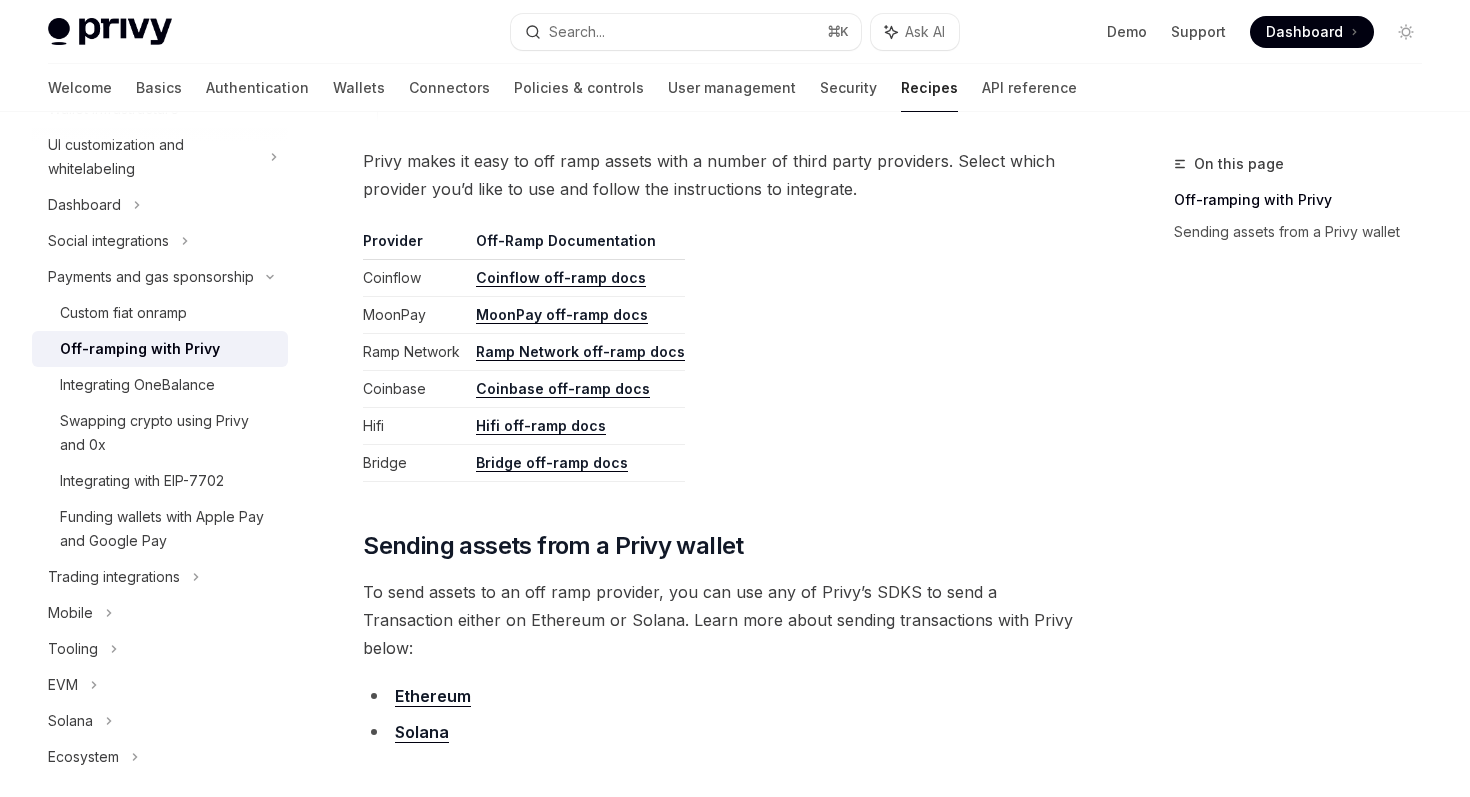 scroll, scrollTop: 880, scrollLeft: 0, axis: vertical 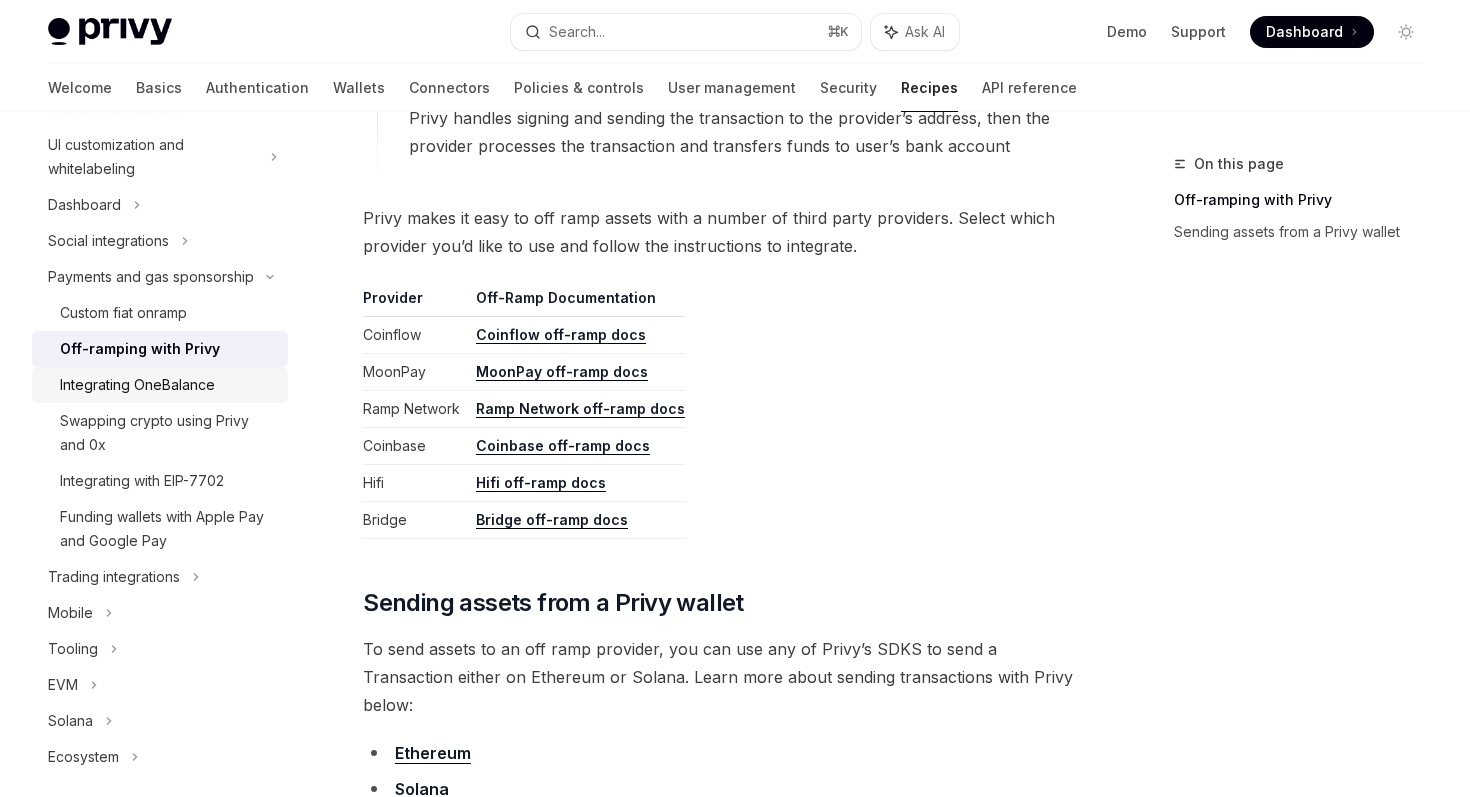 click on "Integrating OneBalance" at bounding box center (137, 385) 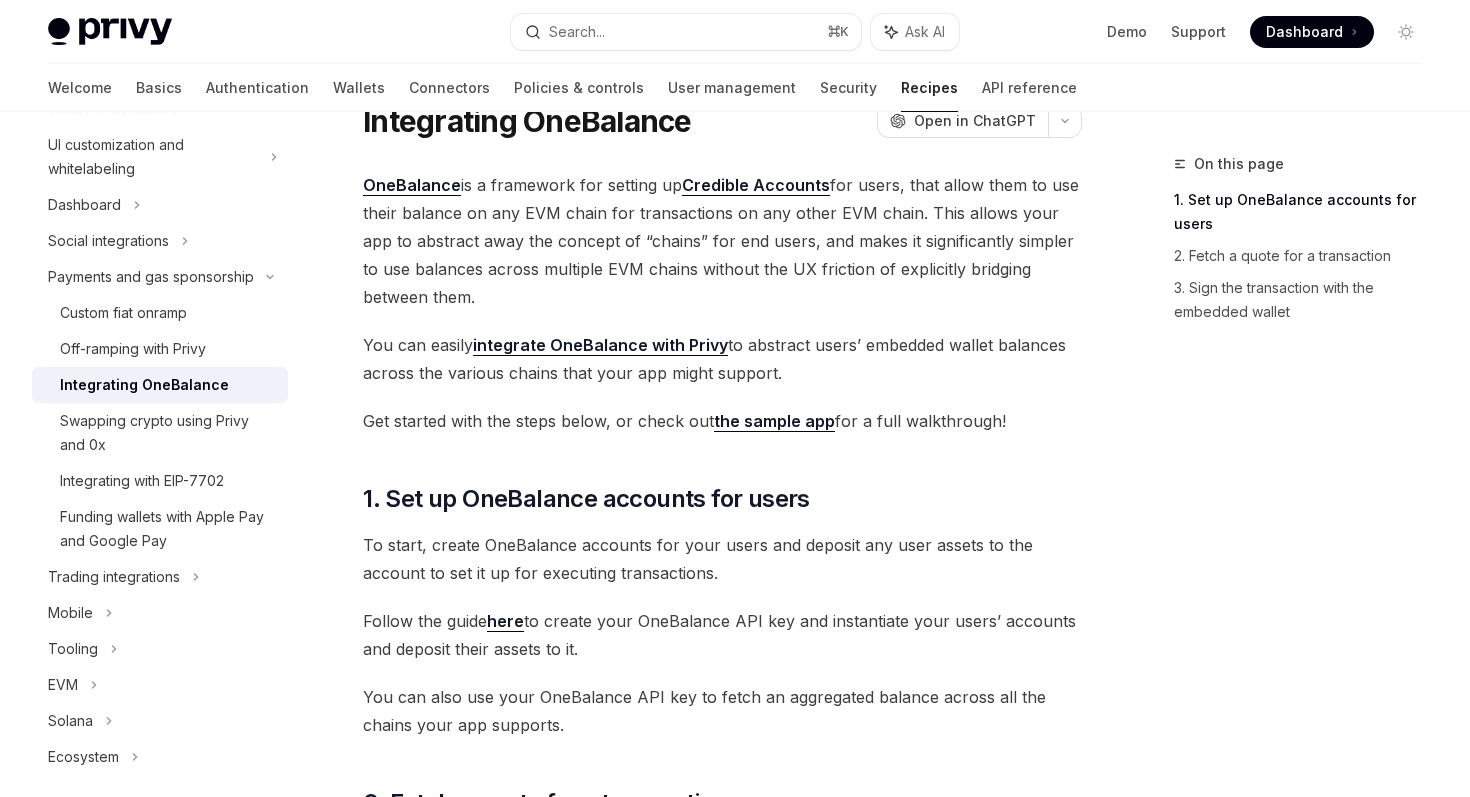 scroll, scrollTop: 104, scrollLeft: 0, axis: vertical 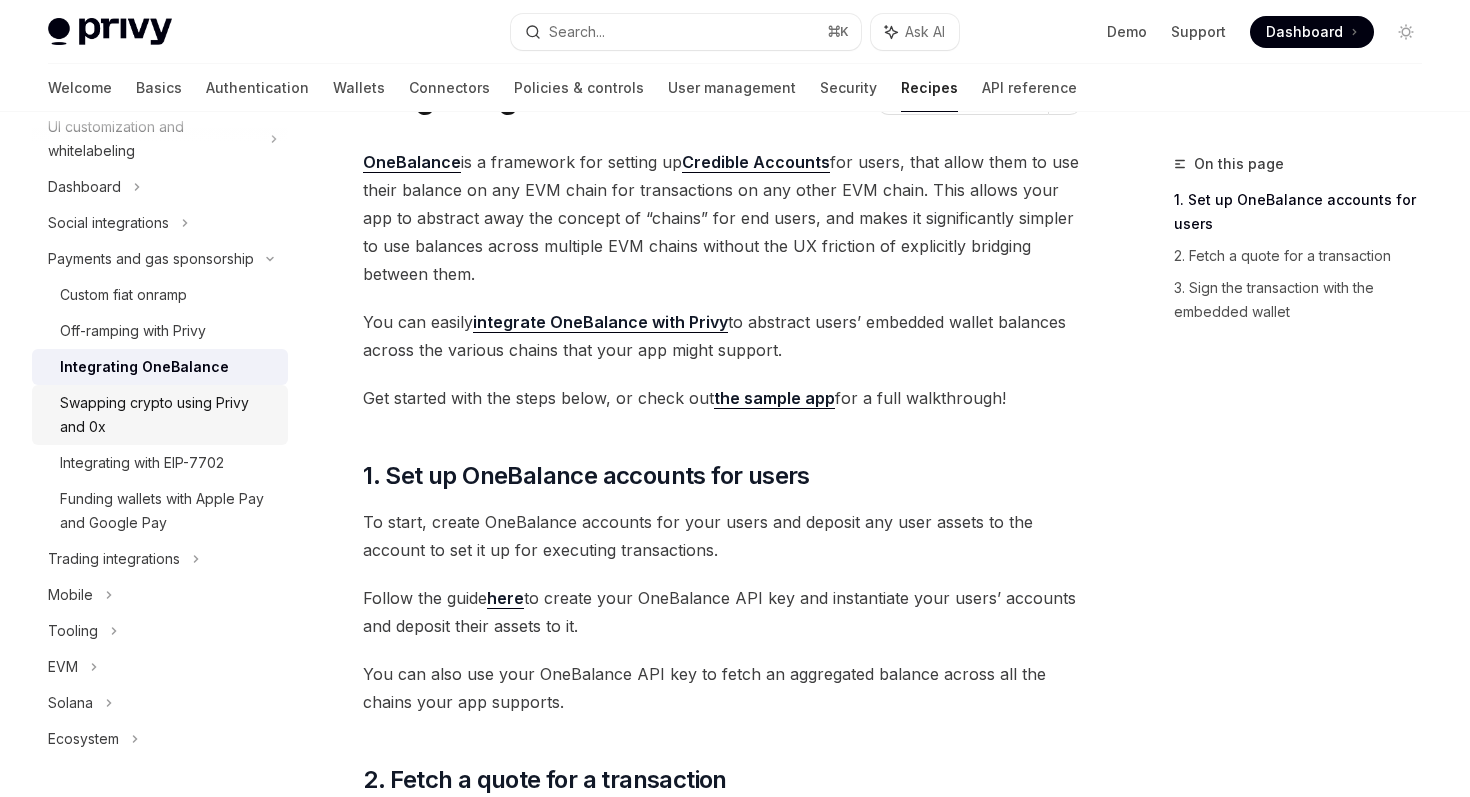 click on "Swapping crypto using Privy and 0x" at bounding box center [168, 415] 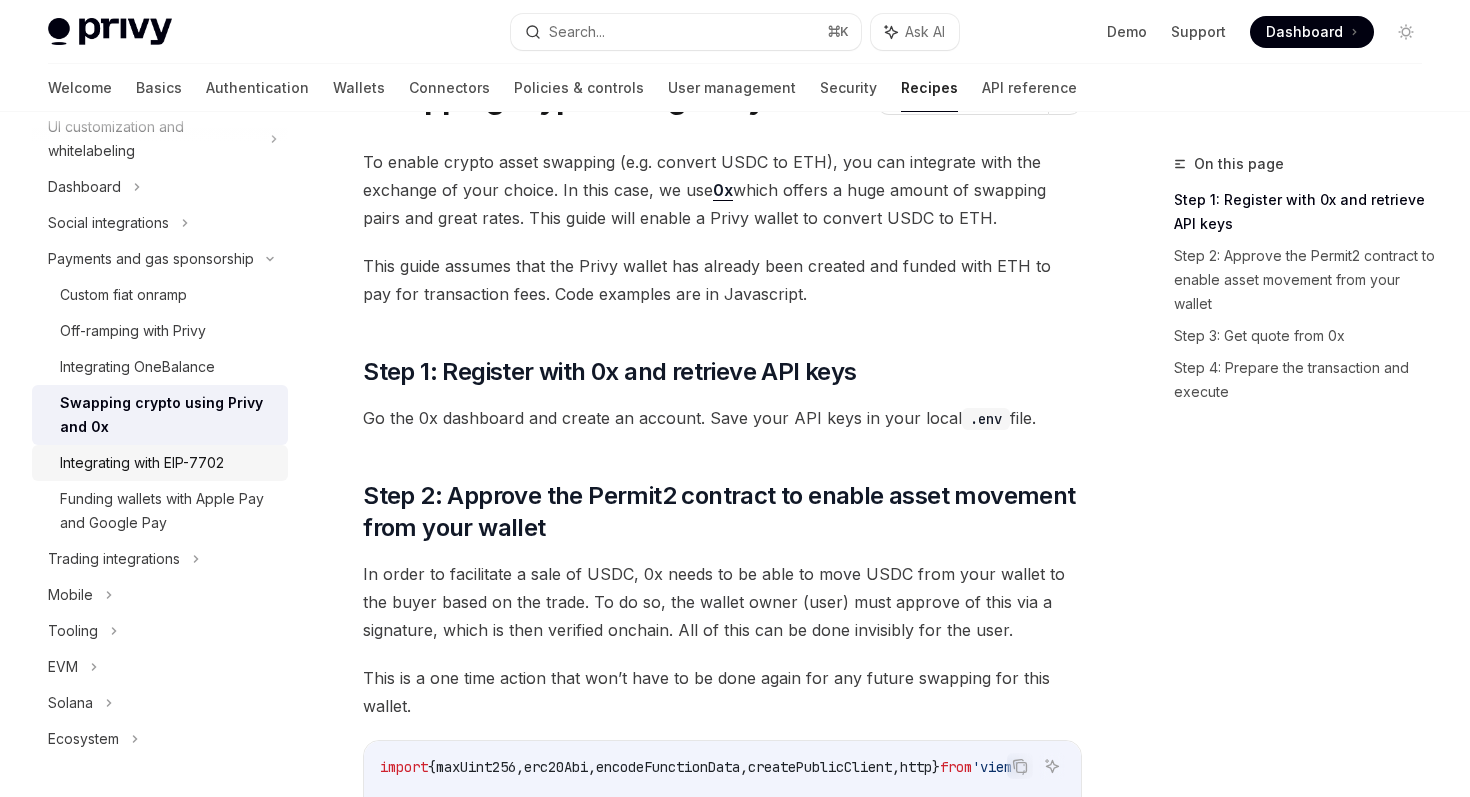 click on "Integrating with EIP-7702" at bounding box center [160, 463] 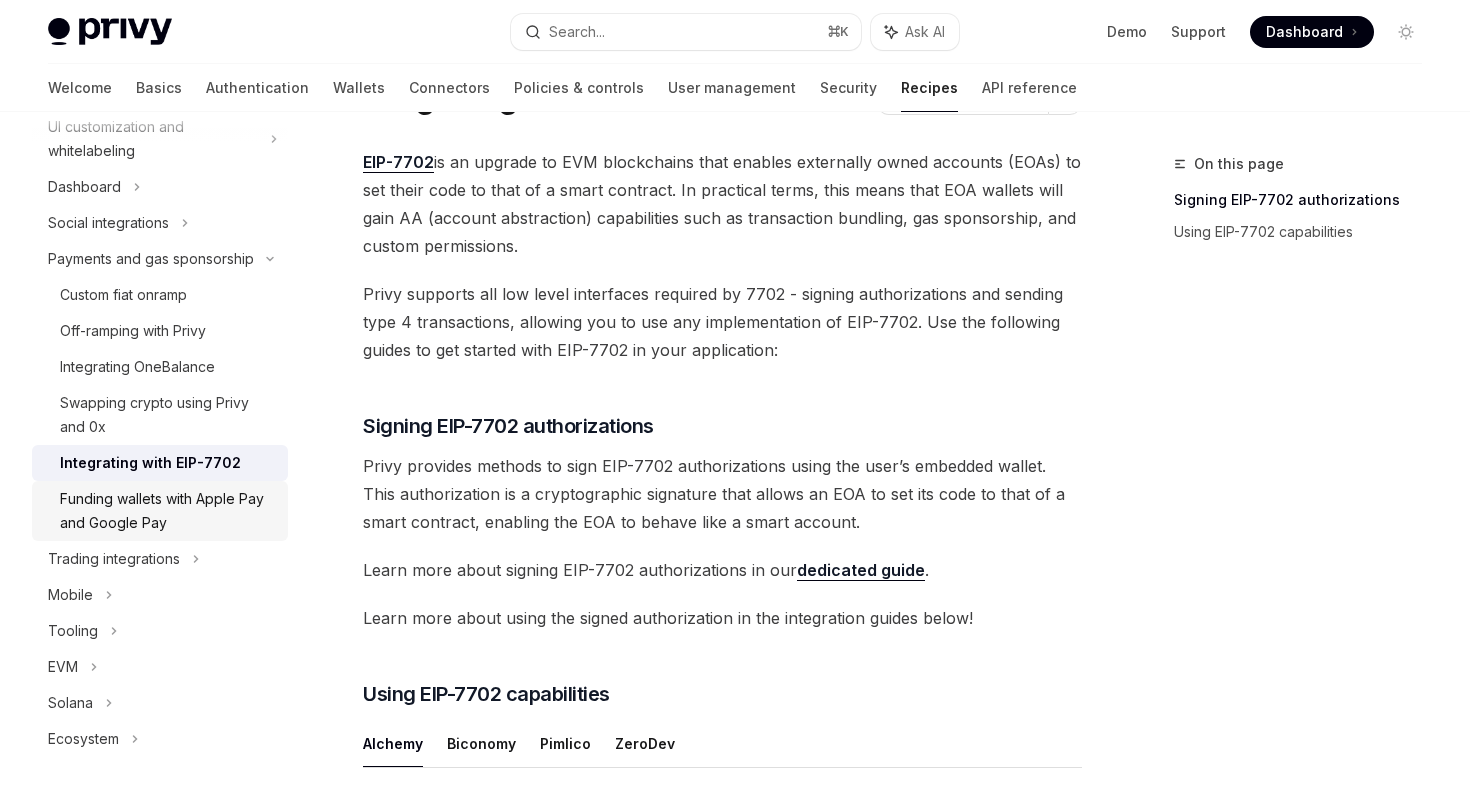 click on "Funding wallets with Apple Pay and Google Pay" at bounding box center (168, 511) 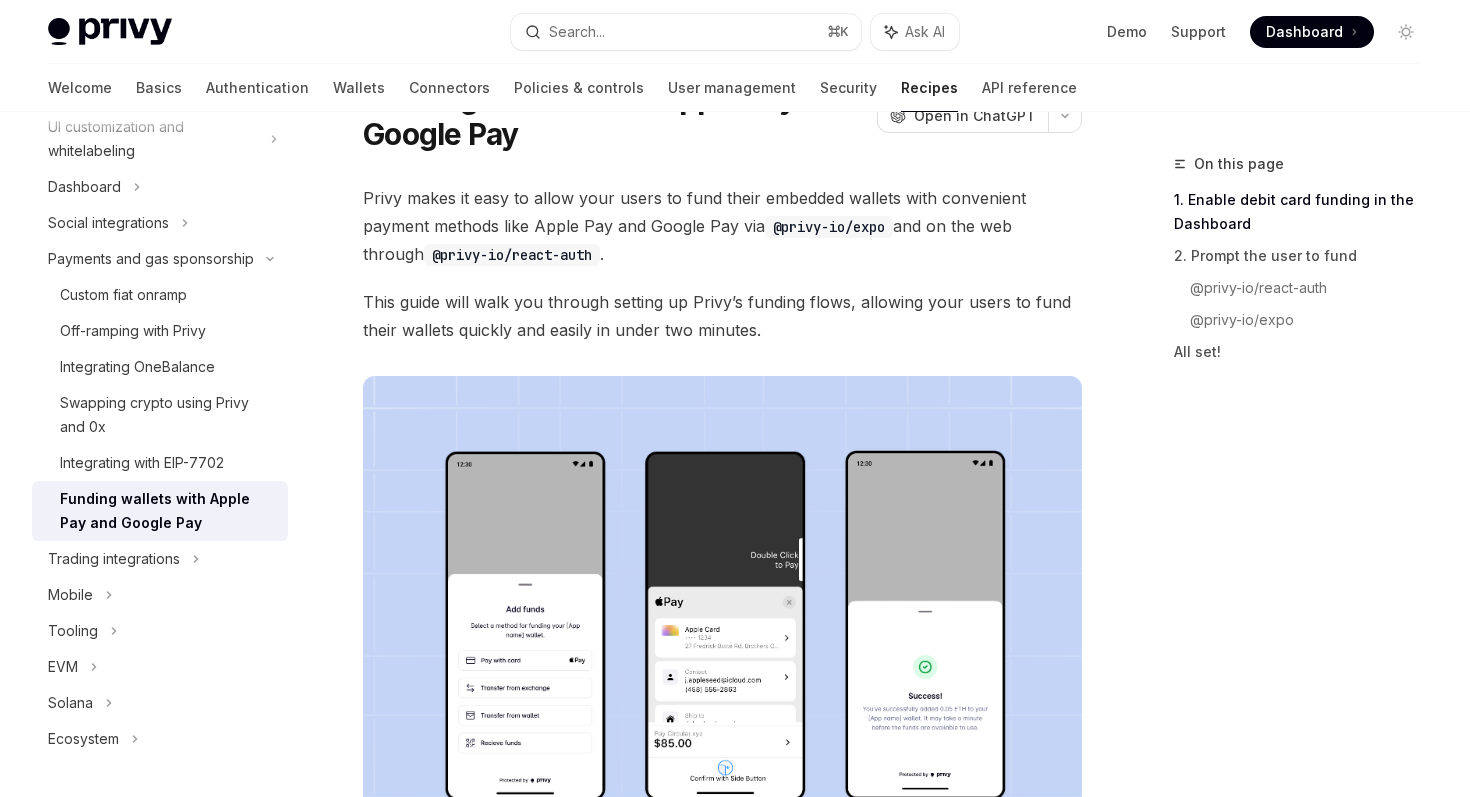 click on "This guide will walk you through setting up Privy’s funding flows, allowing your users to fund their wallets quickly and easily in under two minutes." at bounding box center (722, 316) 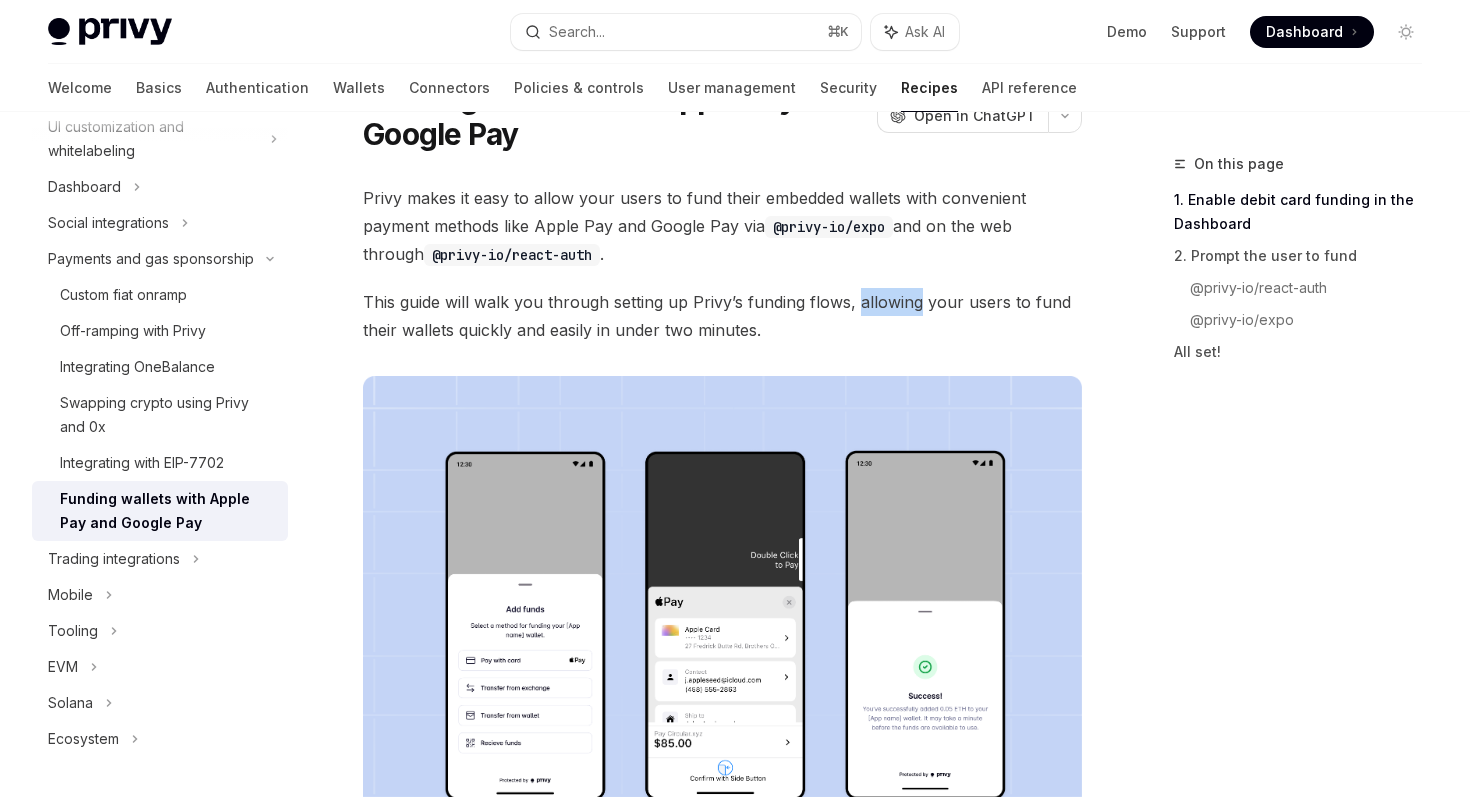 click on "This guide will walk you through setting up Privy’s funding flows, allowing your users to fund their wallets quickly and easily in under two minutes." at bounding box center (722, 316) 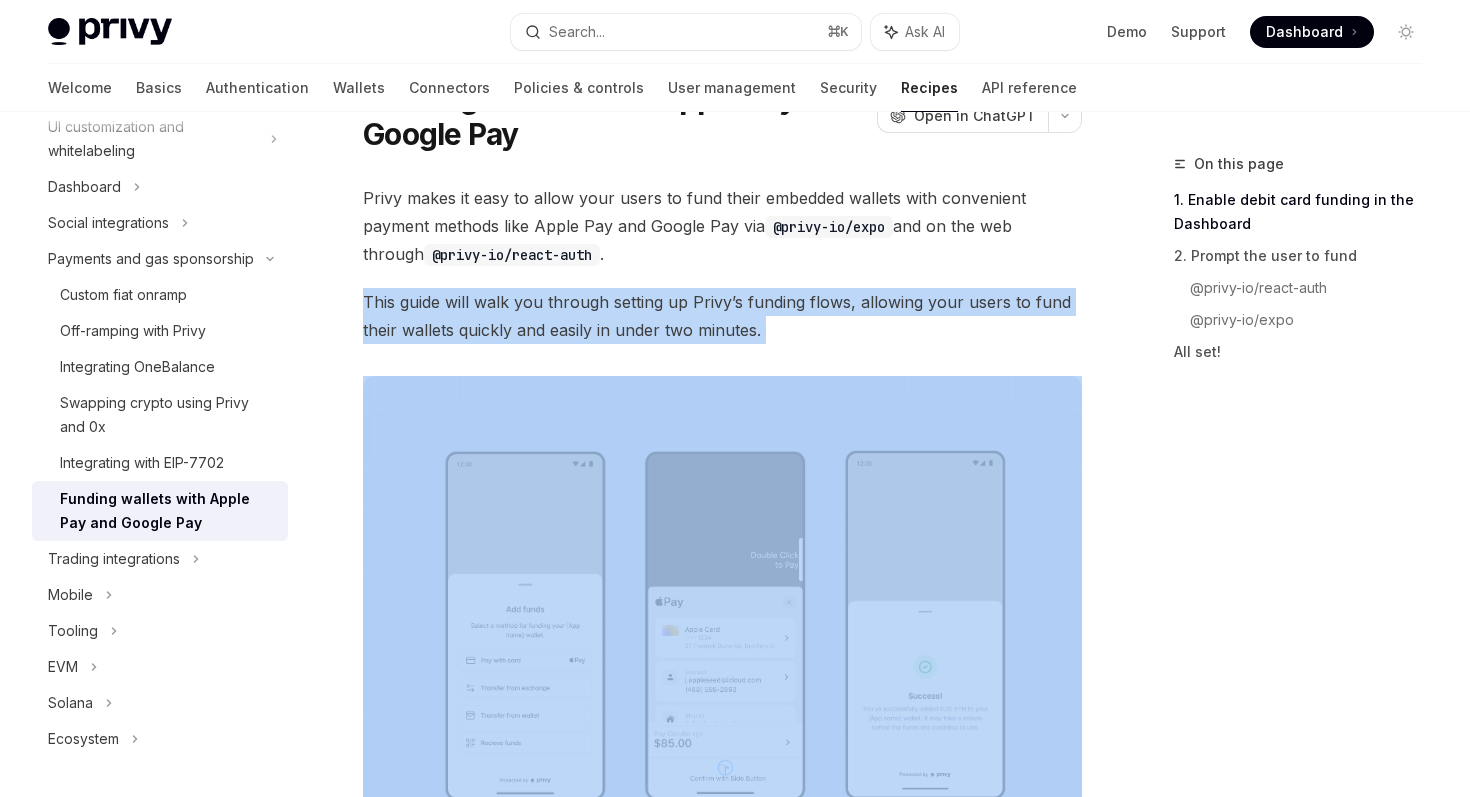 click on "This guide will walk you through setting up Privy’s funding flows, allowing your users to fund their wallets quickly and easily in under two minutes." at bounding box center (722, 316) 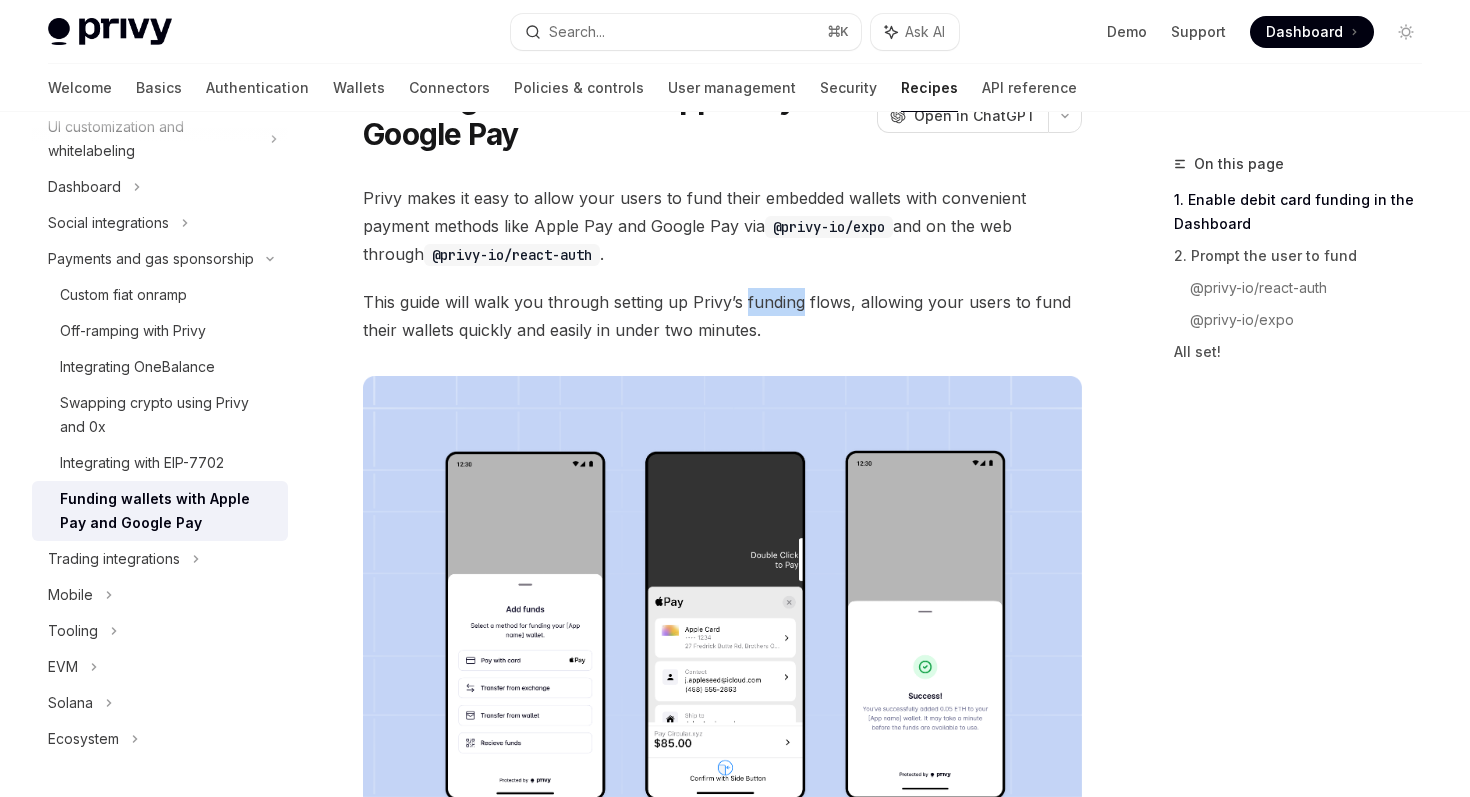 click on "This guide will walk you through setting up Privy’s funding flows, allowing your users to fund their wallets quickly and easily in under two minutes." at bounding box center [722, 316] 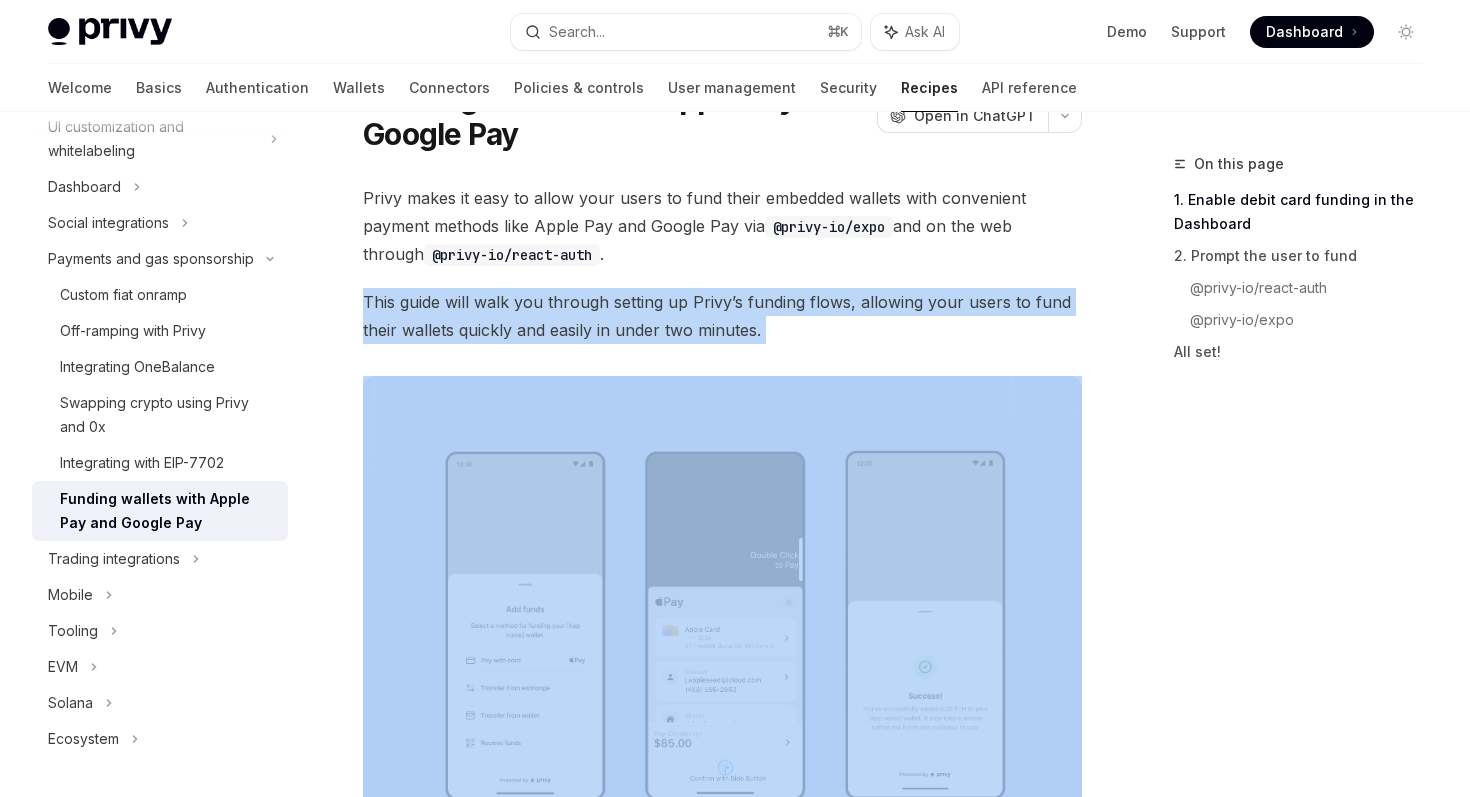 click on "This guide will walk you through setting up Privy’s funding flows, allowing your users to fund their wallets quickly and easily in under two minutes." at bounding box center (722, 316) 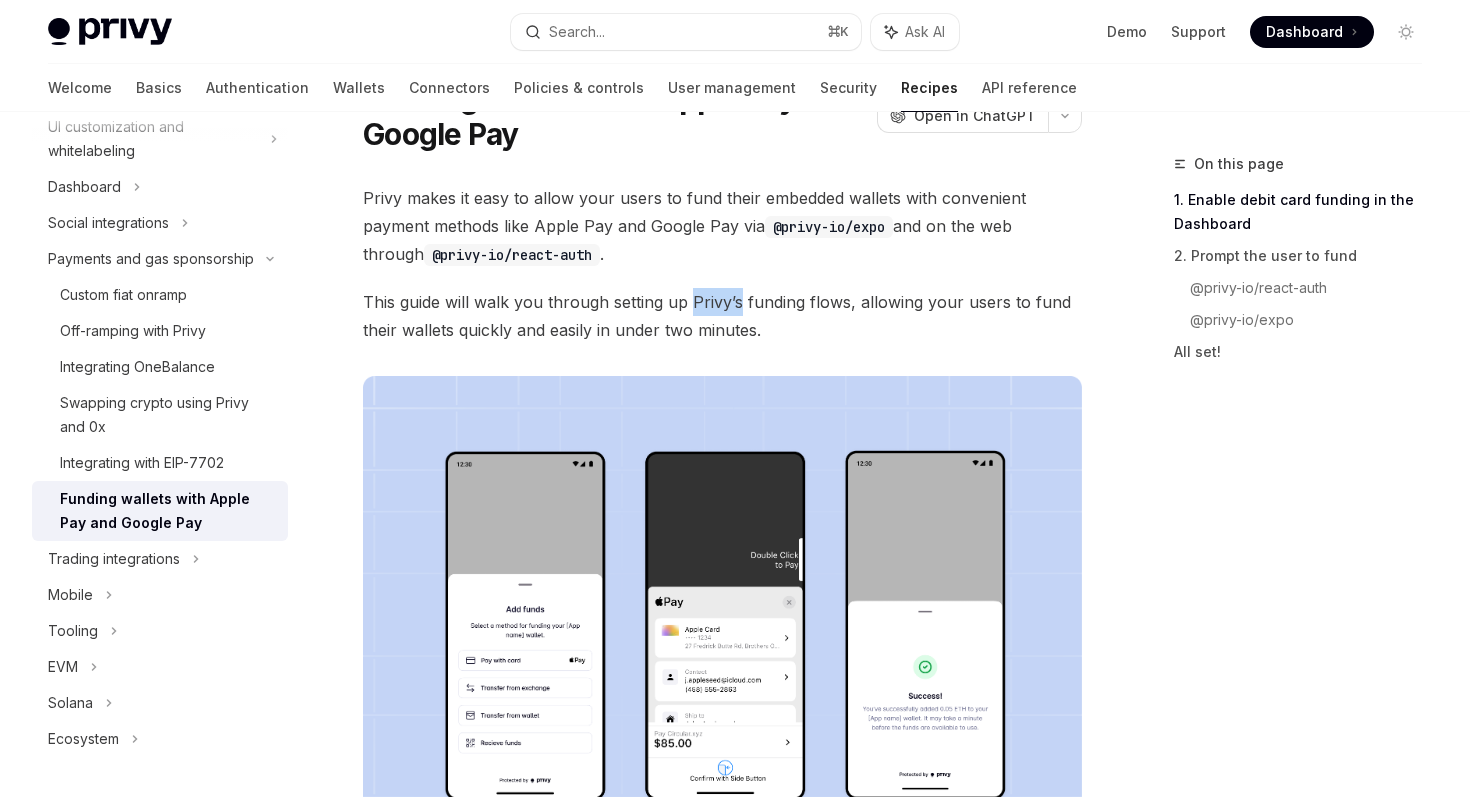 click on "This guide will walk you through setting up Privy’s funding flows, allowing your users to fund their wallets quickly and easily in under two minutes." at bounding box center (722, 316) 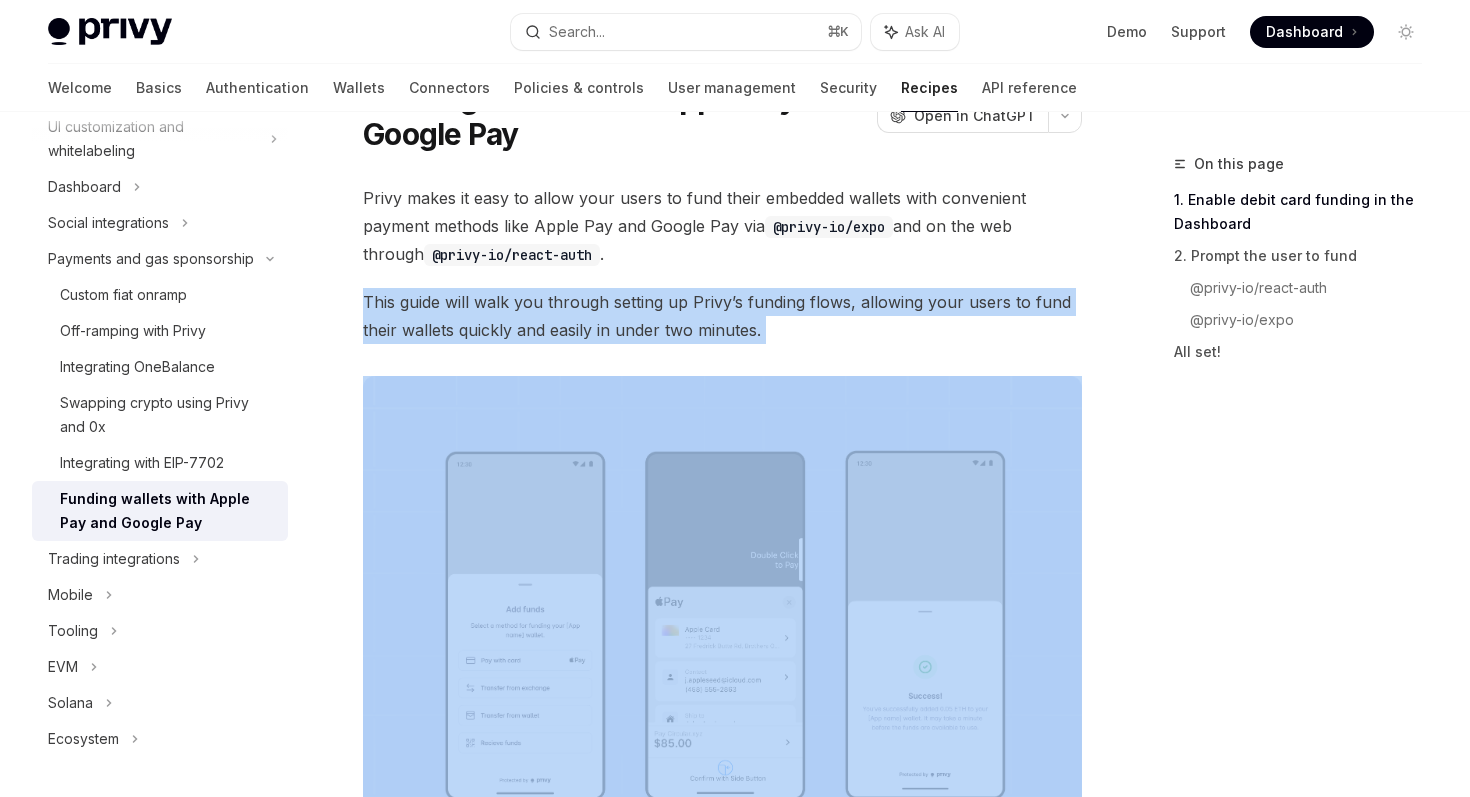 click on "This guide will walk you through setting up Privy’s funding flows, allowing your users to fund their wallets quickly and easily in under two minutes." at bounding box center (722, 316) 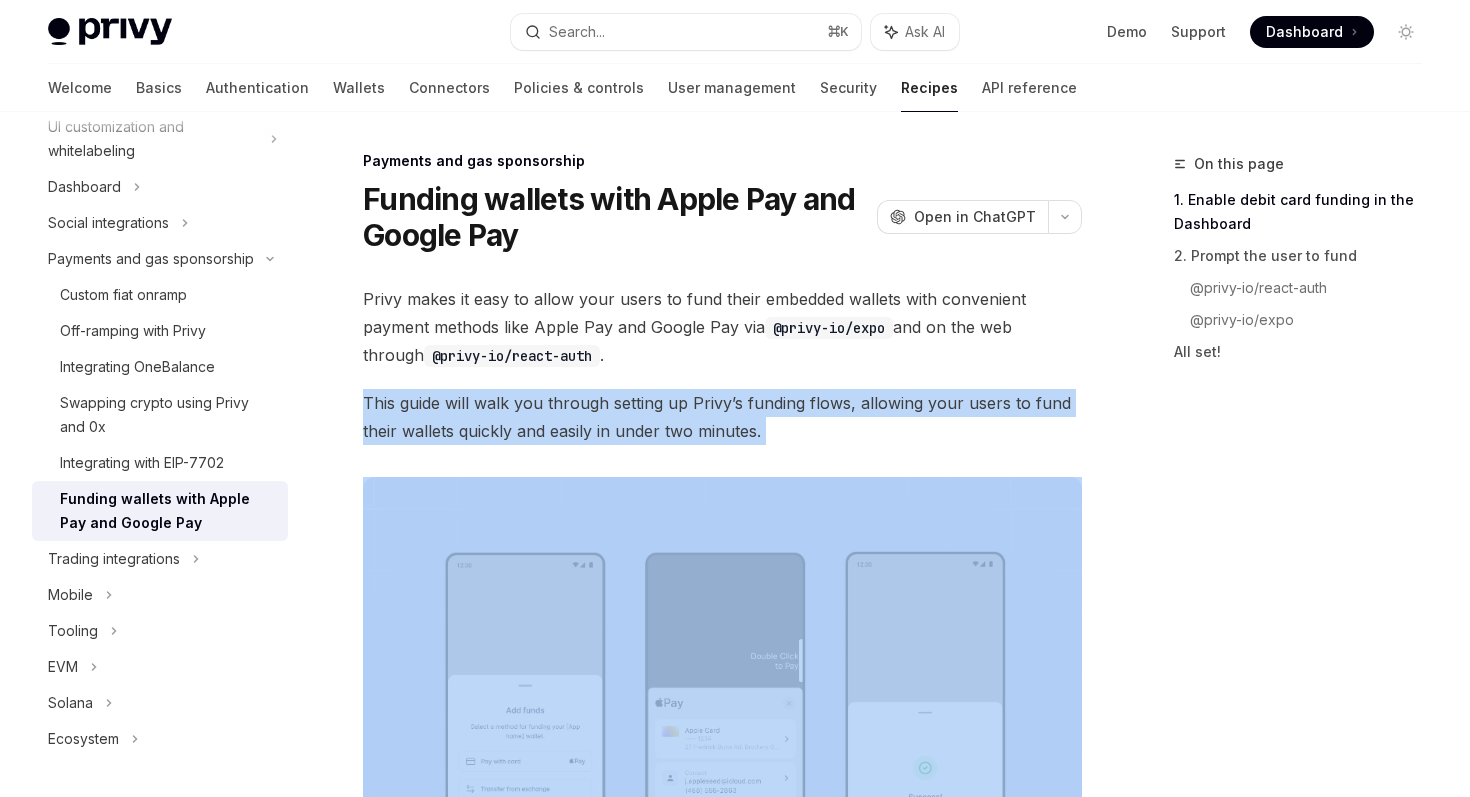 scroll, scrollTop: 0, scrollLeft: 0, axis: both 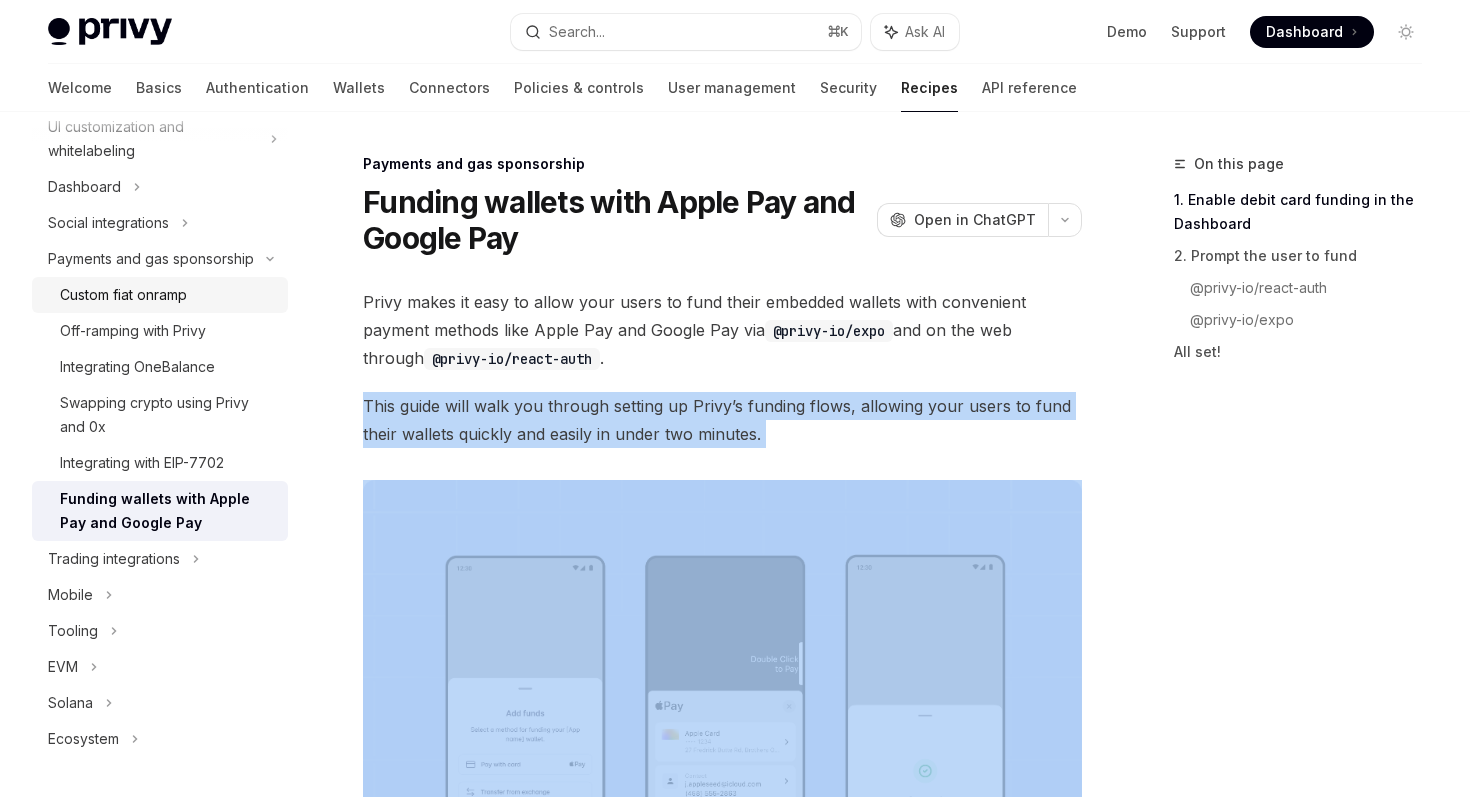 click on "Custom fiat onramp" at bounding box center (123, 295) 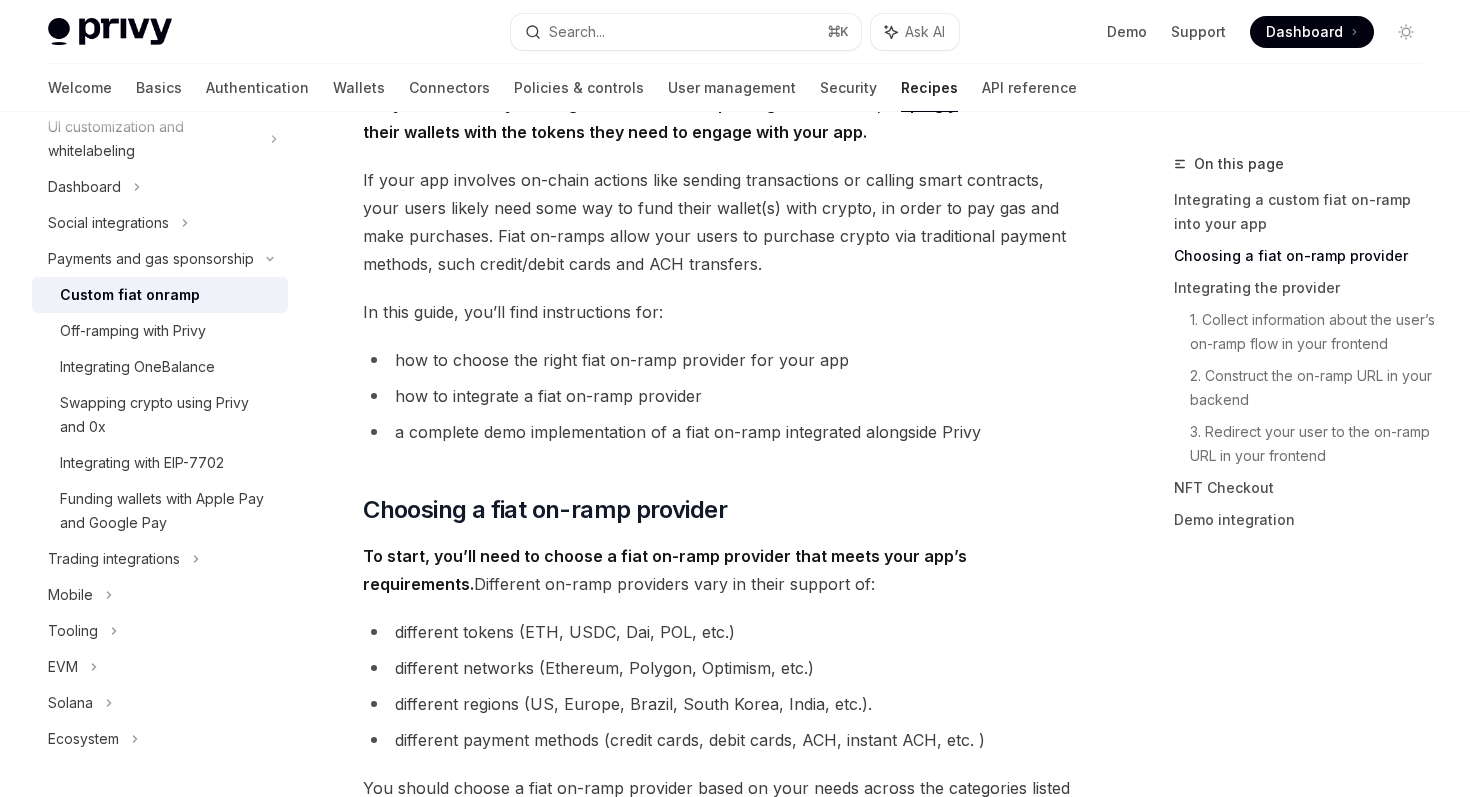 scroll, scrollTop: 0, scrollLeft: 0, axis: both 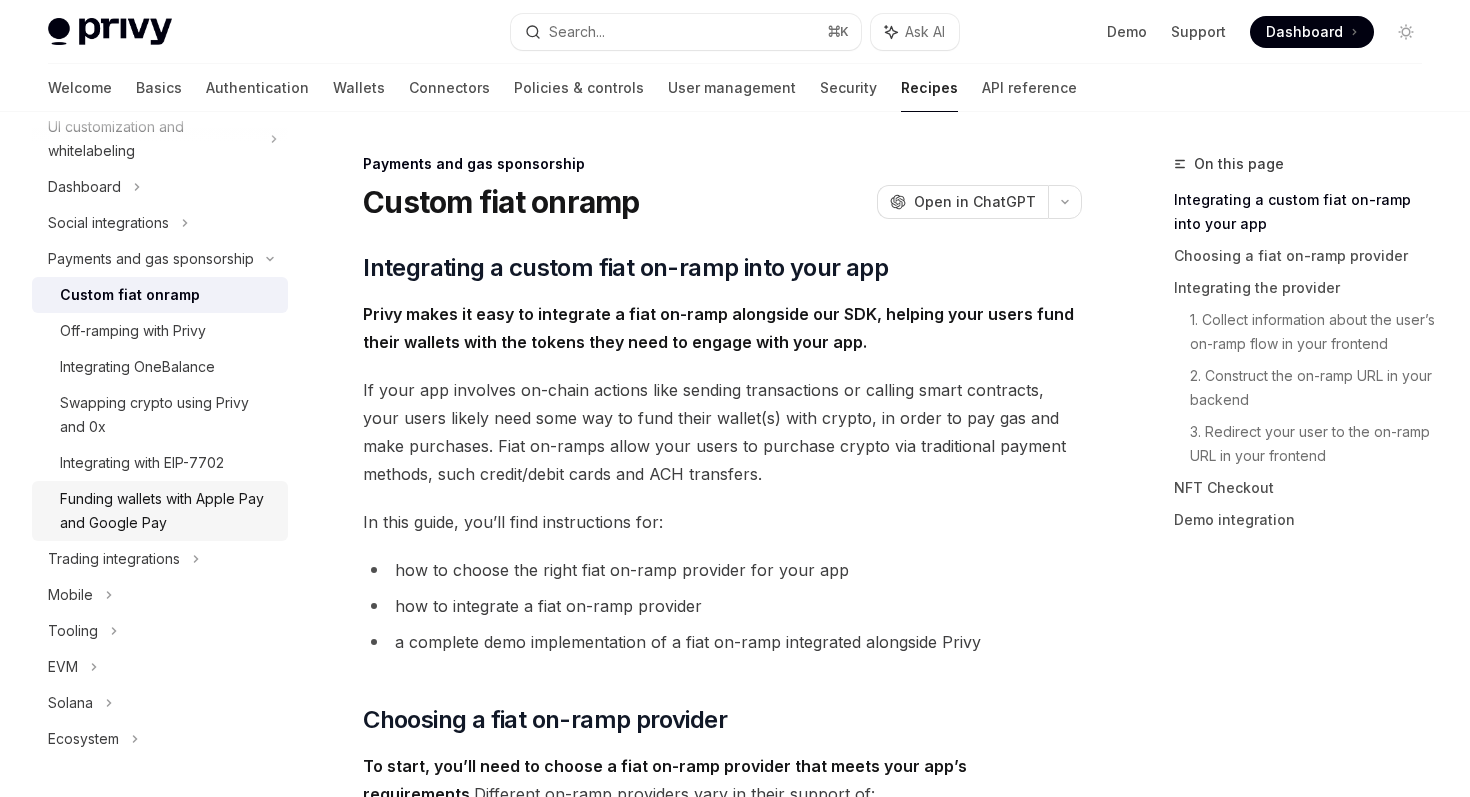 click on "Funding wallets with Apple Pay and Google Pay" at bounding box center [168, 511] 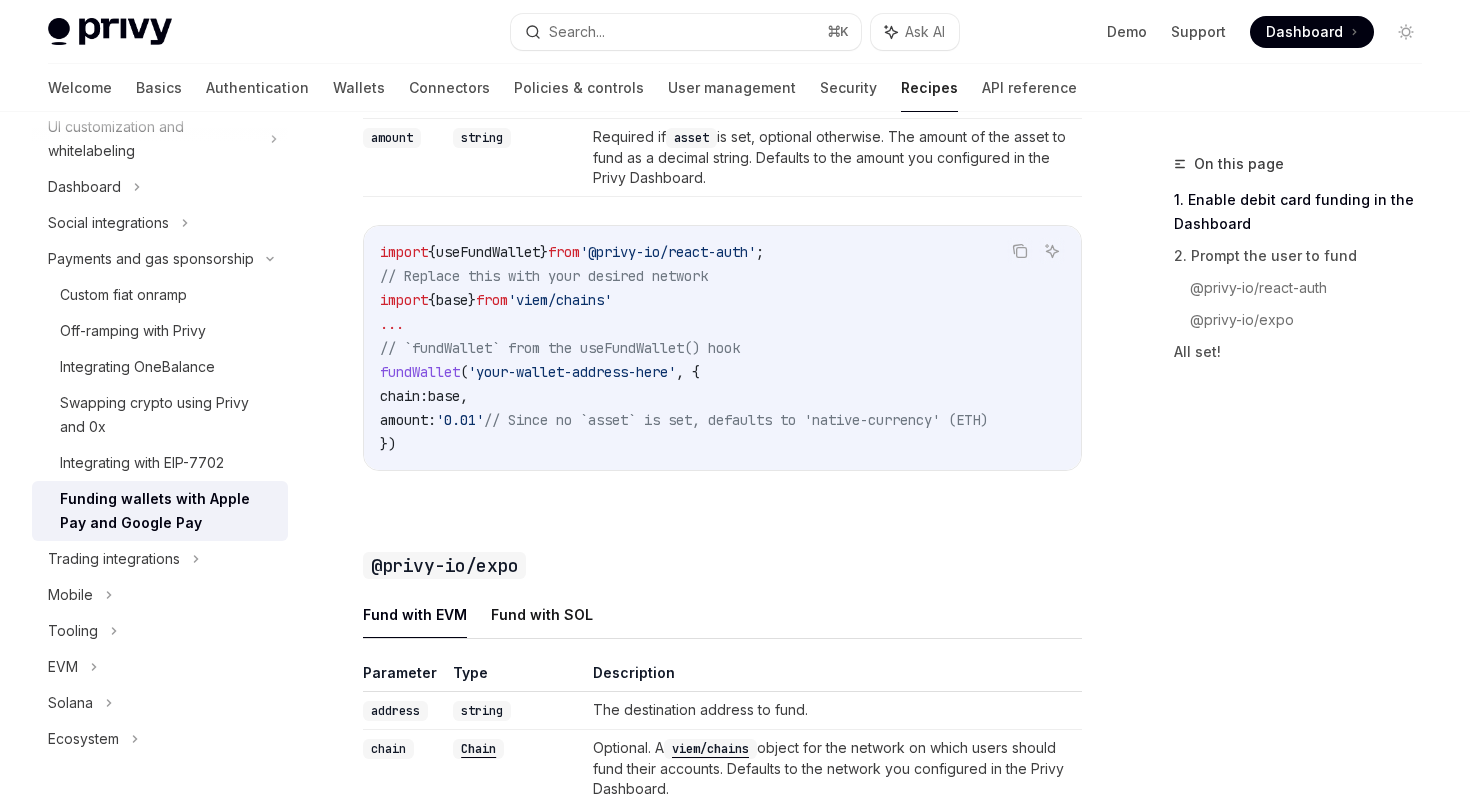 scroll, scrollTop: 0, scrollLeft: 0, axis: both 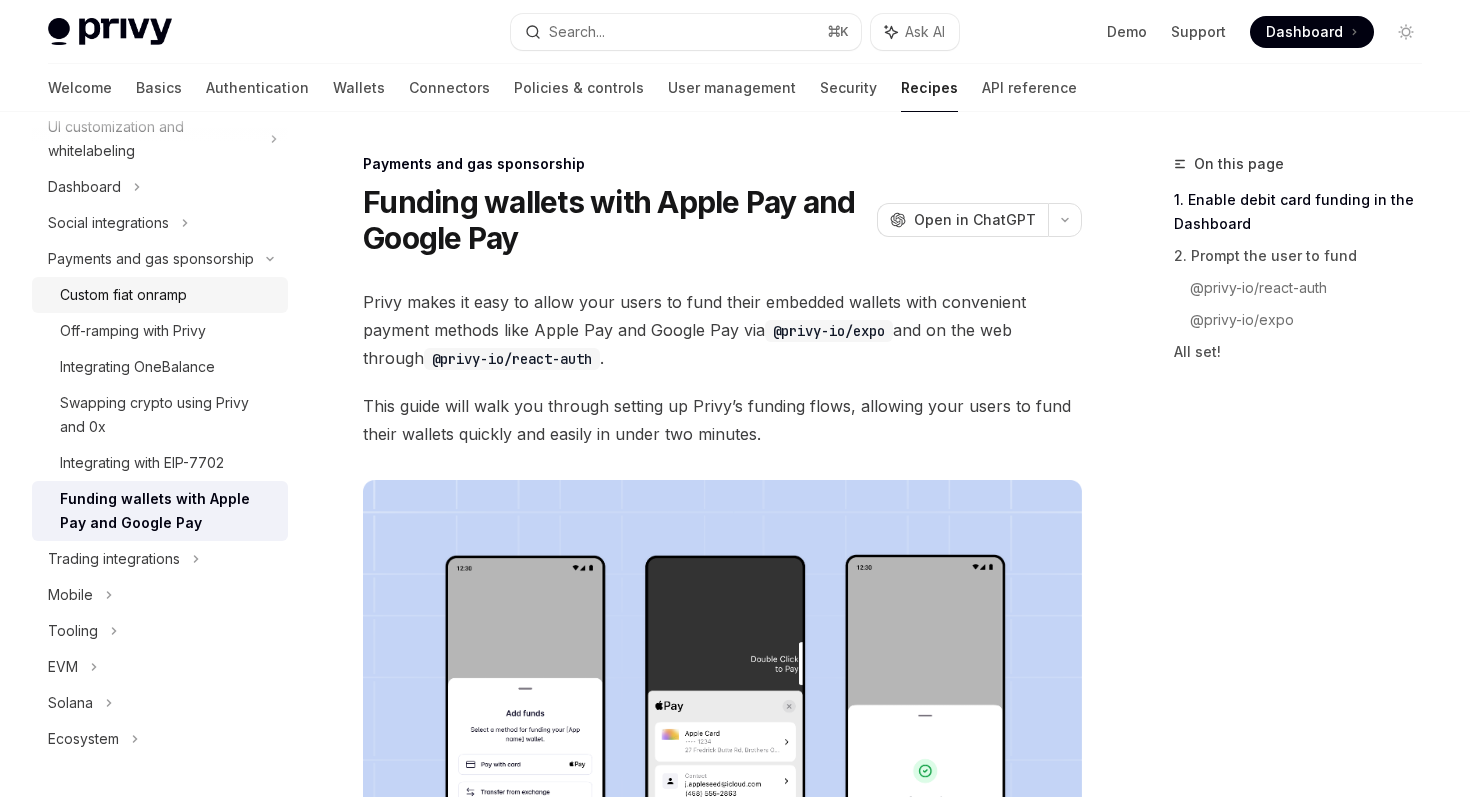 click on "Custom fiat onramp" at bounding box center [123, 295] 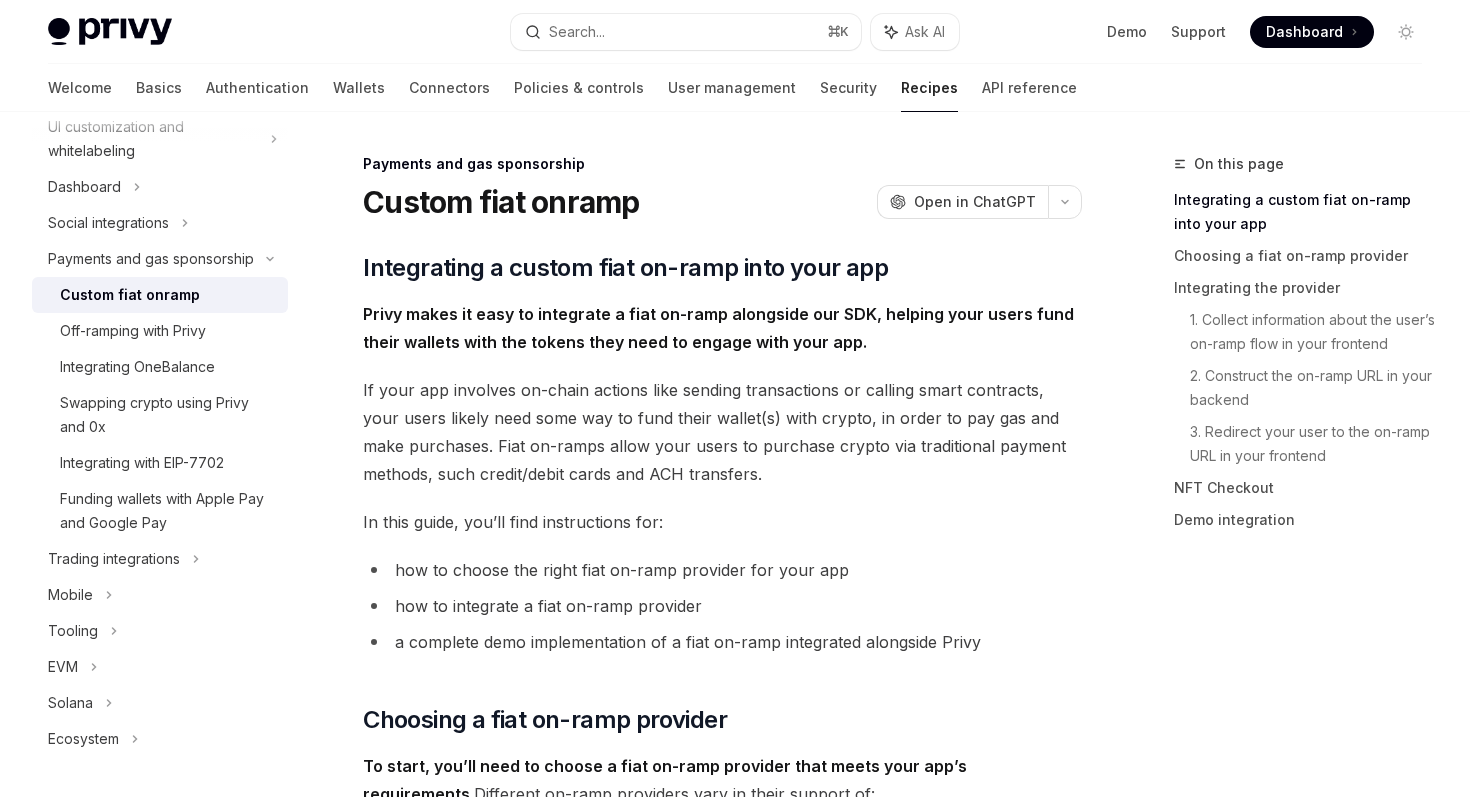 scroll, scrollTop: 591, scrollLeft: 0, axis: vertical 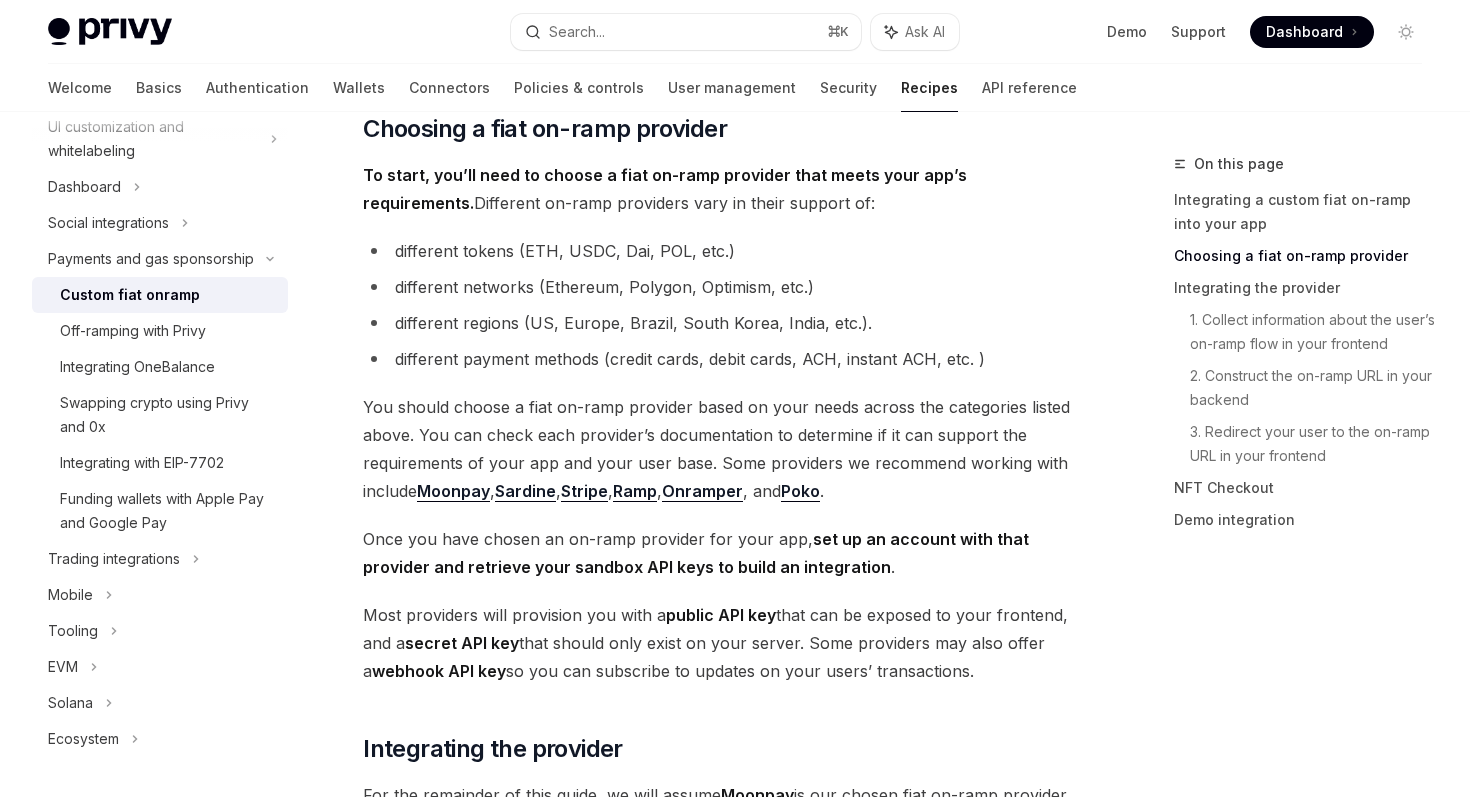 click on "Onramper" at bounding box center [702, 491] 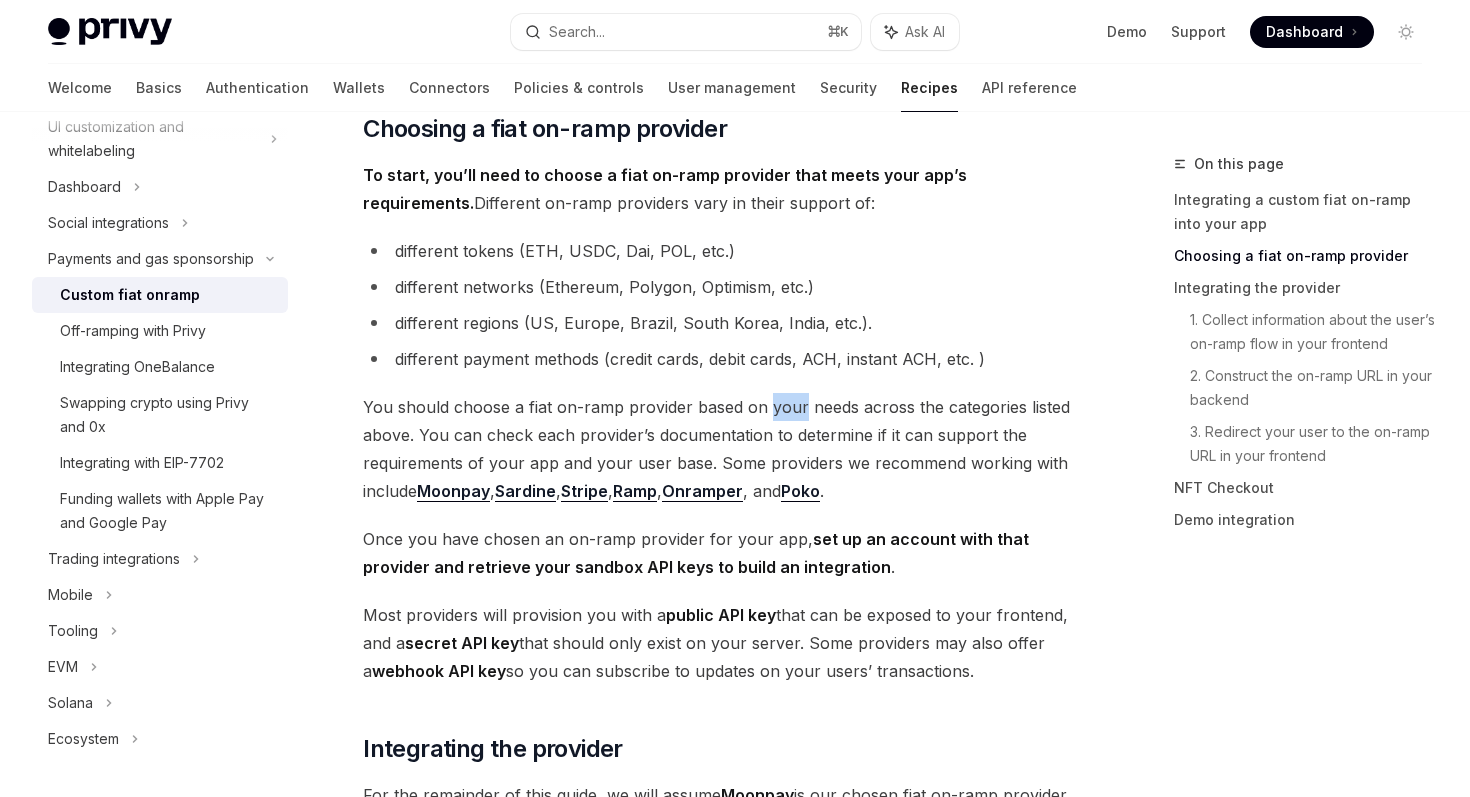 click on "You should choose a fiat on-ramp provider based on your needs across the categories listed above. You can check each provider’s documentation to determine if it can support the requirements of your app and your user base. Some providers we recommend working with include  Moonpay ,  Sardine ,  Stripe ,  Ramp ,  Onramper , and  Poko ." at bounding box center [722, 449] 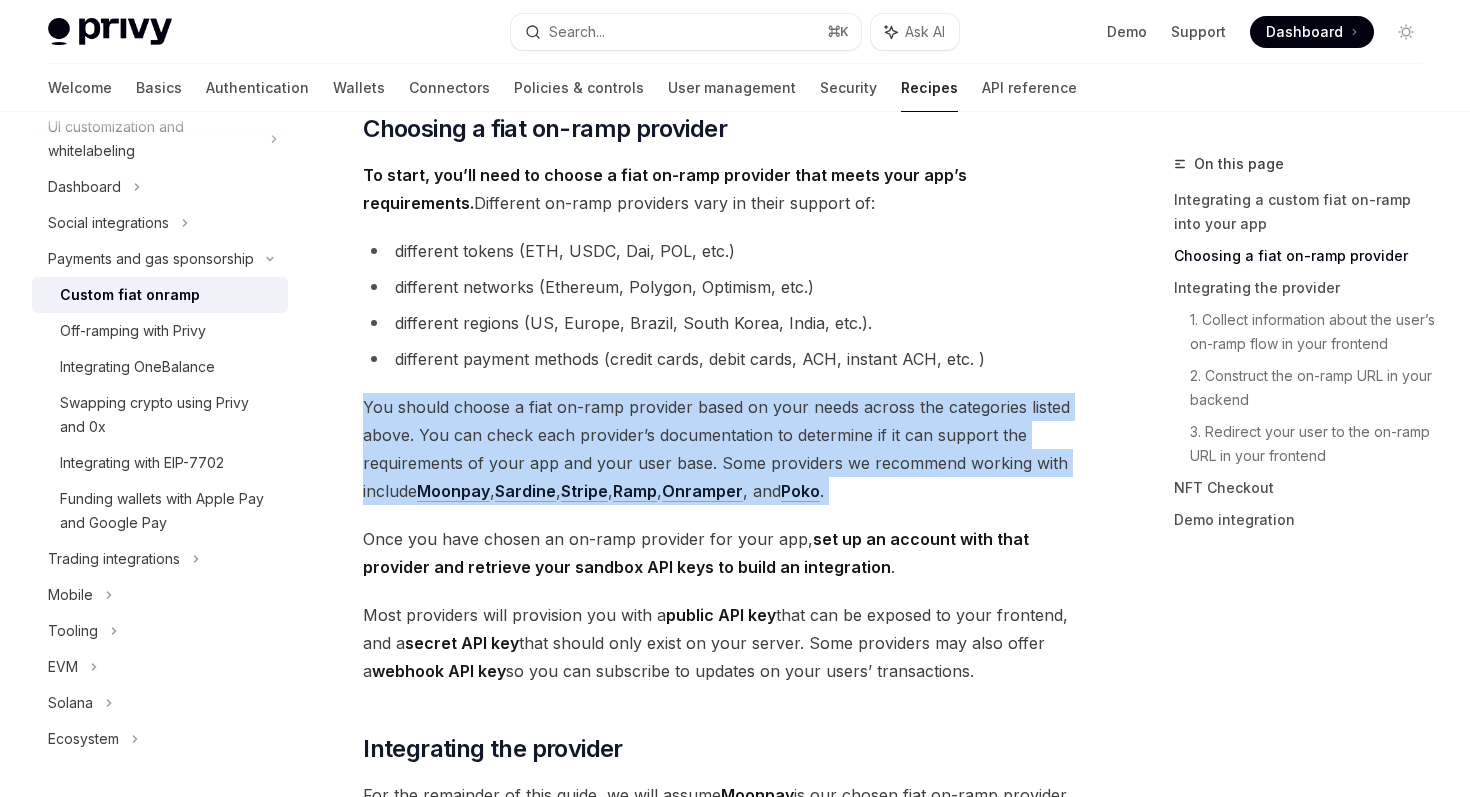 click on "You should choose a fiat on-ramp provider based on your needs across the categories listed above. You can check each provider’s documentation to determine if it can support the requirements of your app and your user base. Some providers we recommend working with include  Moonpay ,  Sardine ,  Stripe ,  Ramp ,  Onramper , and  Poko ." at bounding box center (722, 449) 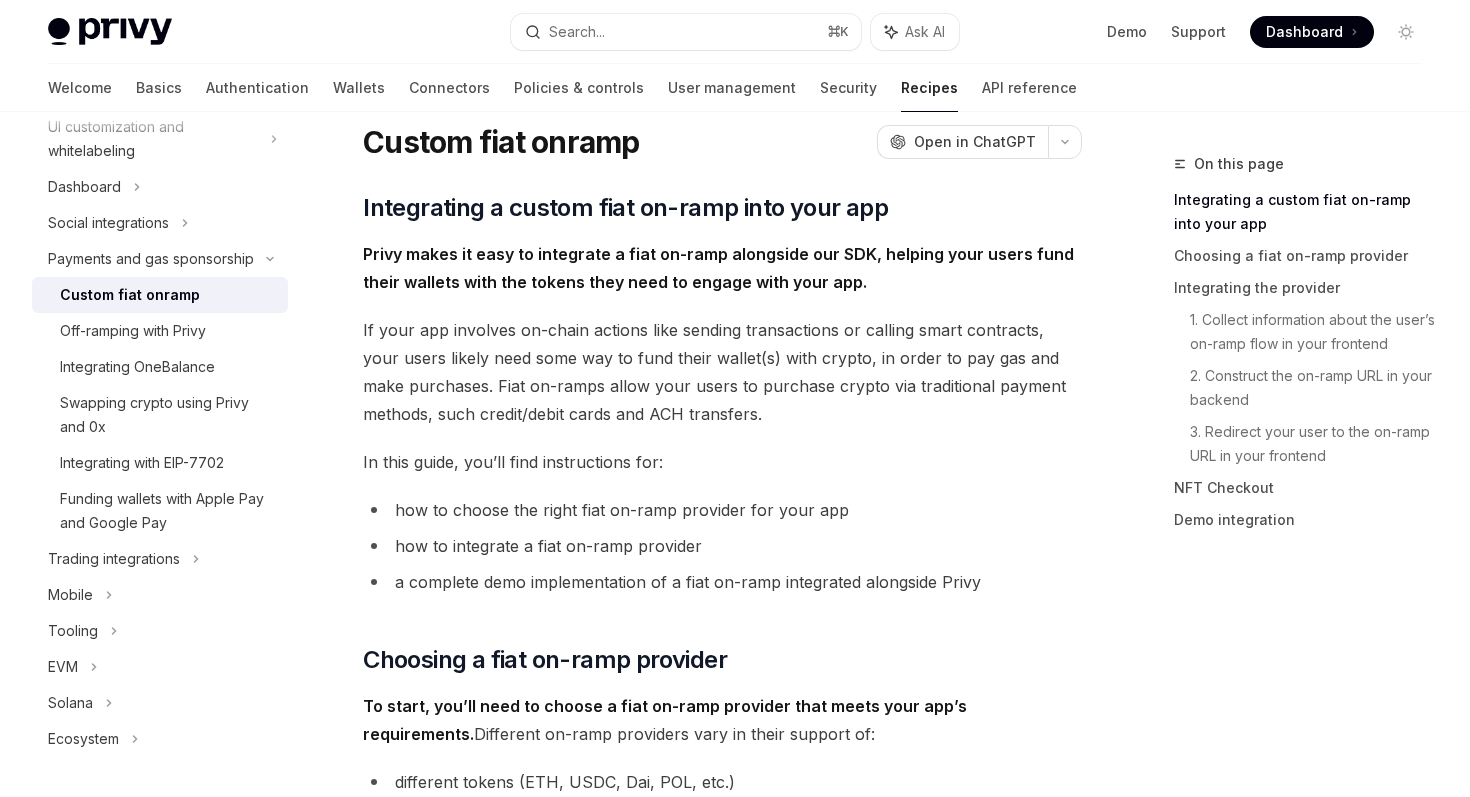scroll, scrollTop: 0, scrollLeft: 0, axis: both 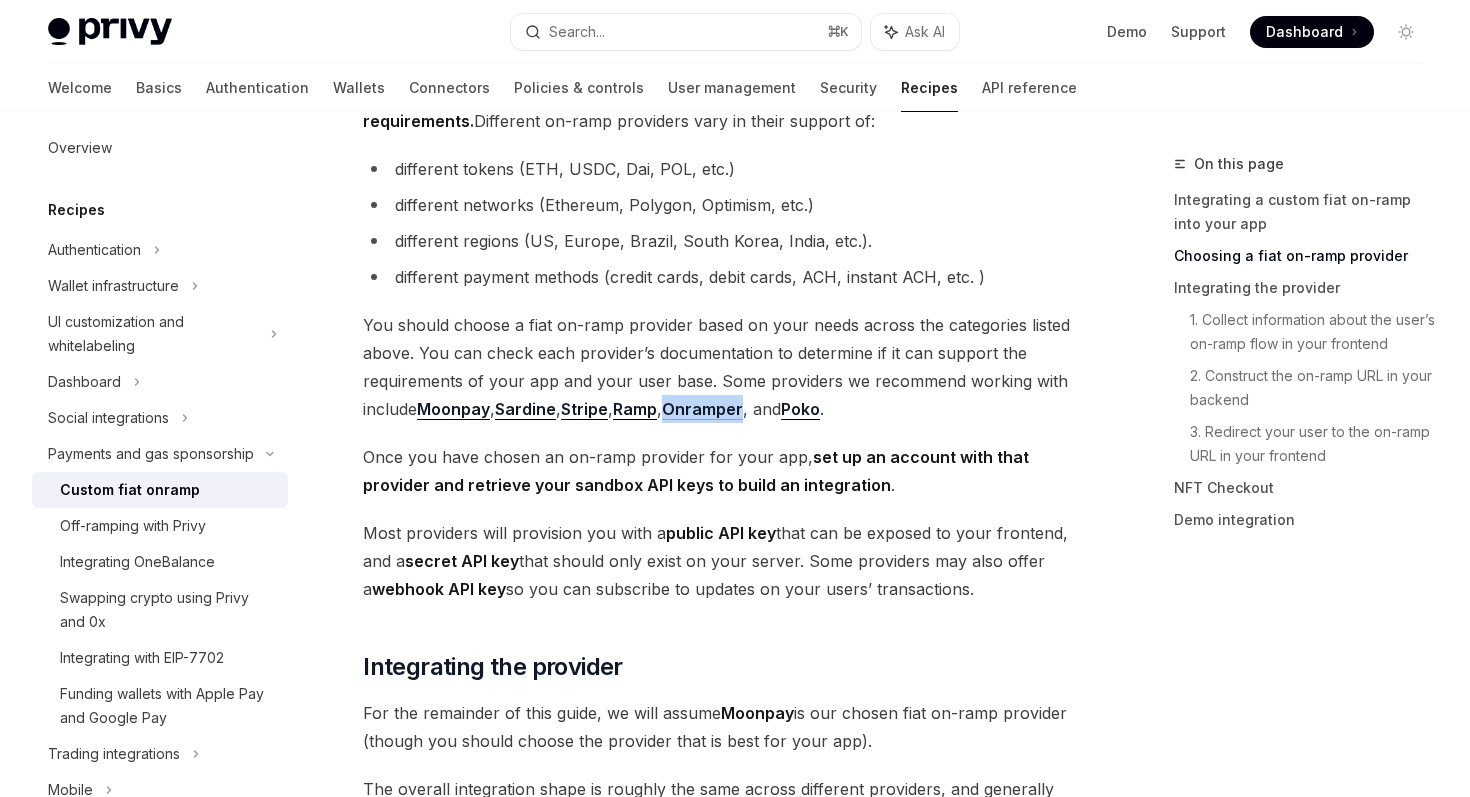 drag, startPoint x: 760, startPoint y: 411, endPoint x: 682, endPoint y: 409, distance: 78.025635 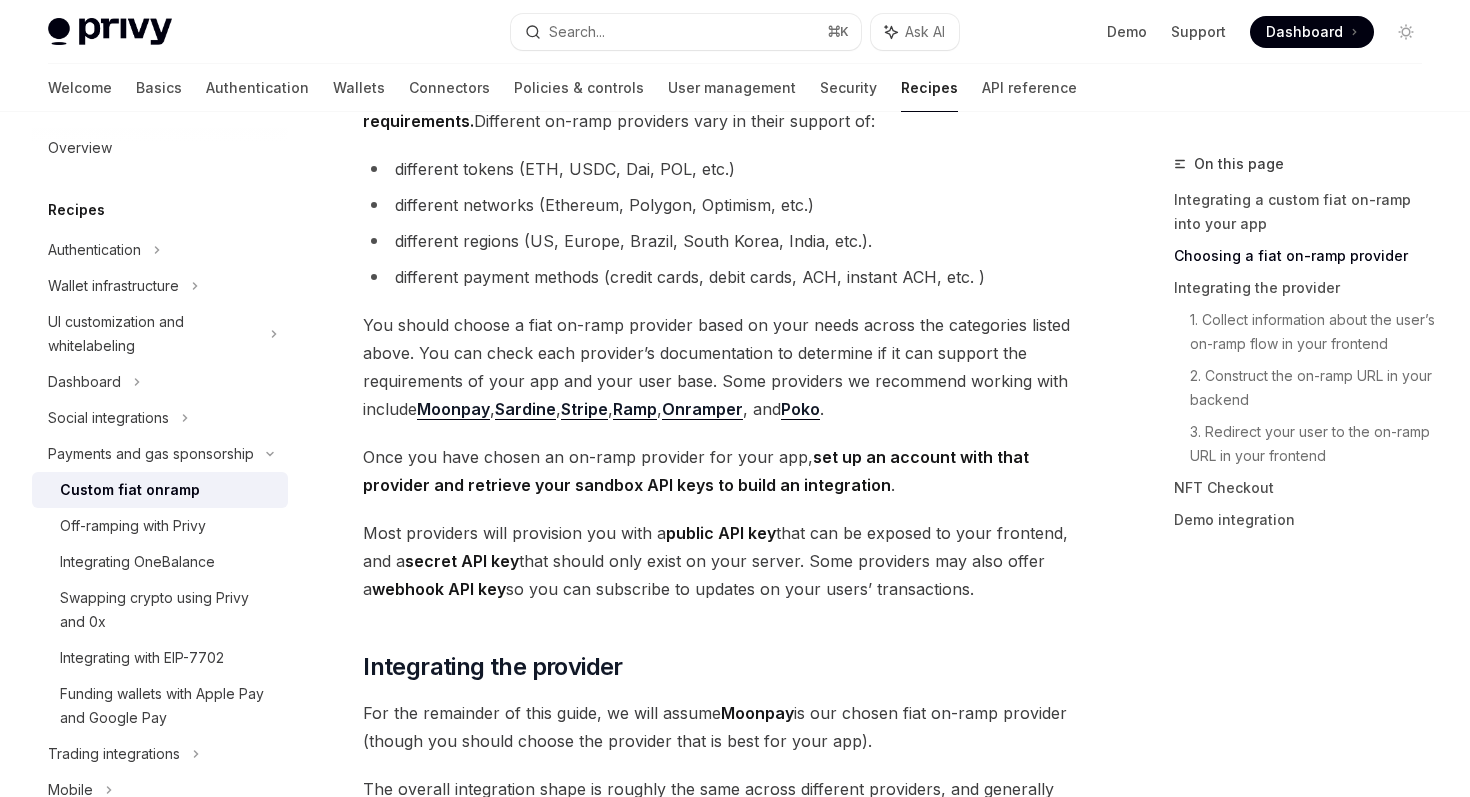 click on "You should choose a fiat on-ramp provider based on your needs across the categories listed above. You can check each provider’s documentation to determine if it can support the requirements of your app and your user base. Some providers we recommend working with include  Moonpay ,  Sardine ,  Stripe ,  Ramp ,  Onramper , and  Poko ." at bounding box center (722, 367) 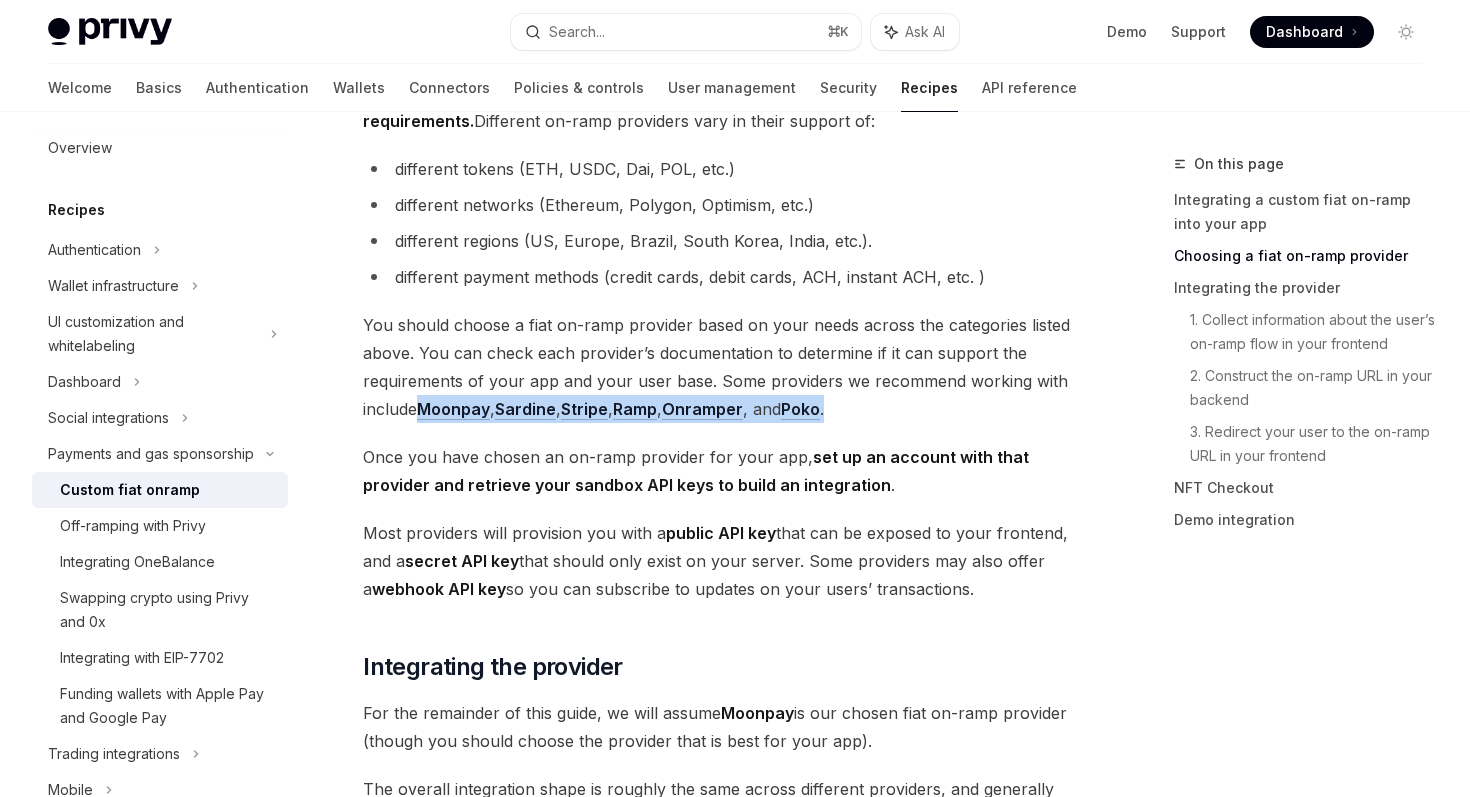 drag, startPoint x: 915, startPoint y: 405, endPoint x: 425, endPoint y: 408, distance: 490.0092 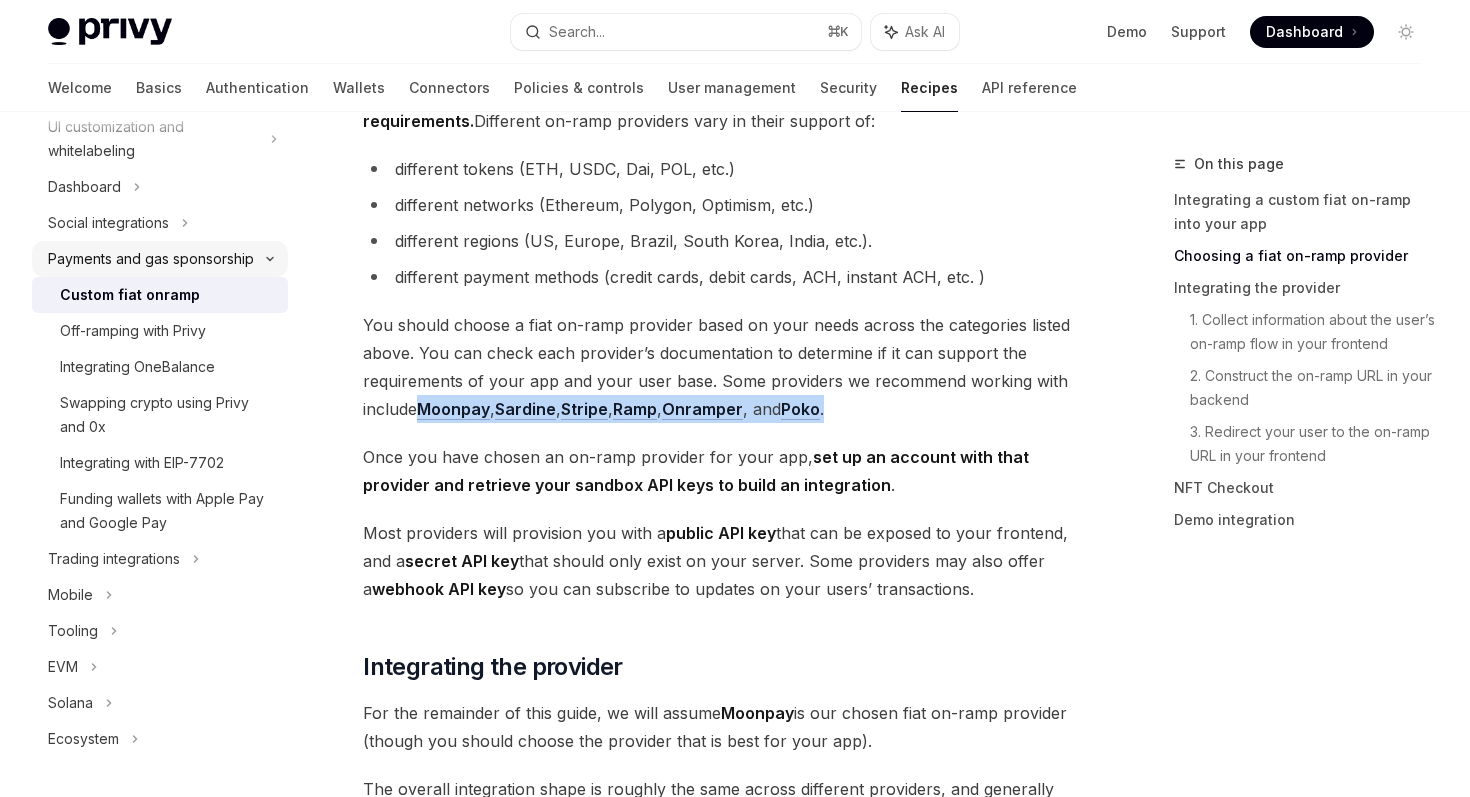 scroll, scrollTop: 0, scrollLeft: 0, axis: both 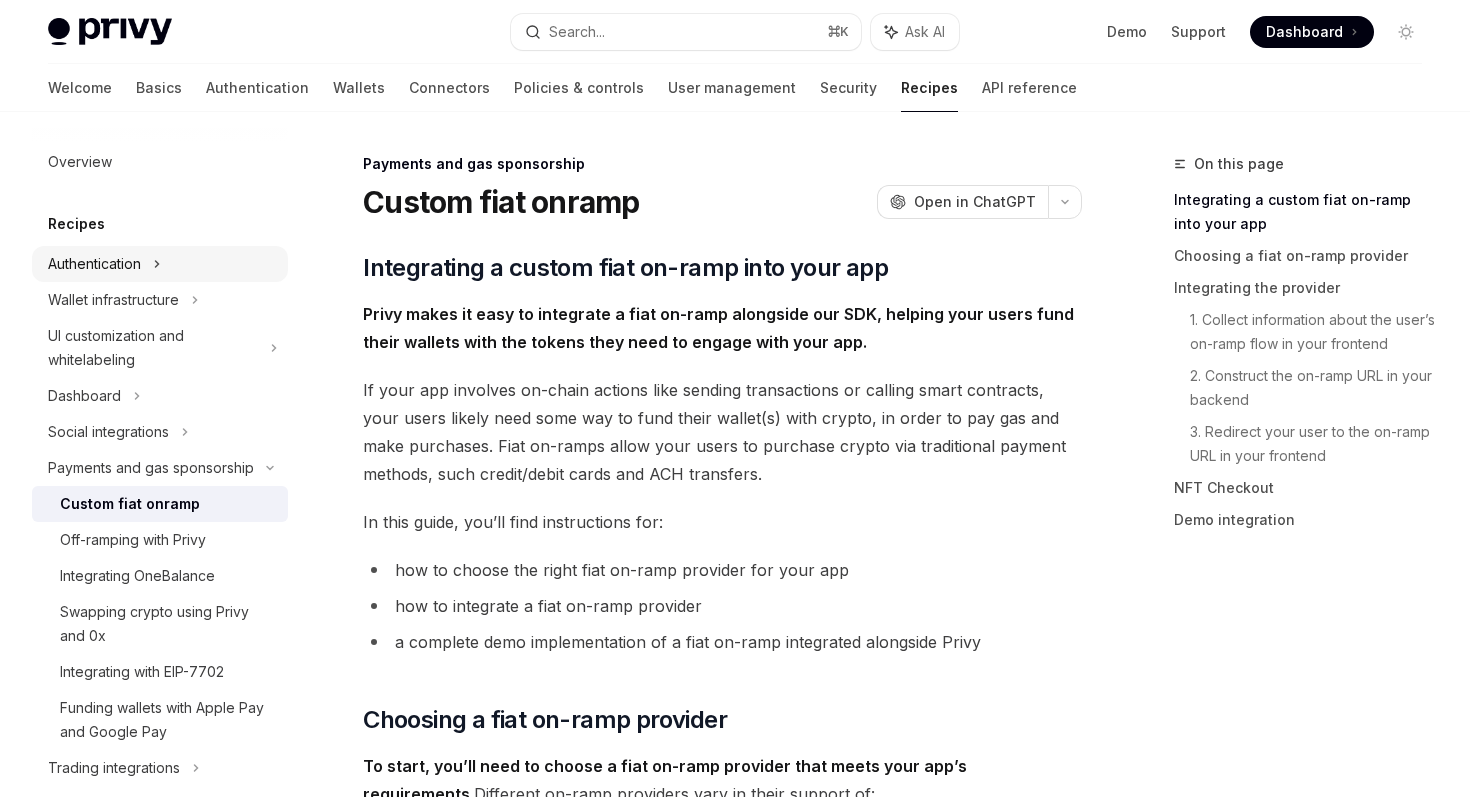 click on "Authentication" at bounding box center [160, 264] 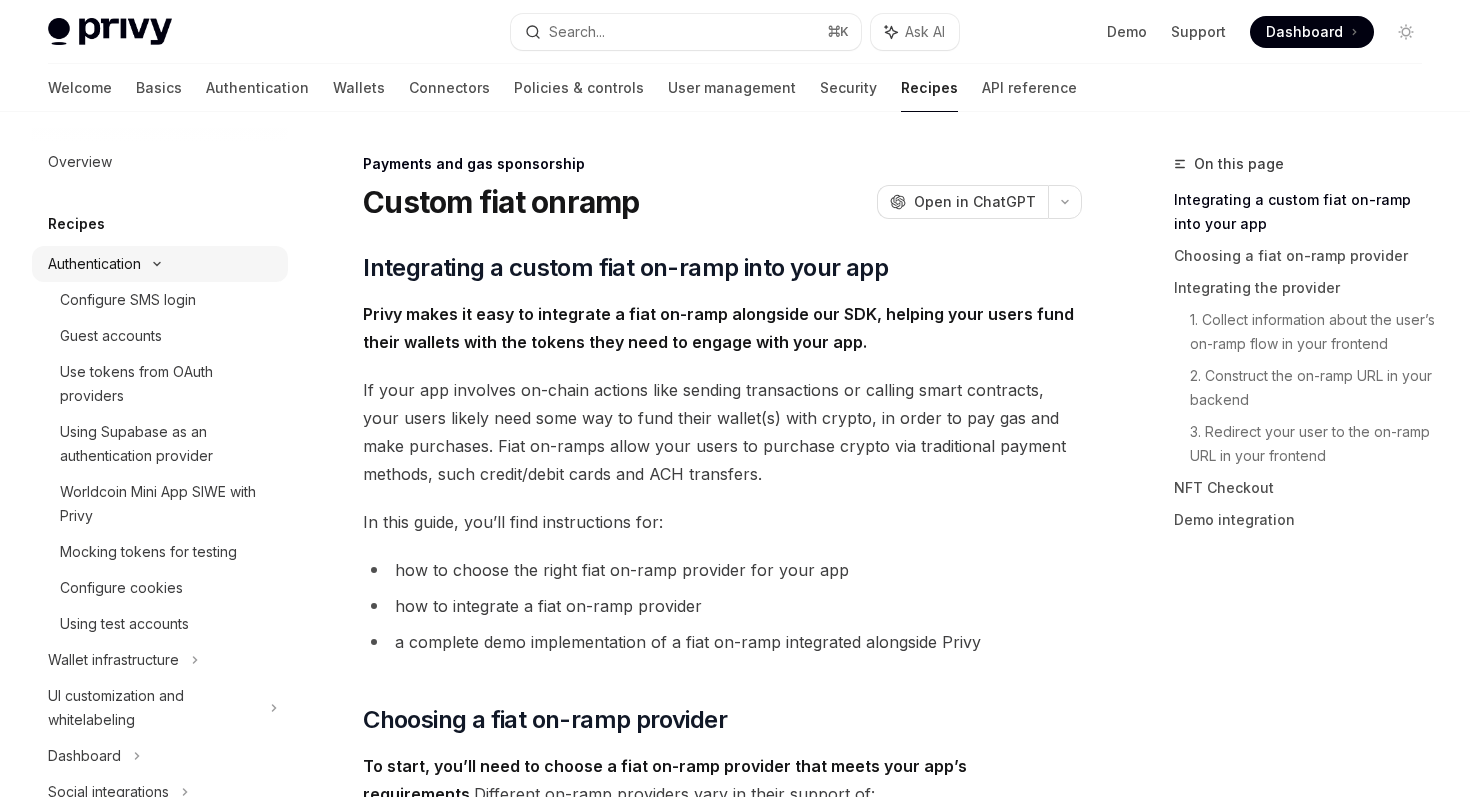 type on "*" 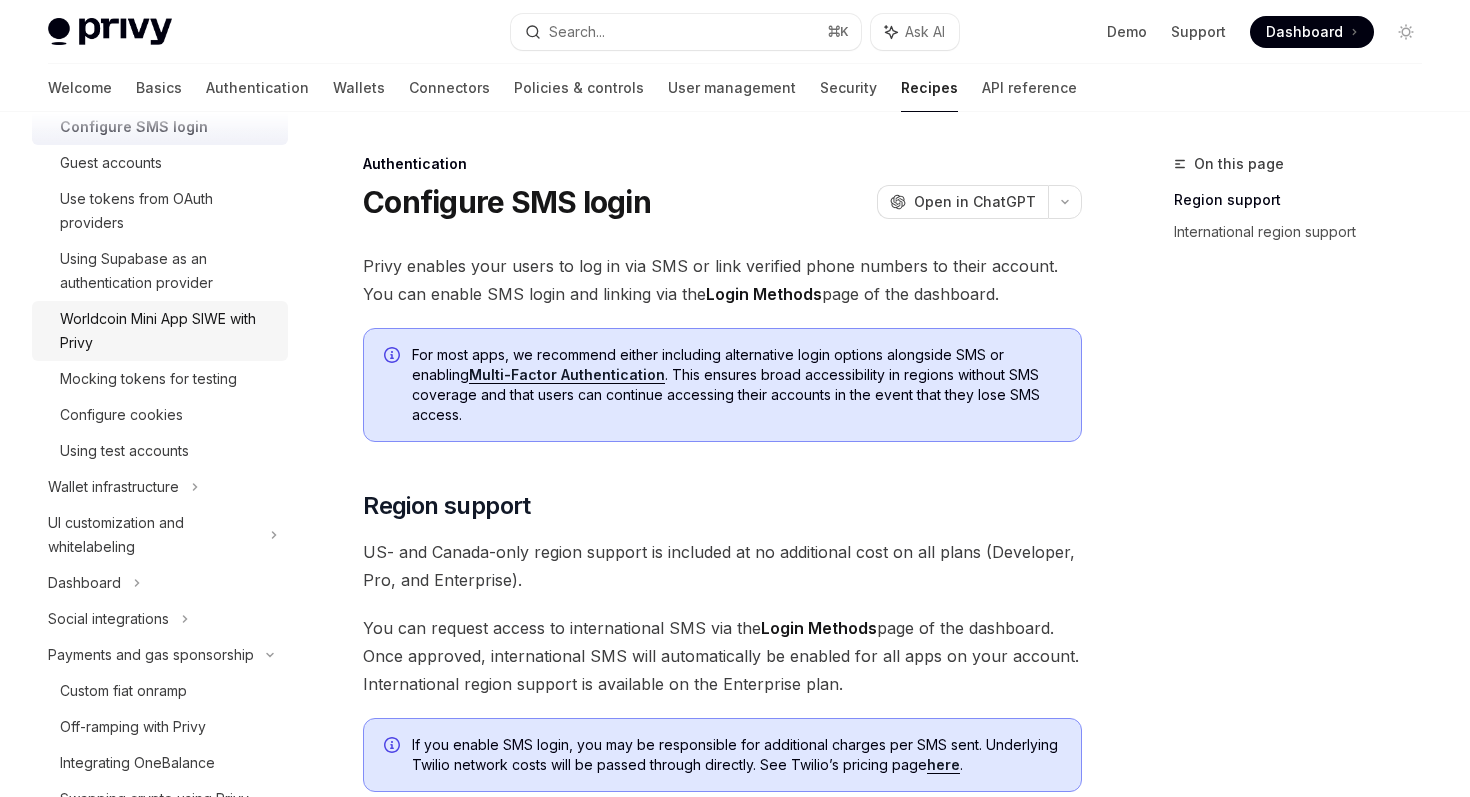 scroll, scrollTop: 0, scrollLeft: 0, axis: both 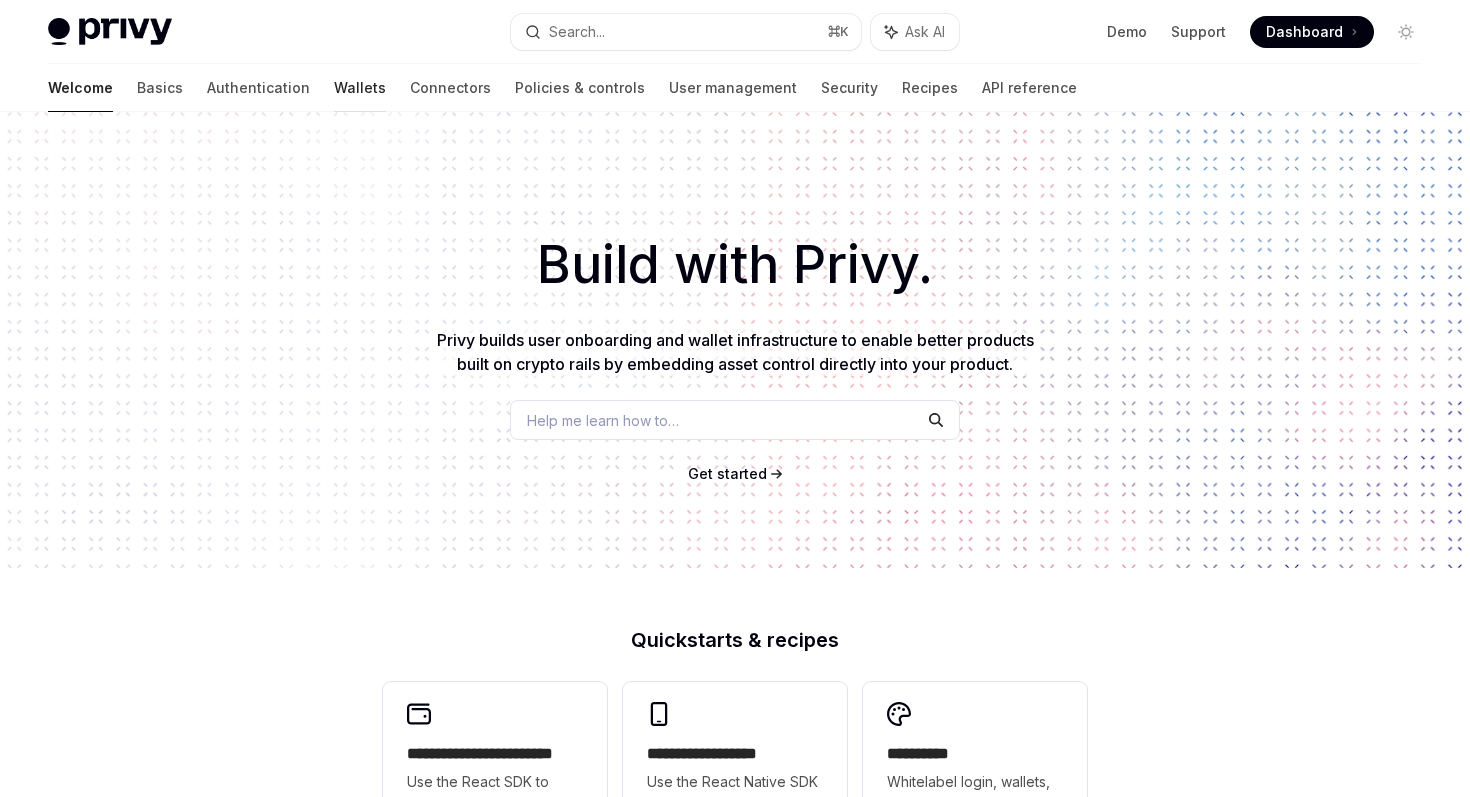 click on "Wallets" at bounding box center (360, 88) 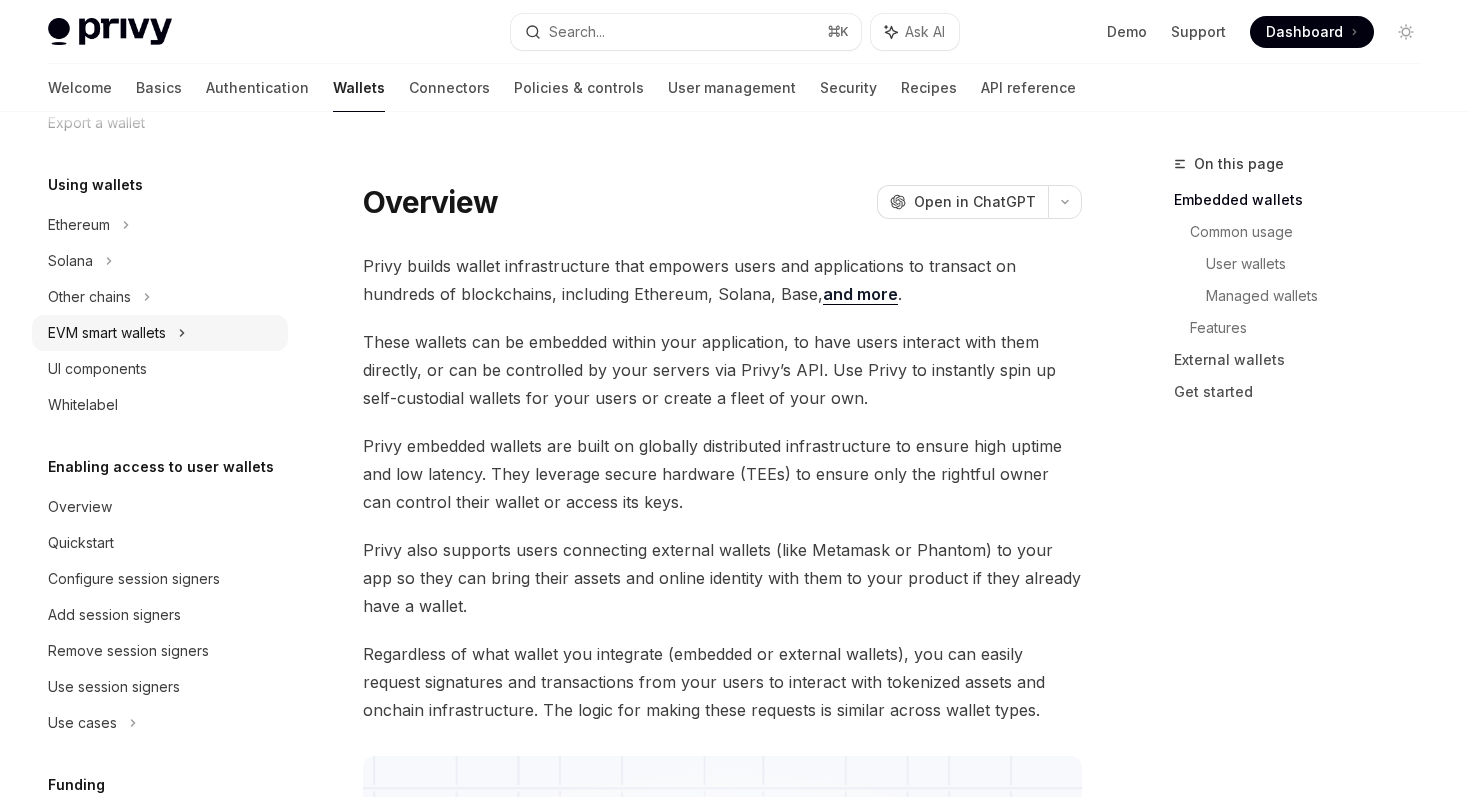 scroll, scrollTop: 308, scrollLeft: 0, axis: vertical 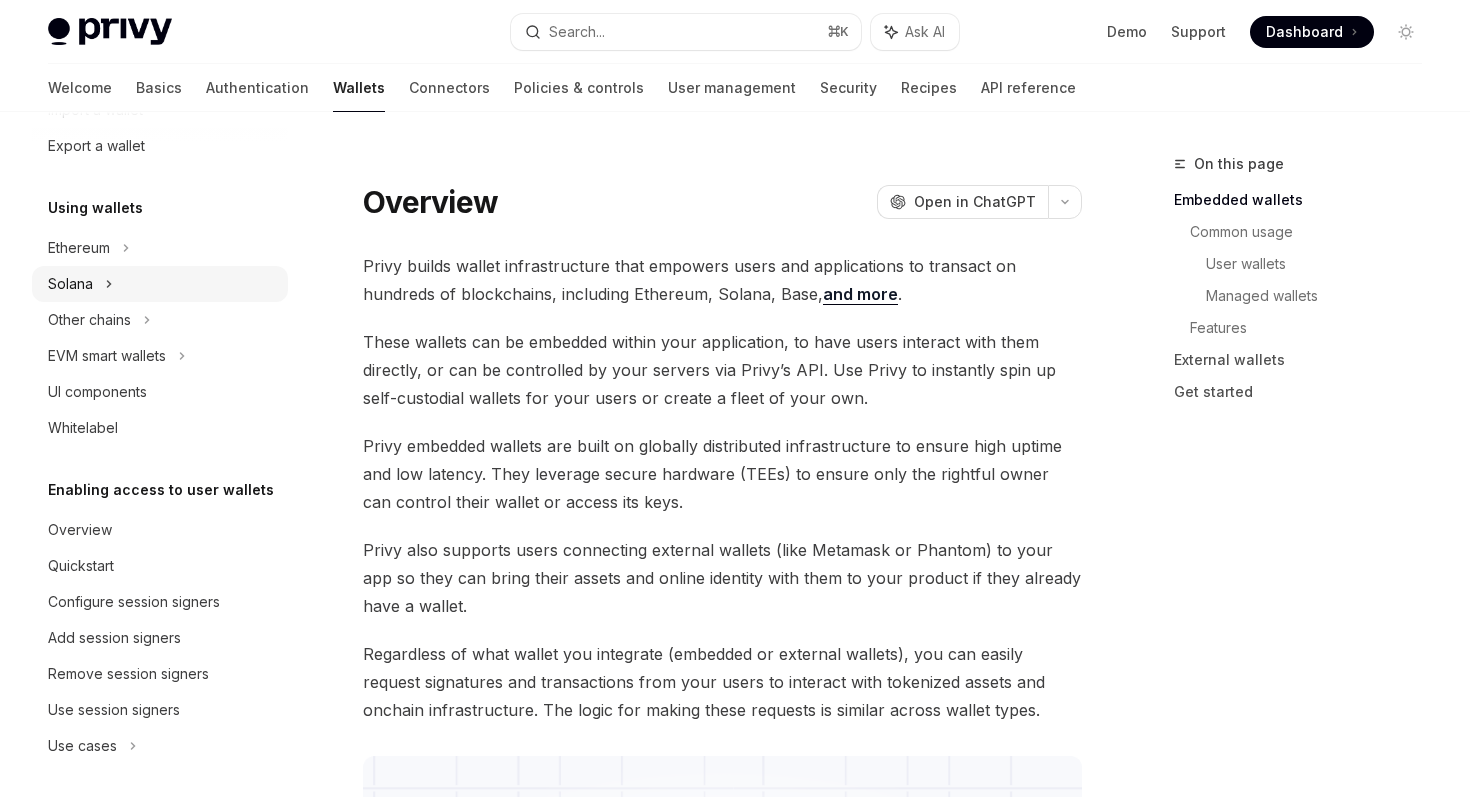 click on "Solana" at bounding box center [160, 38] 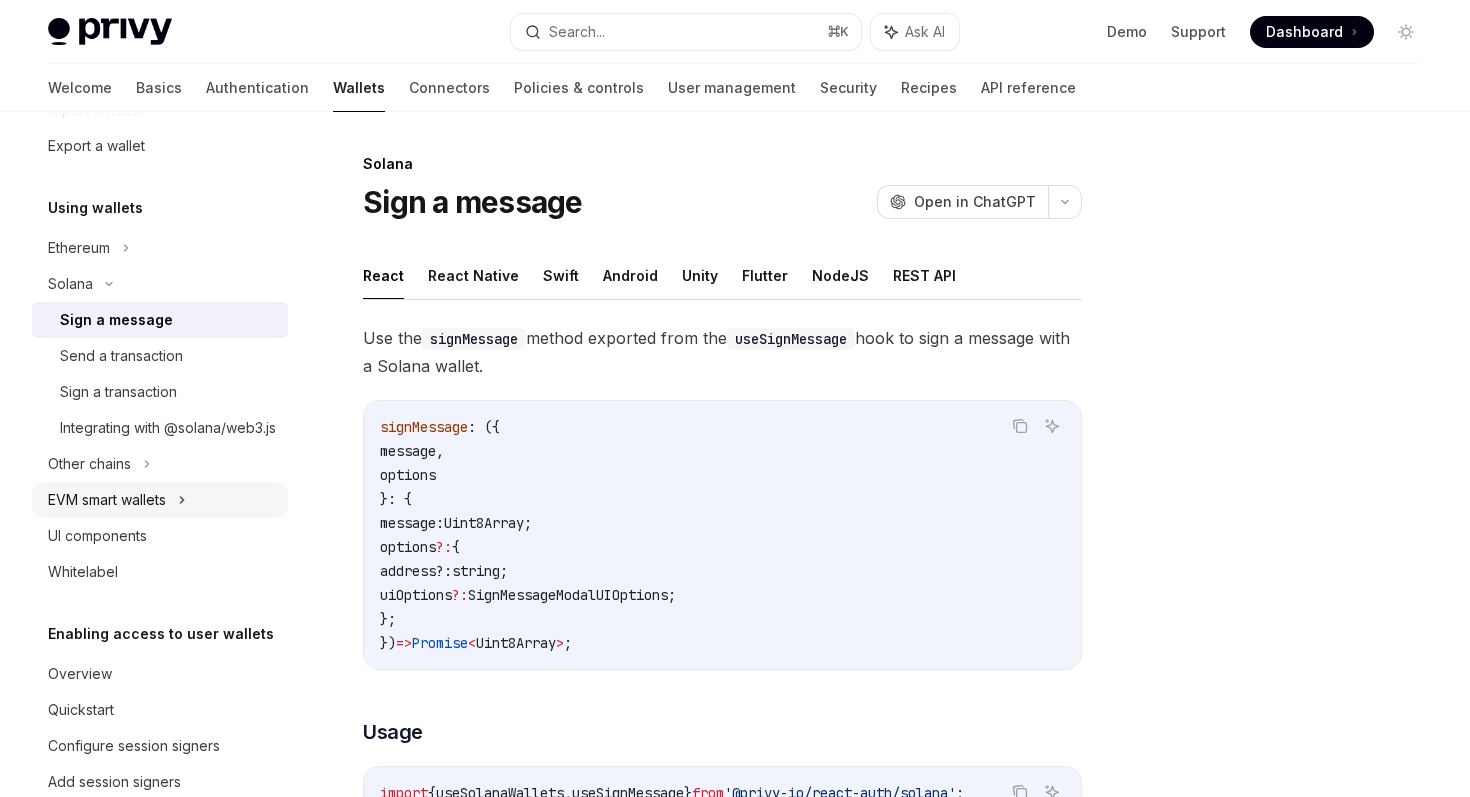 click on "EVM smart wallets" at bounding box center (160, 500) 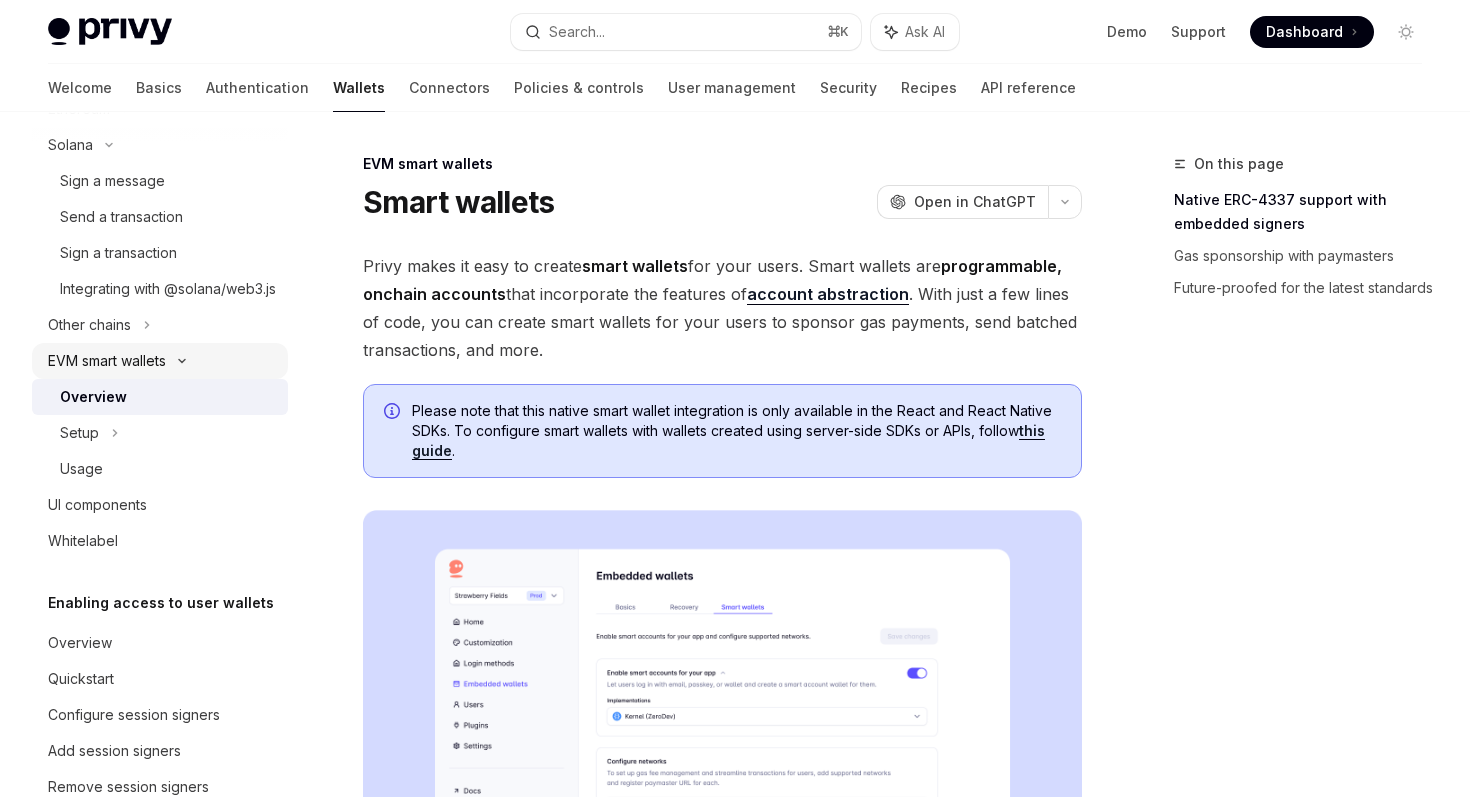 scroll, scrollTop: 448, scrollLeft: 0, axis: vertical 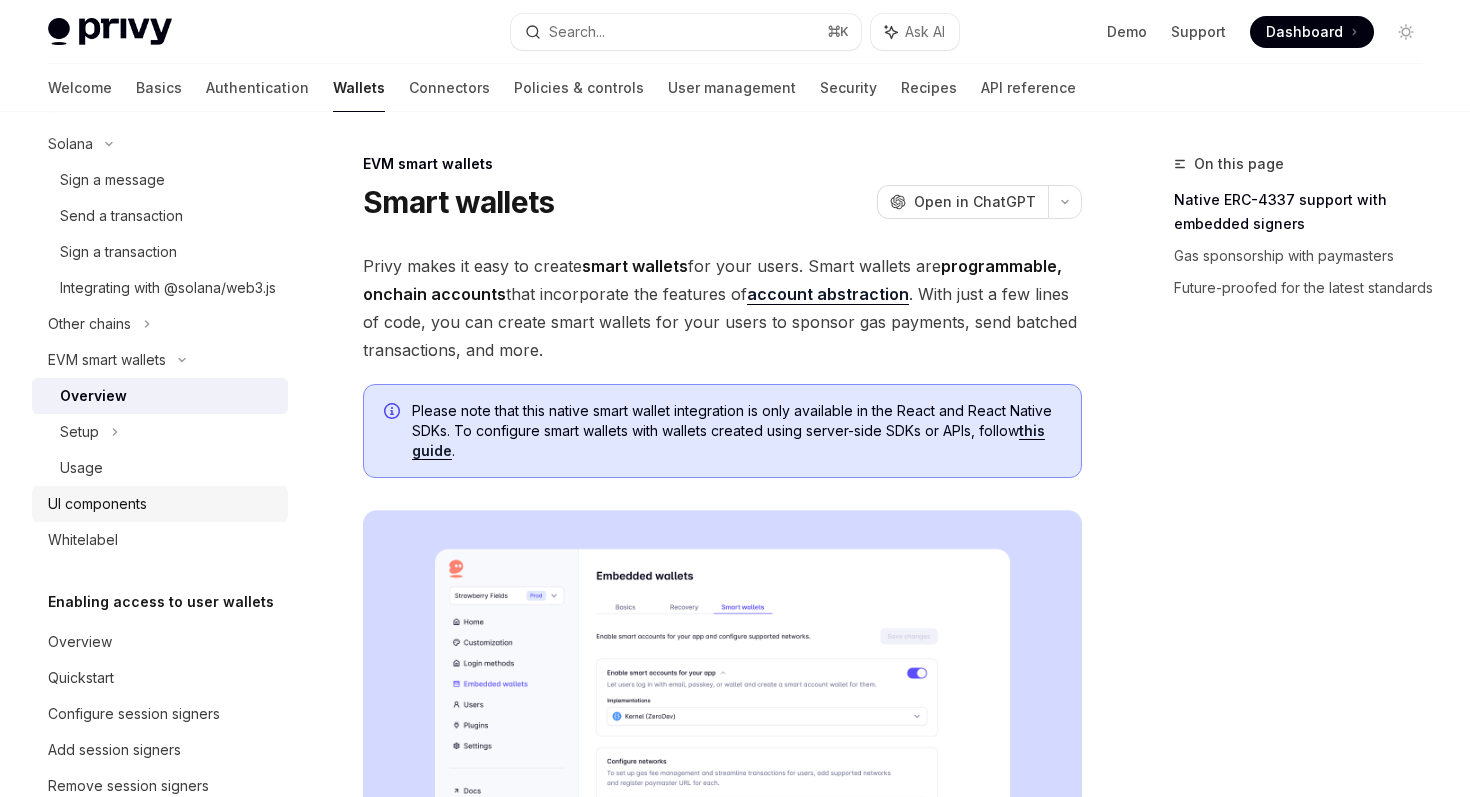 click on "UI components" at bounding box center (162, 504) 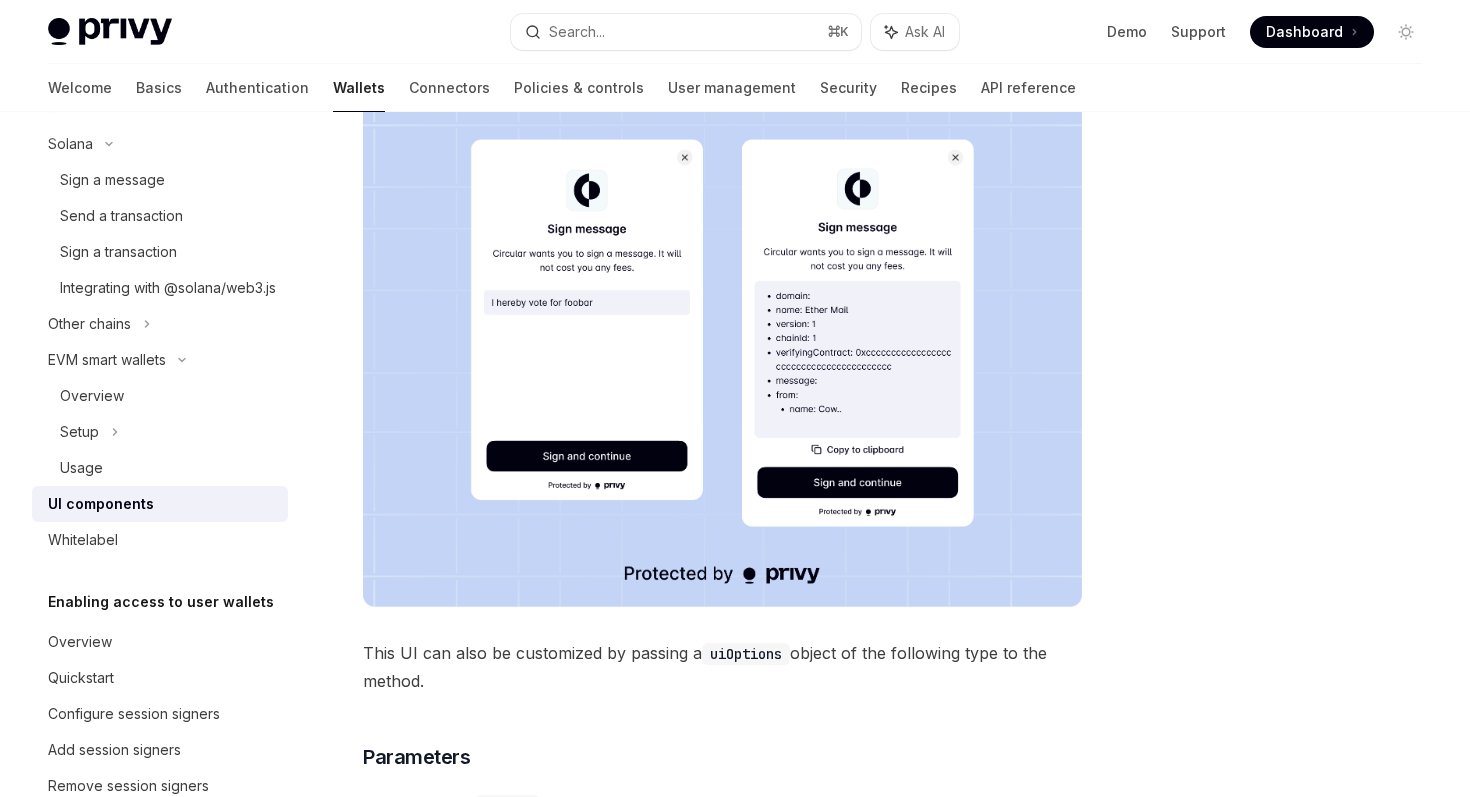 scroll, scrollTop: 493, scrollLeft: 0, axis: vertical 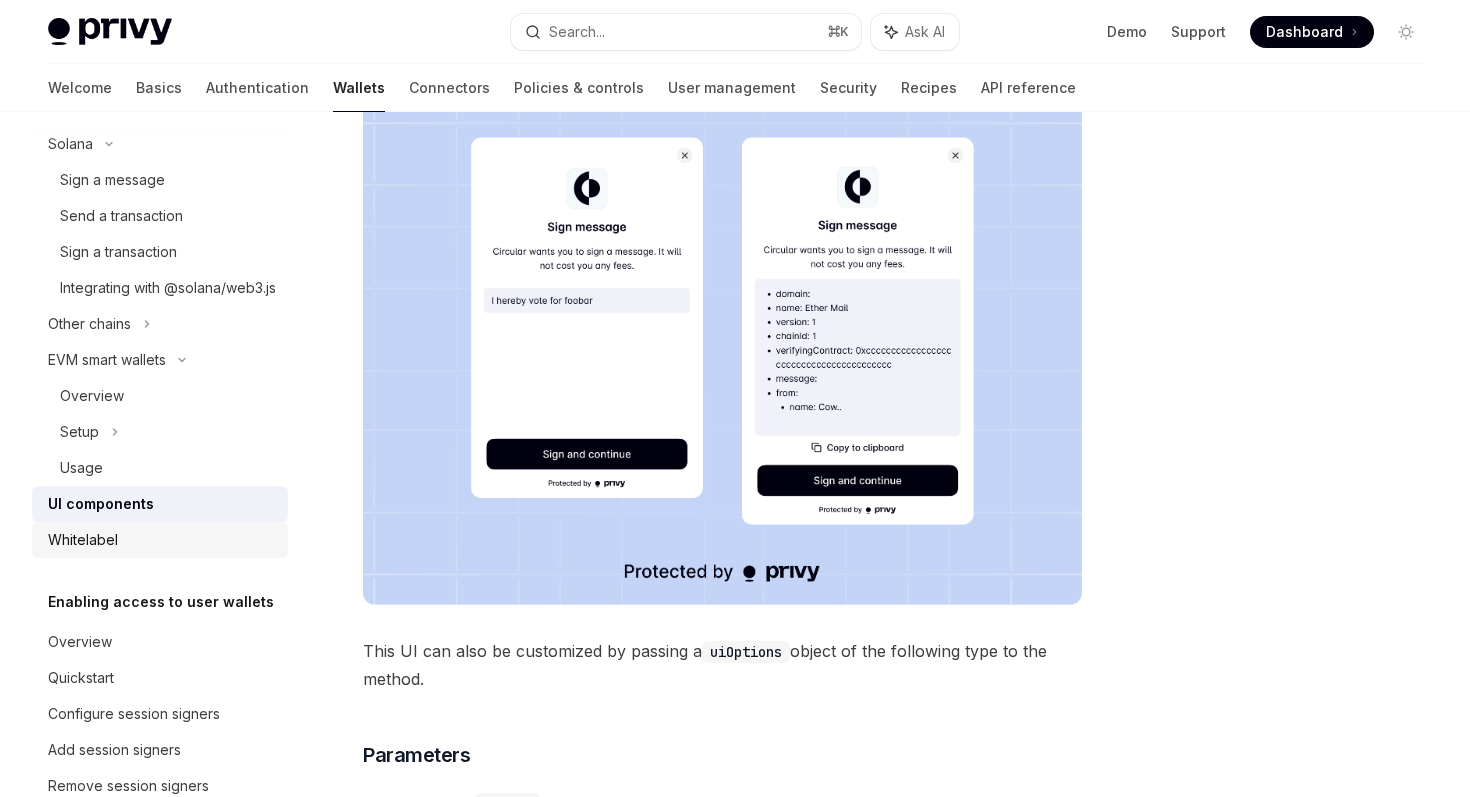 click on "Whitelabel" at bounding box center [162, 540] 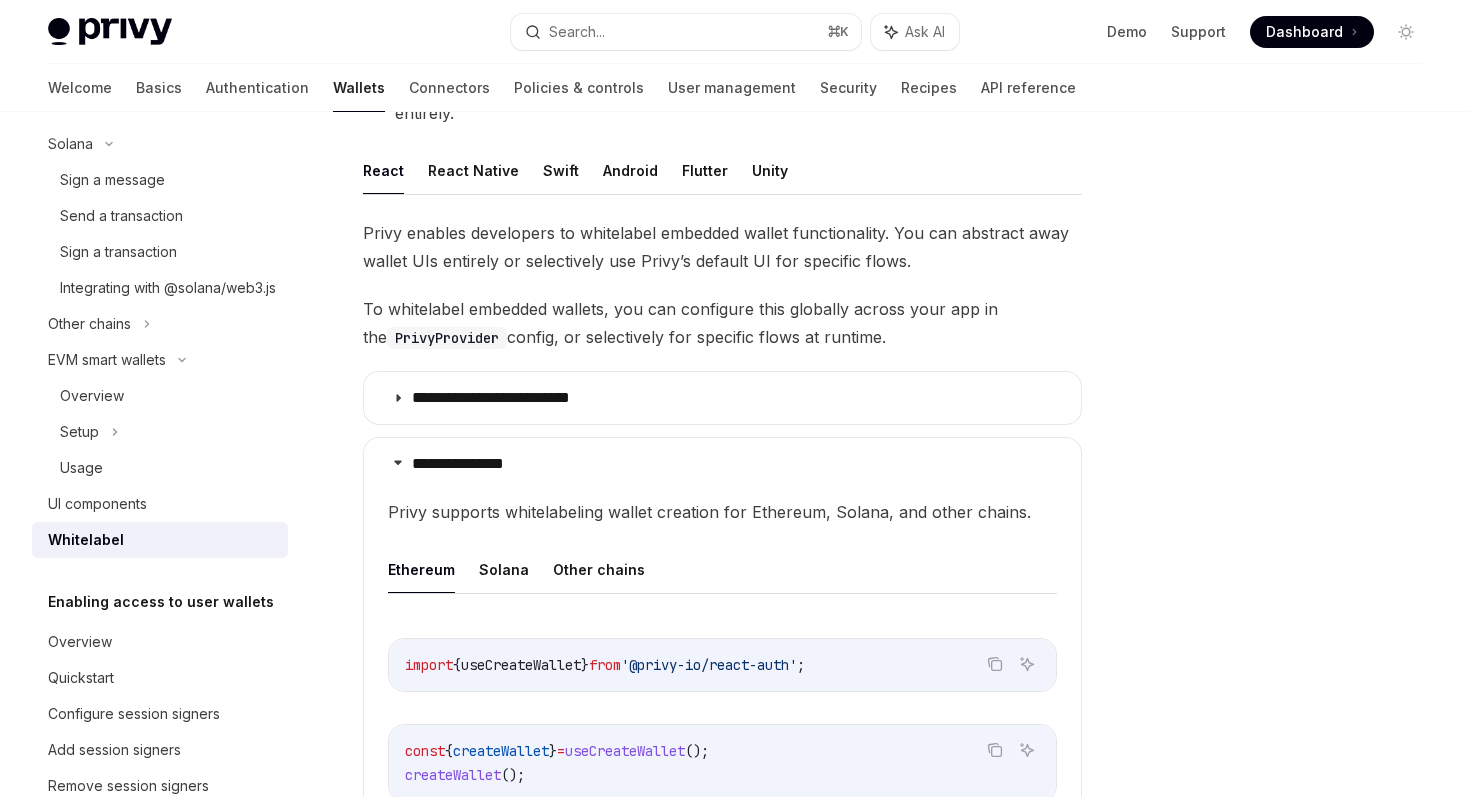 scroll, scrollTop: 323, scrollLeft: 0, axis: vertical 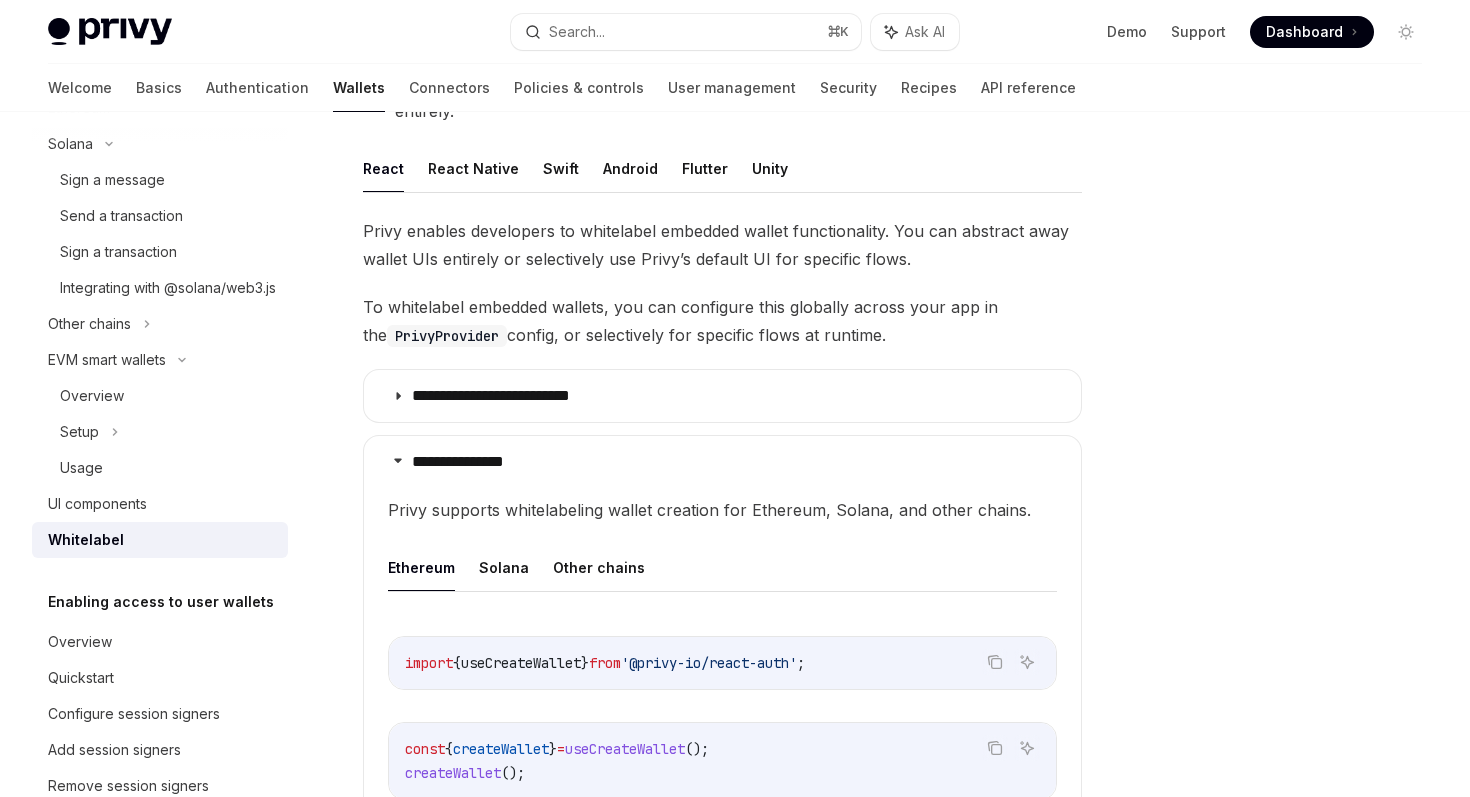 click on "Privy enables developers to whitelabel embedded wallet functionality. You can abstract away wallet UIs entirely or selectively use Privy’s default UI for specific flows." at bounding box center (722, 245) 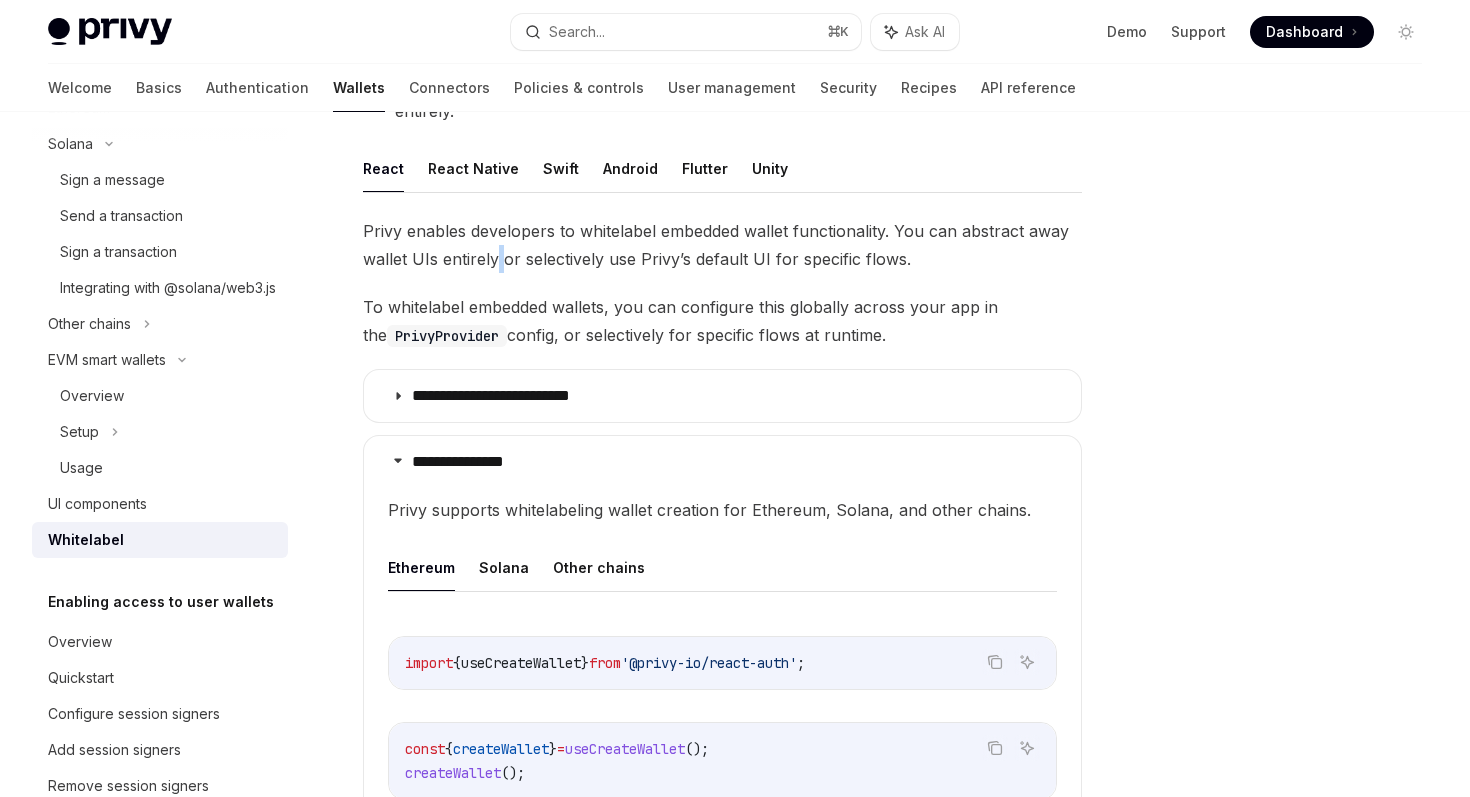 click on "Privy enables developers to whitelabel embedded wallet functionality. You can abstract away wallet UIs entirely or selectively use Privy’s default UI for specific flows." at bounding box center (722, 245) 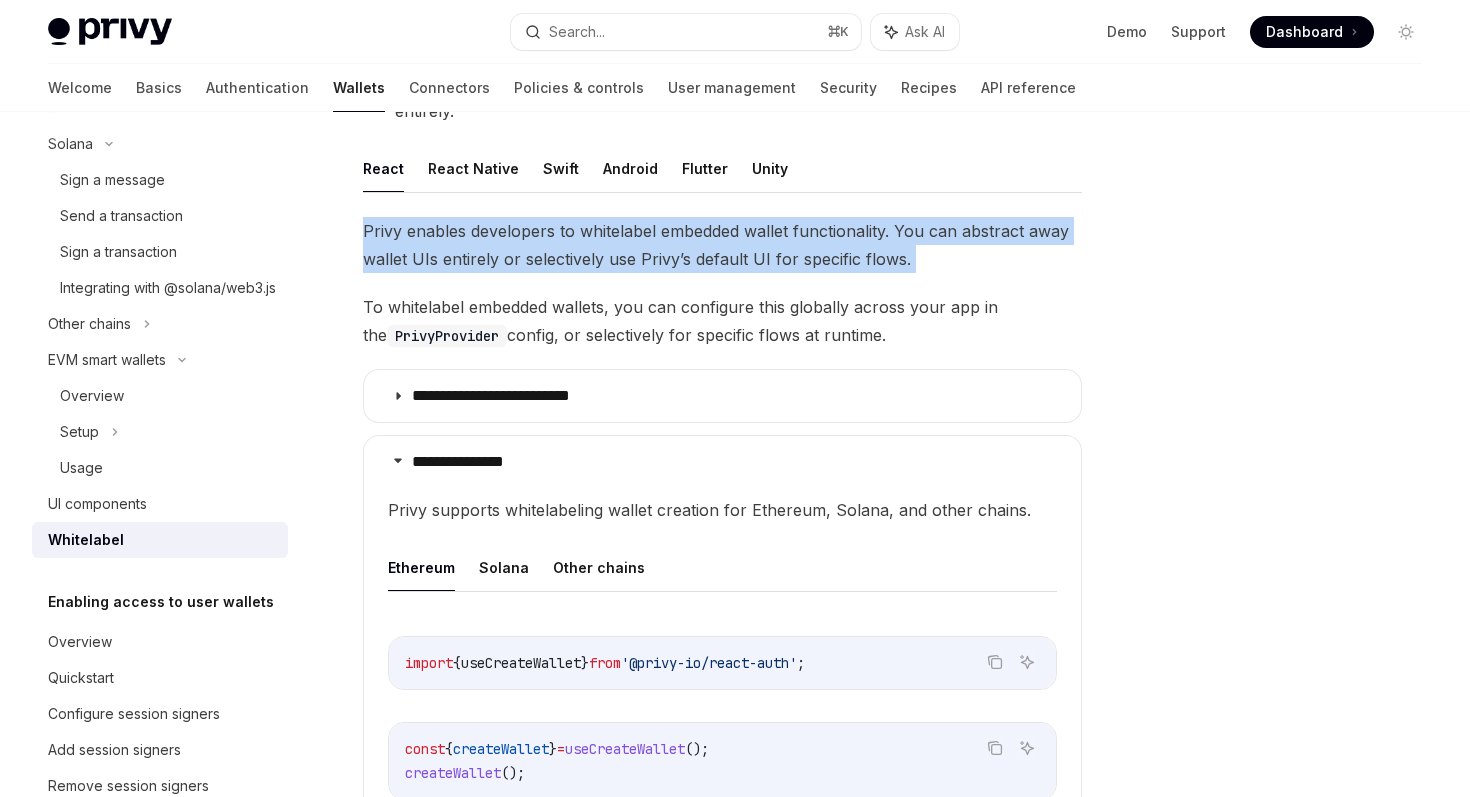 click on "Privy enables developers to whitelabel embedded wallet functionality. You can abstract away wallet UIs entirely or selectively use Privy’s default UI for specific flows." at bounding box center (722, 245) 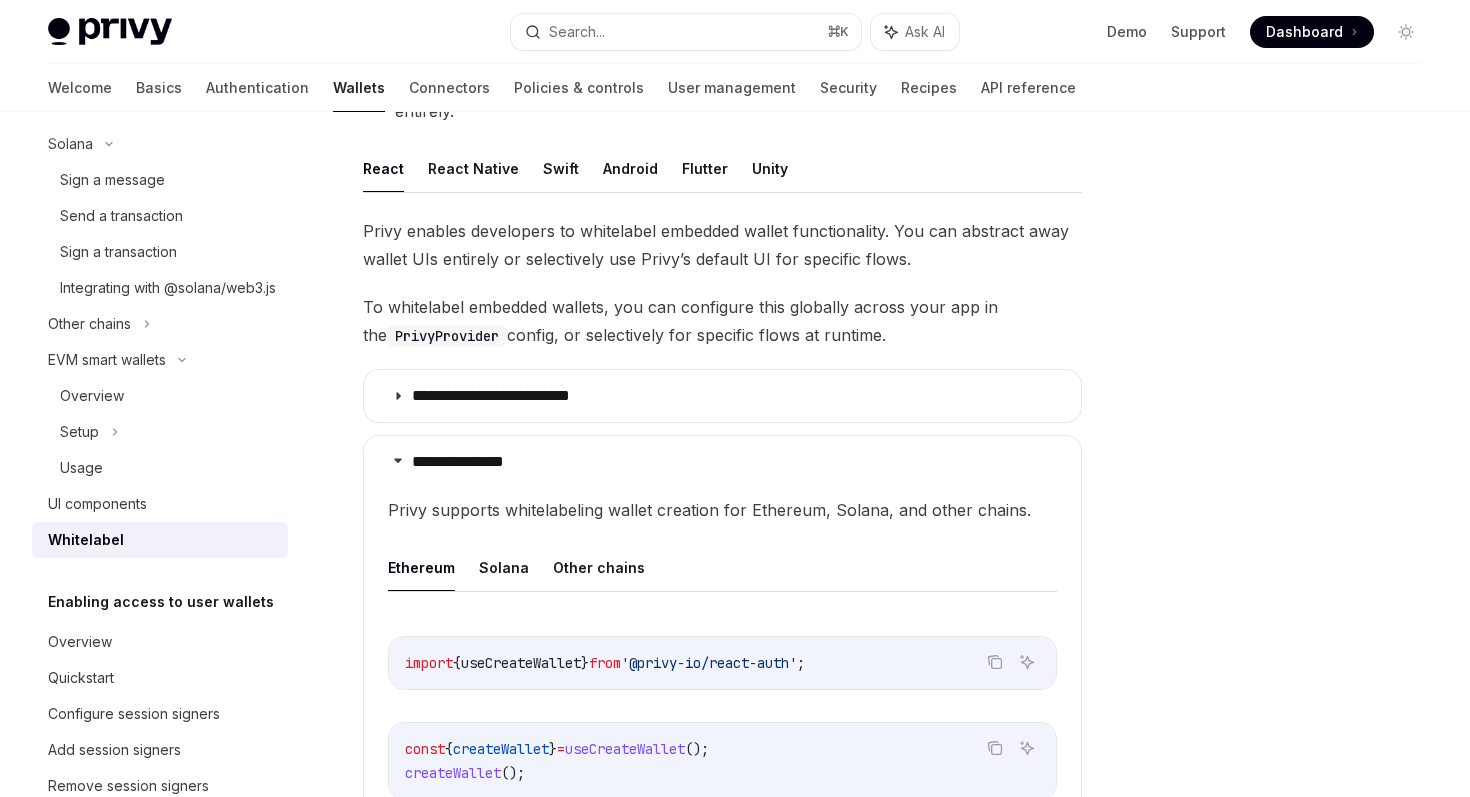 click on "To whitelabel embedded wallets, you can configure this globally across your app in the  PrivyProvider  config, or selectively for specific flows at runtime." at bounding box center [722, 321] 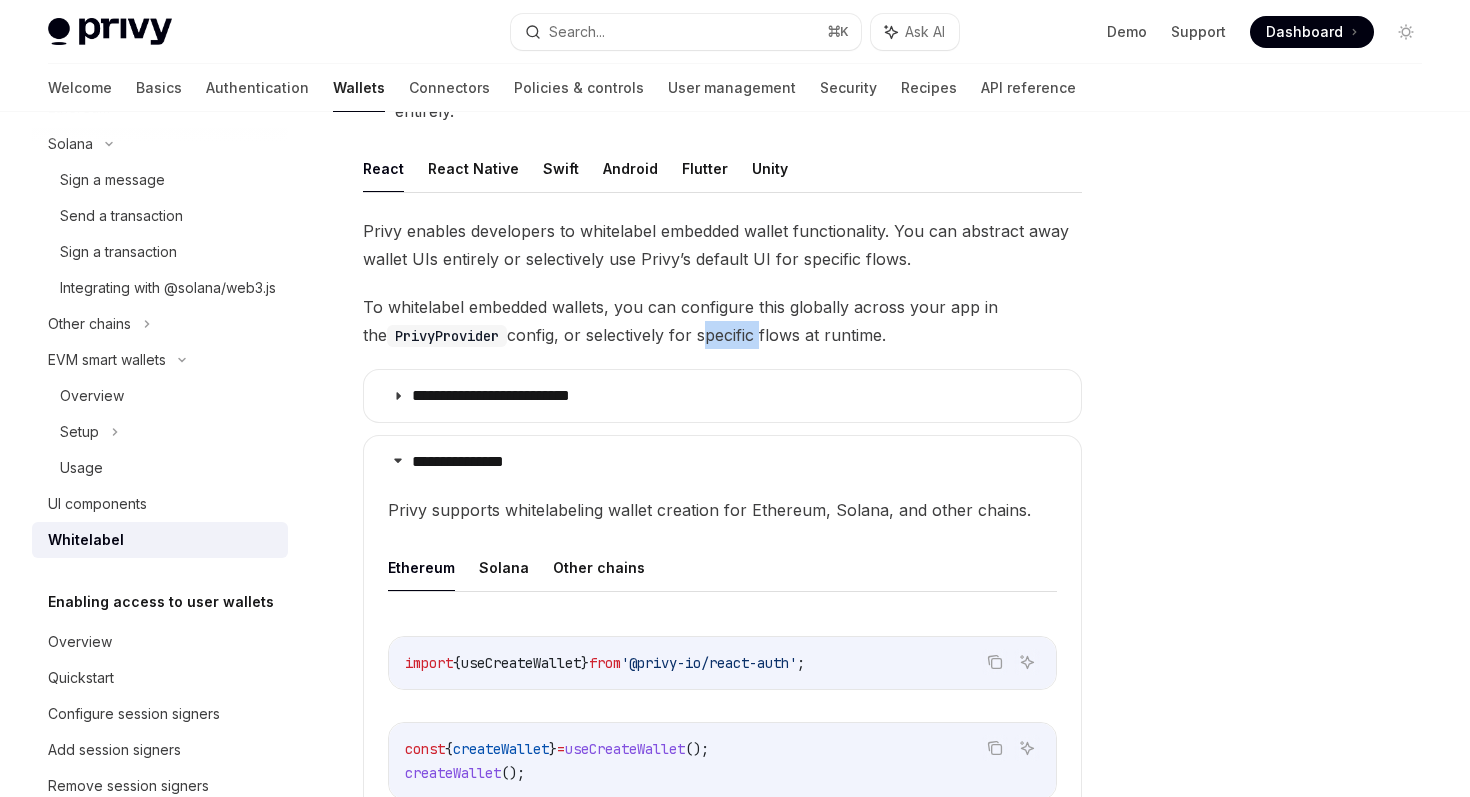 click on "To whitelabel embedded wallets, you can configure this globally across your app in the  PrivyProvider  config, or selectively for specific flows at runtime." at bounding box center [722, 321] 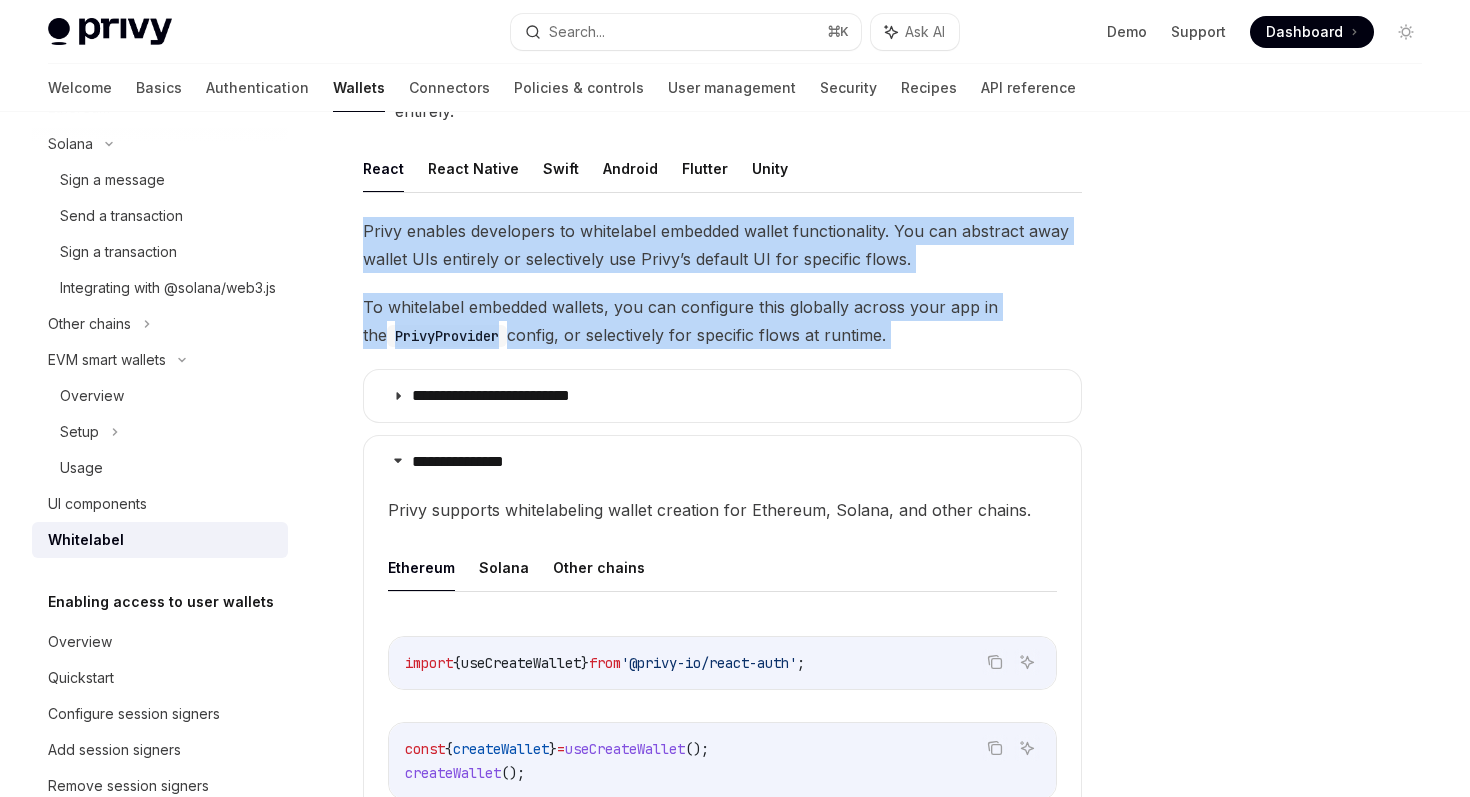 drag, startPoint x: 692, startPoint y: 339, endPoint x: 692, endPoint y: 269, distance: 70 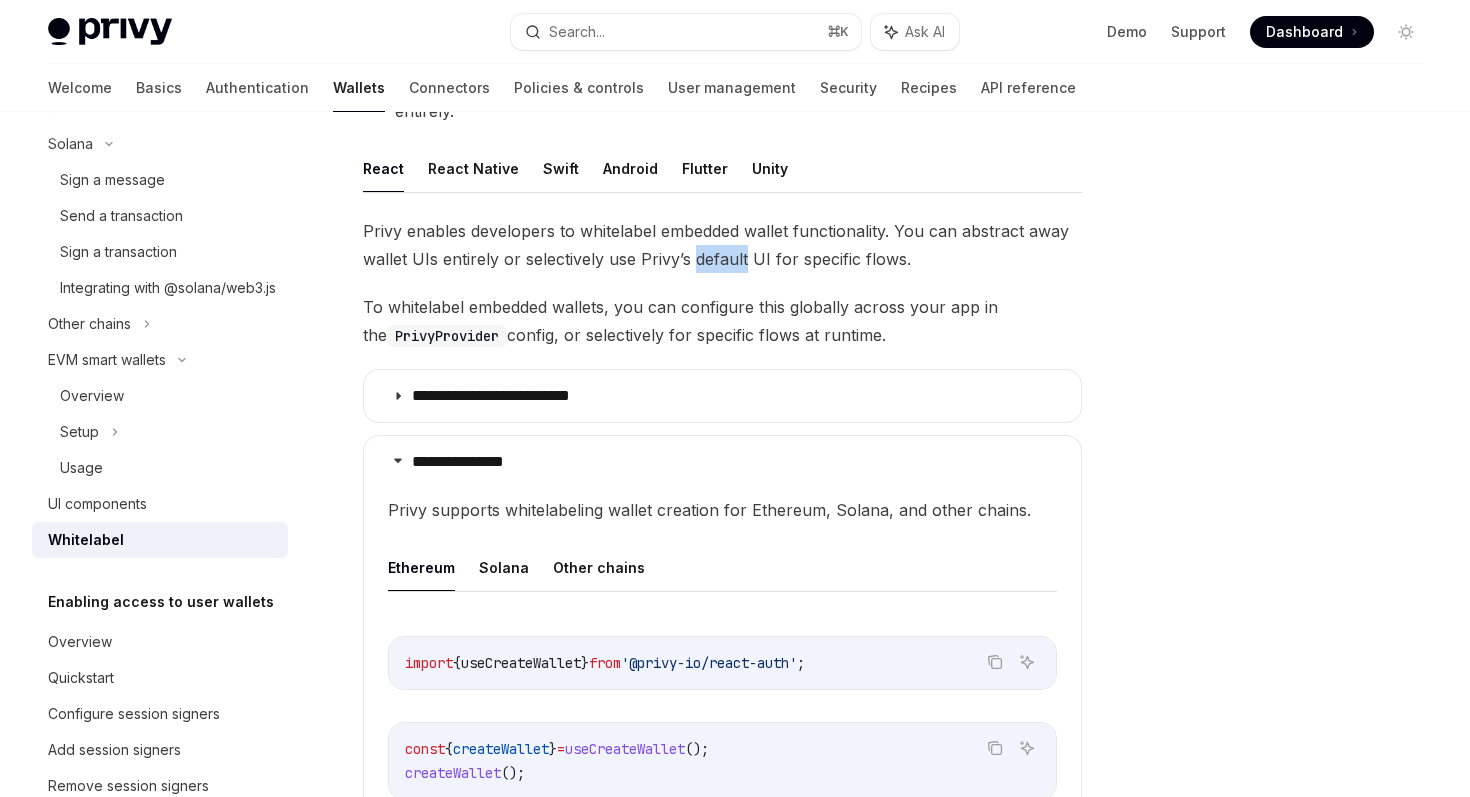 click on "Privy enables developers to whitelabel embedded wallet functionality. You can abstract away wallet UIs entirely or selectively use Privy’s default UI for specific flows." at bounding box center [722, 245] 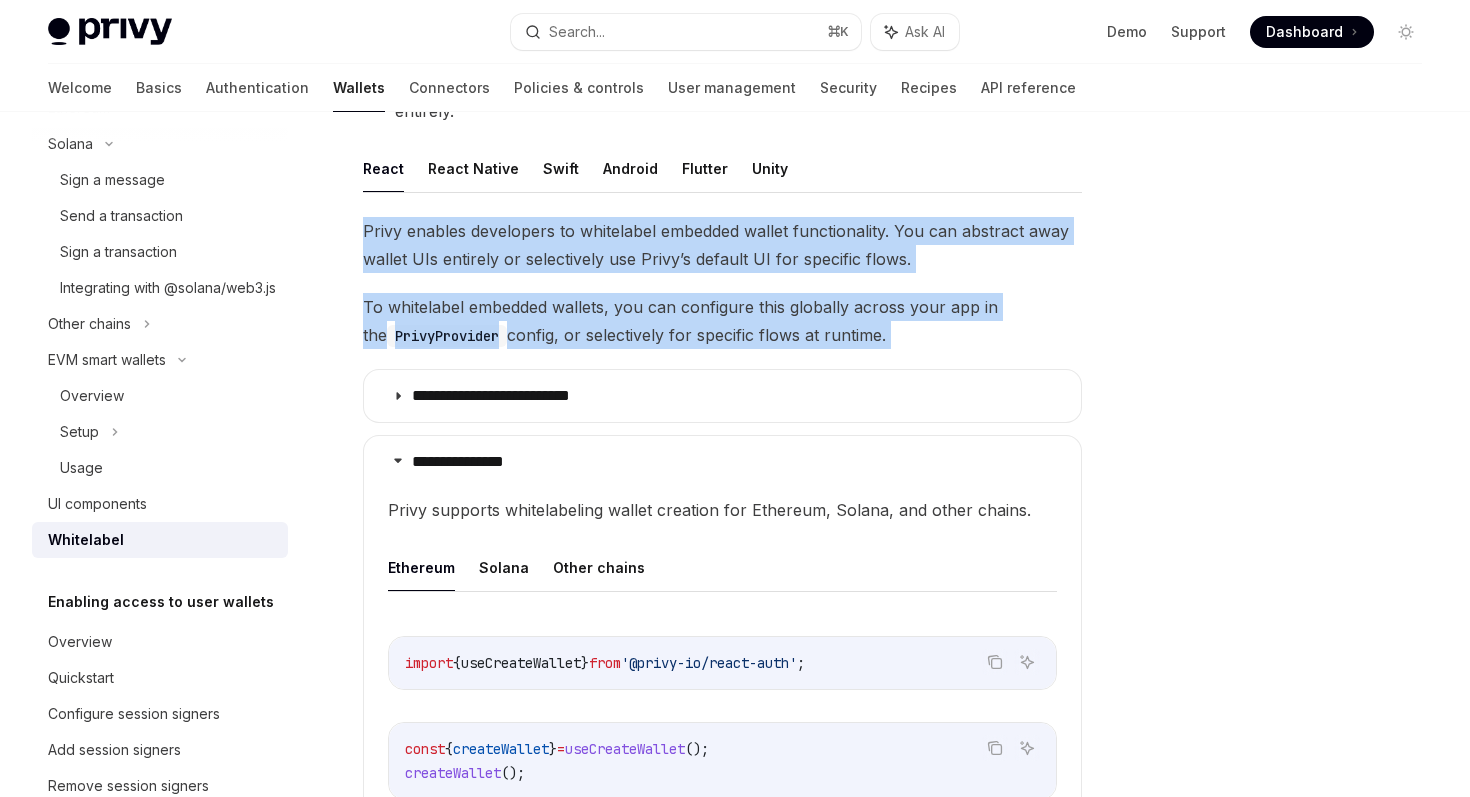 drag, startPoint x: 692, startPoint y: 269, endPoint x: 698, endPoint y: 310, distance: 41.4367 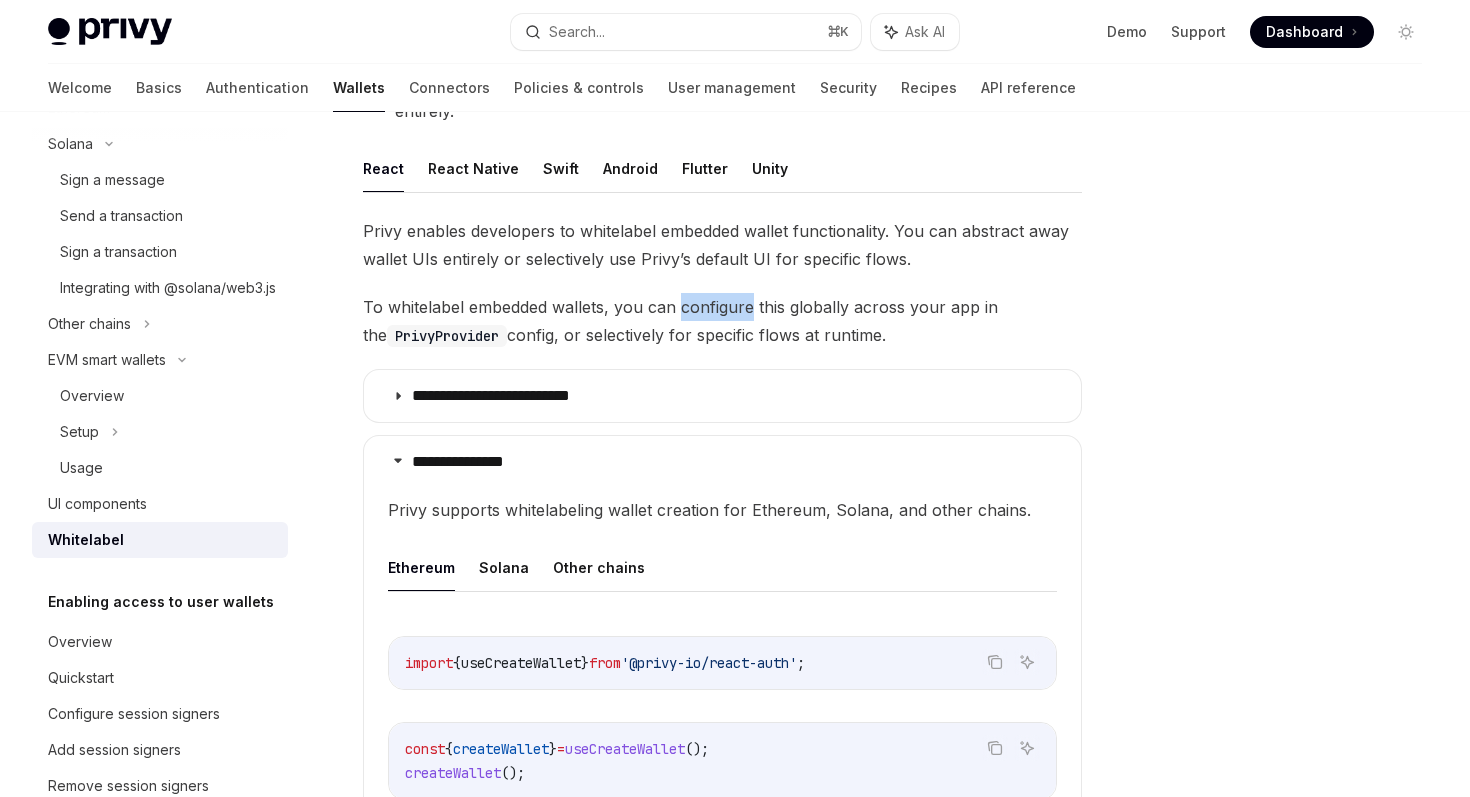 click on "To whitelabel embedded wallets, you can configure this globally across your app in the  PrivyProvider  config, or selectively for specific flows at runtime." at bounding box center (722, 321) 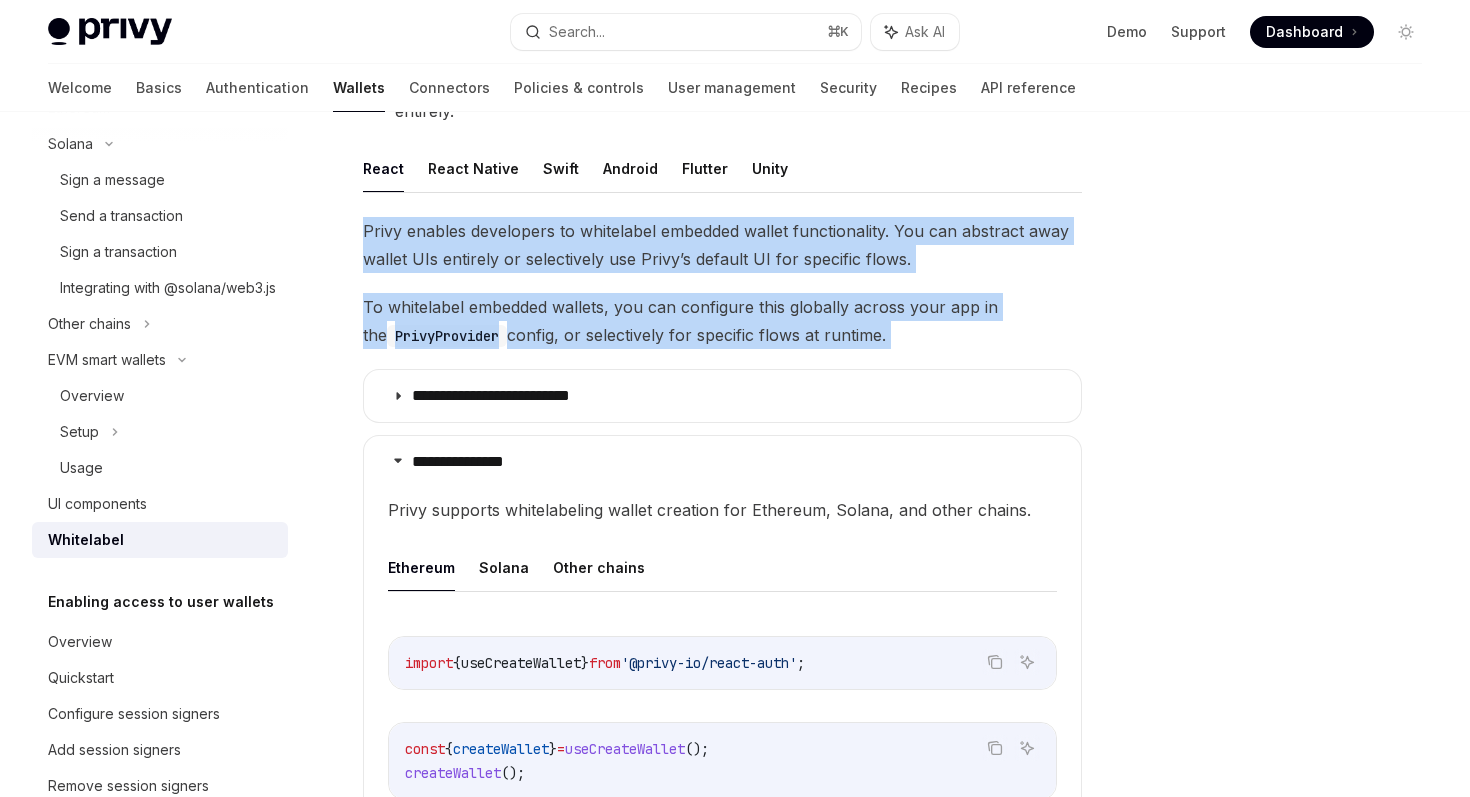 drag, startPoint x: 698, startPoint y: 310, endPoint x: 673, endPoint y: 219, distance: 94.371605 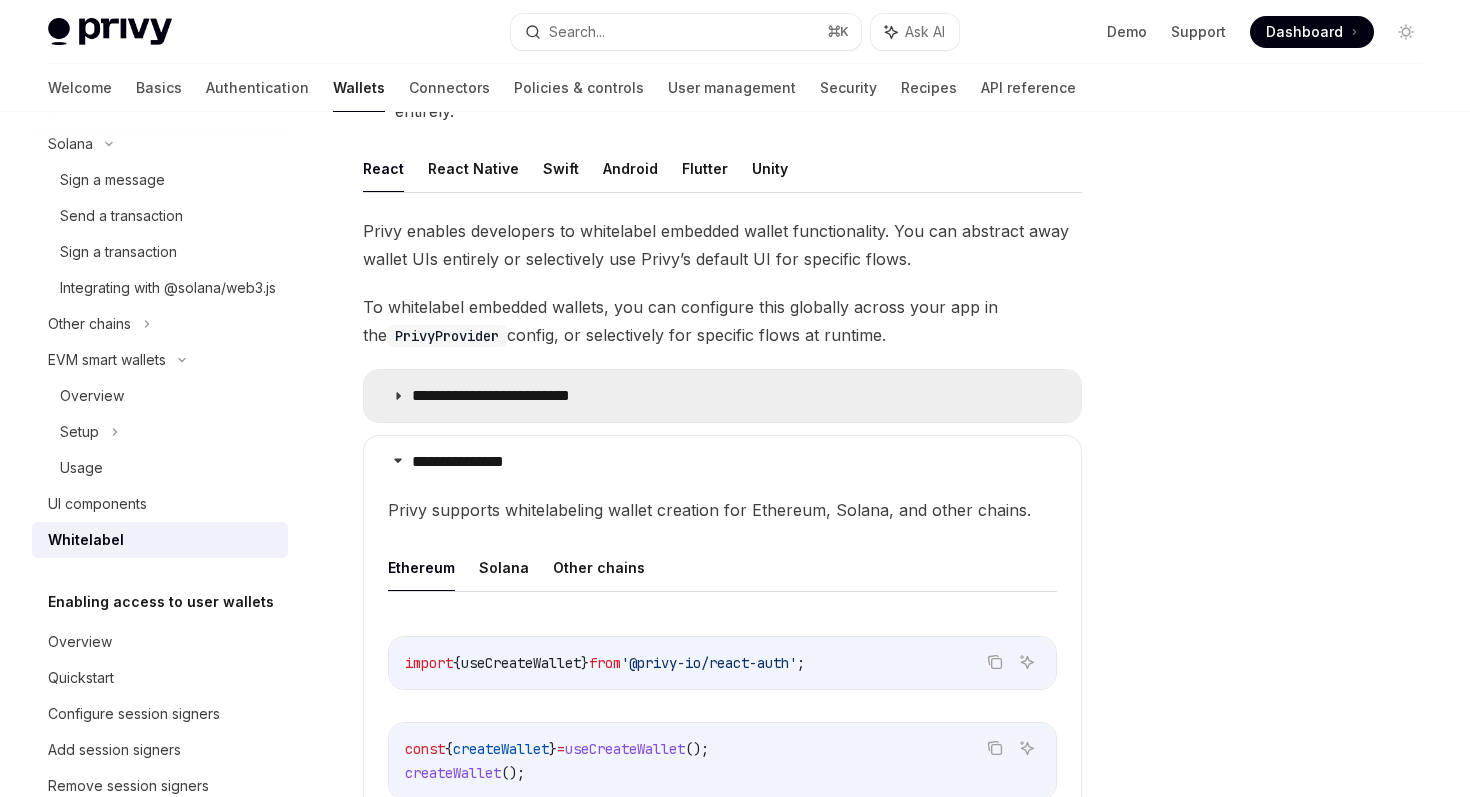 click on "**********" at bounding box center (722, 396) 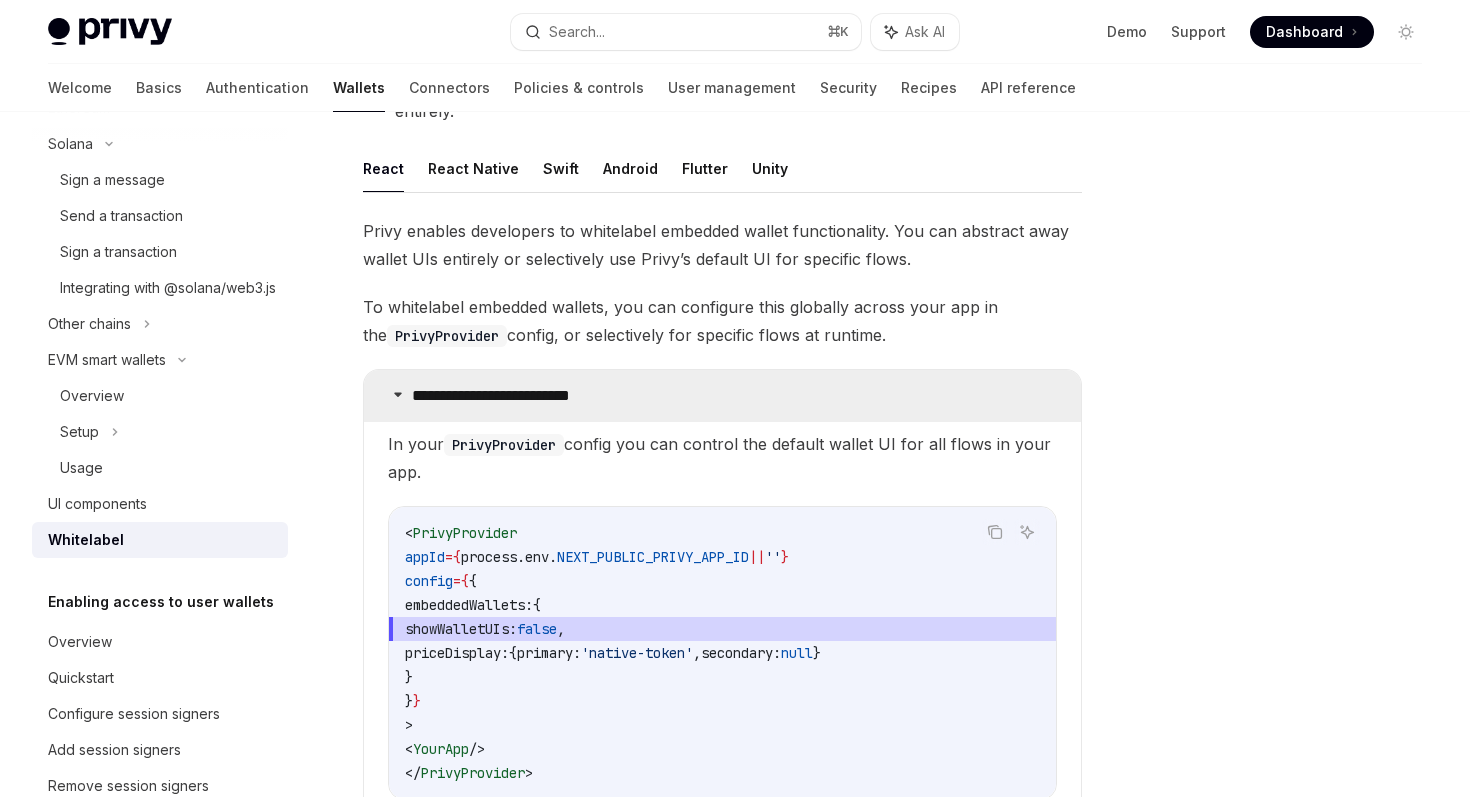 click on "**********" at bounding box center [722, 396] 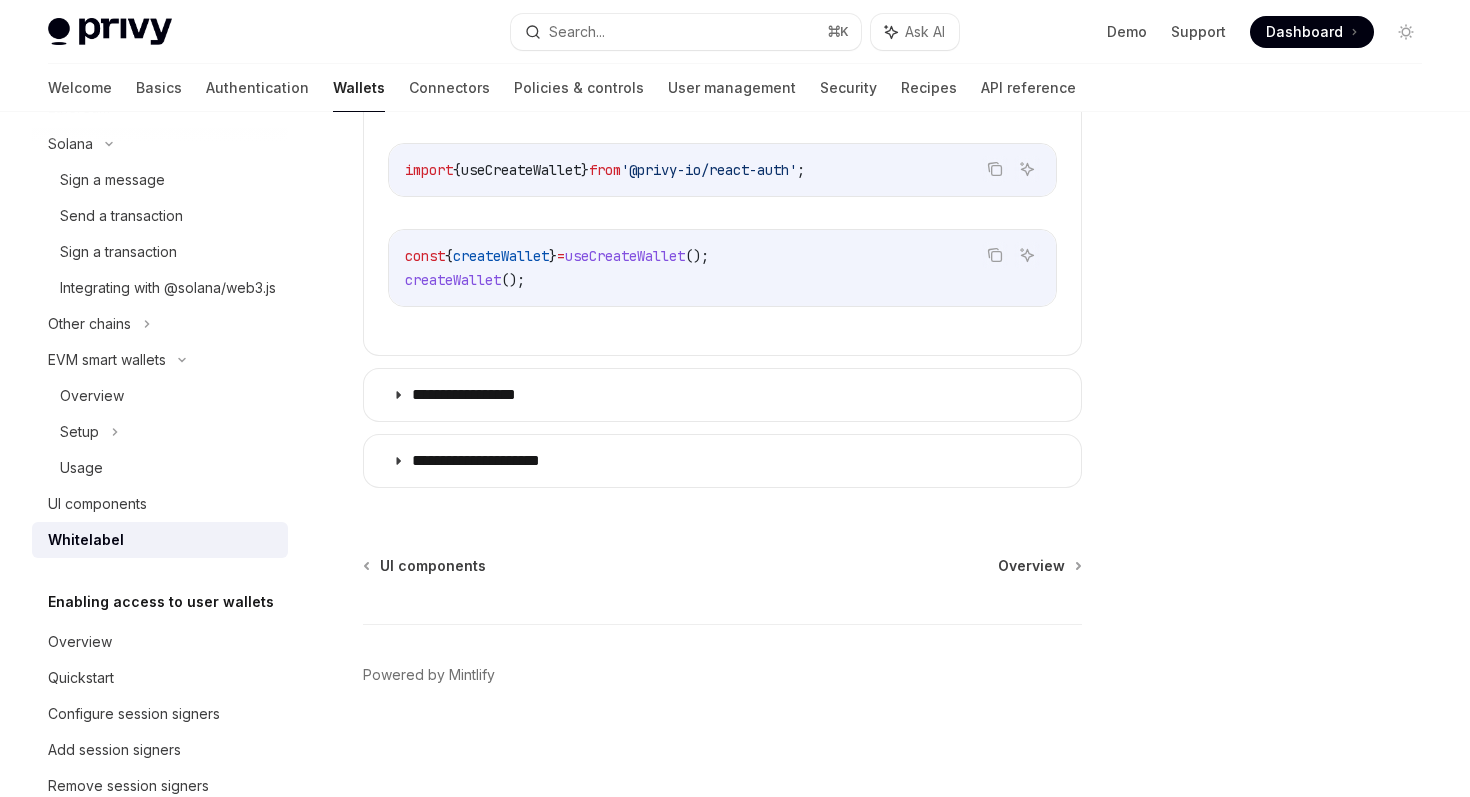 click on "**********" at bounding box center [722, 395] 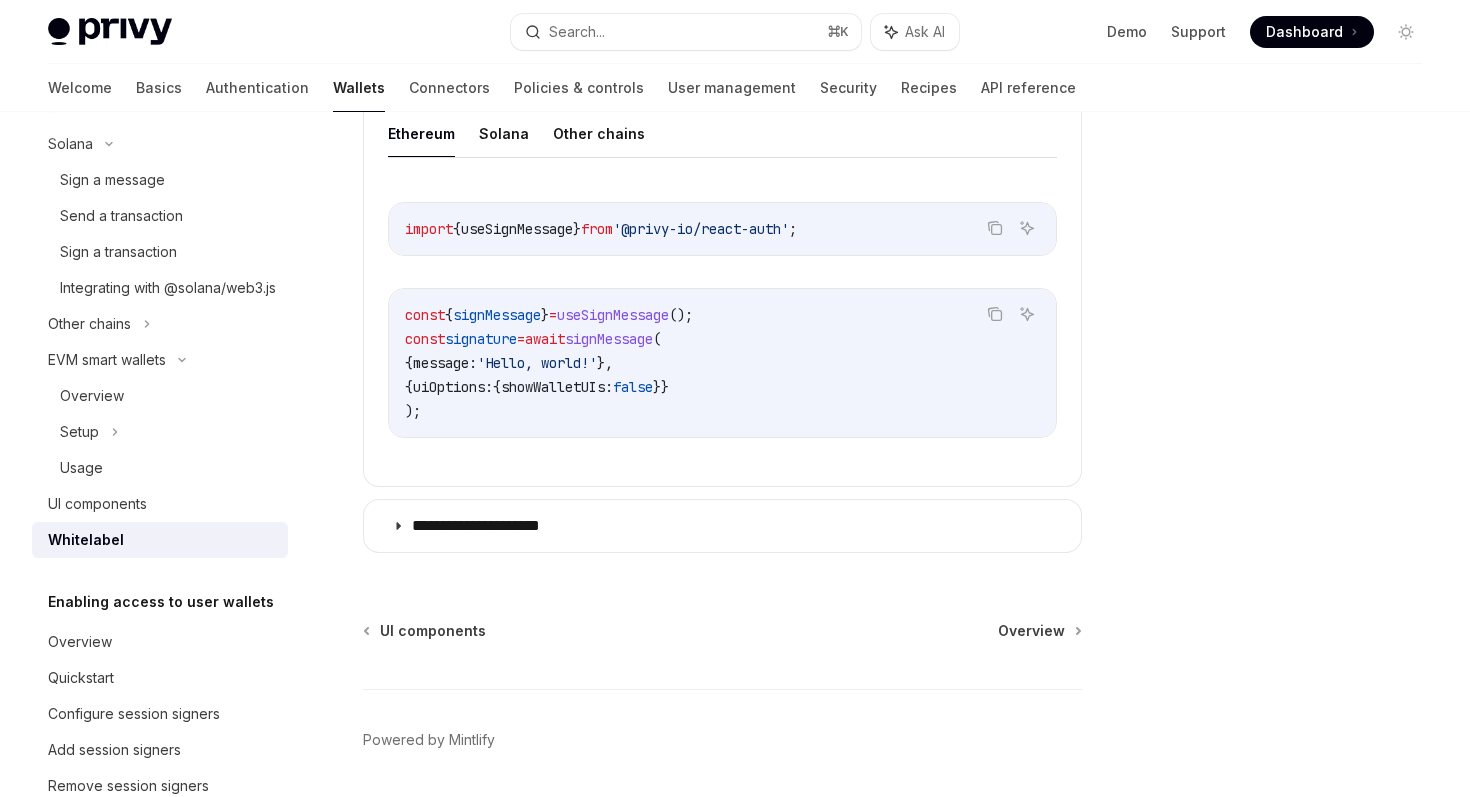 scroll, scrollTop: 1276, scrollLeft: 0, axis: vertical 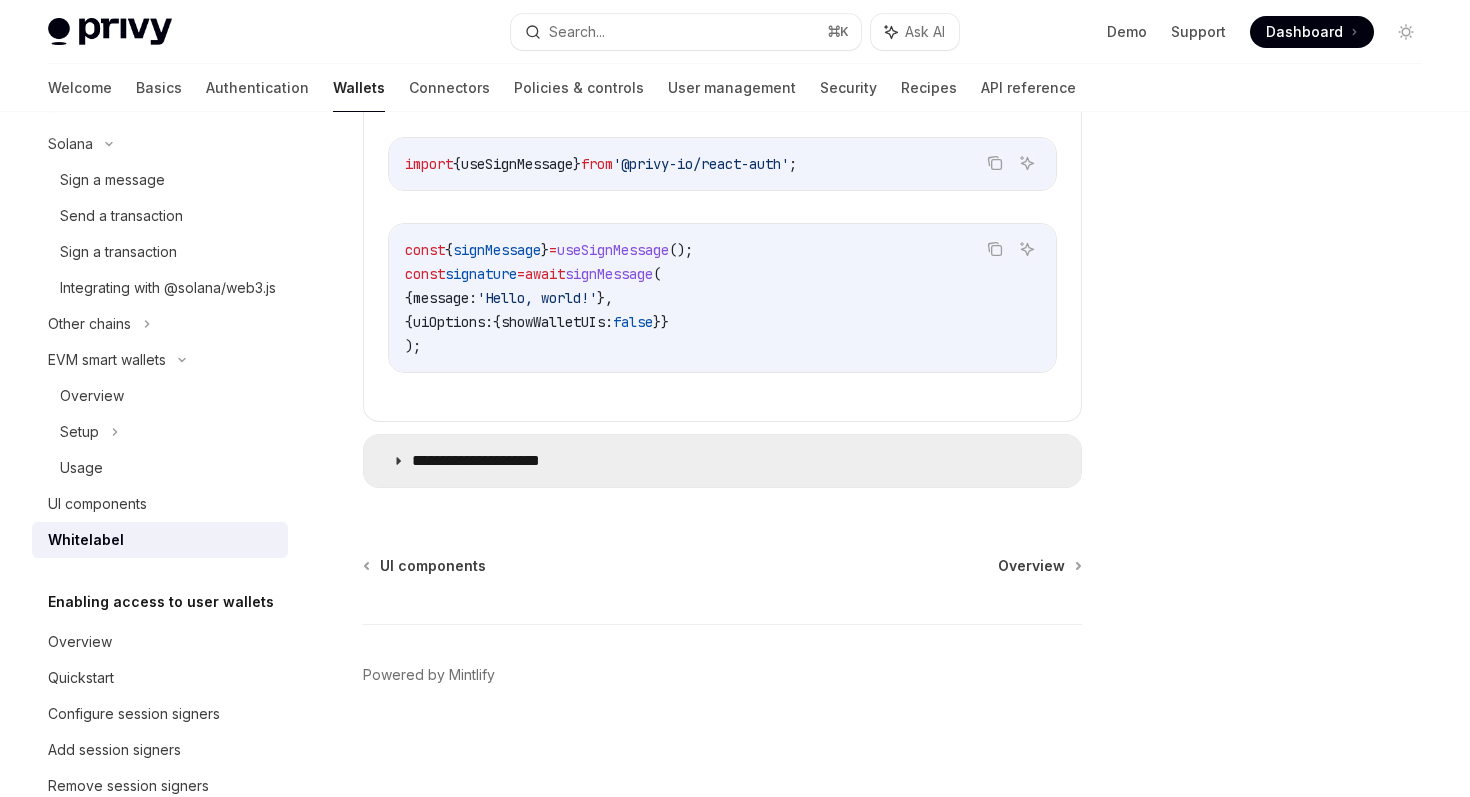 click on "**********" at bounding box center [722, 461] 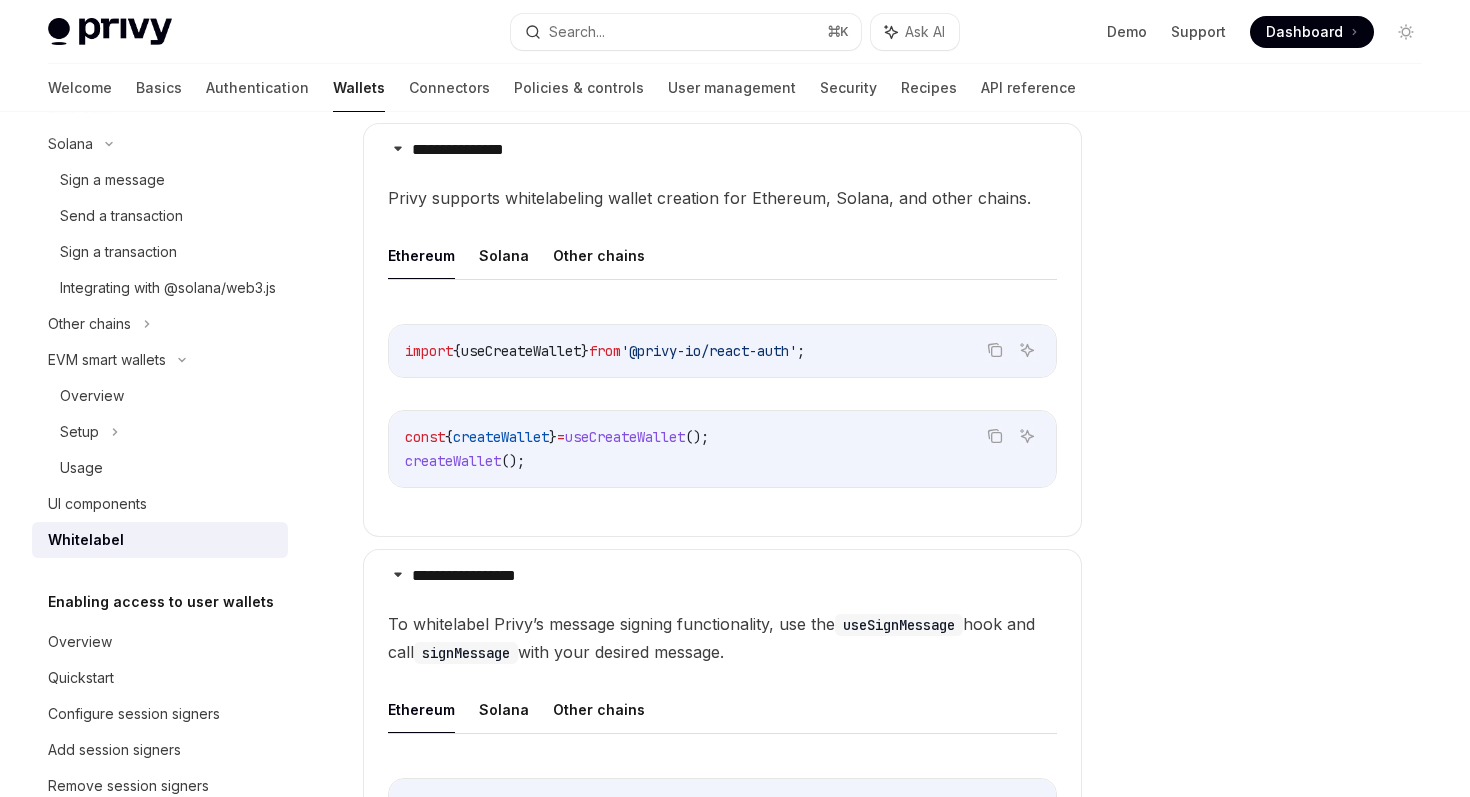 scroll, scrollTop: 0, scrollLeft: 0, axis: both 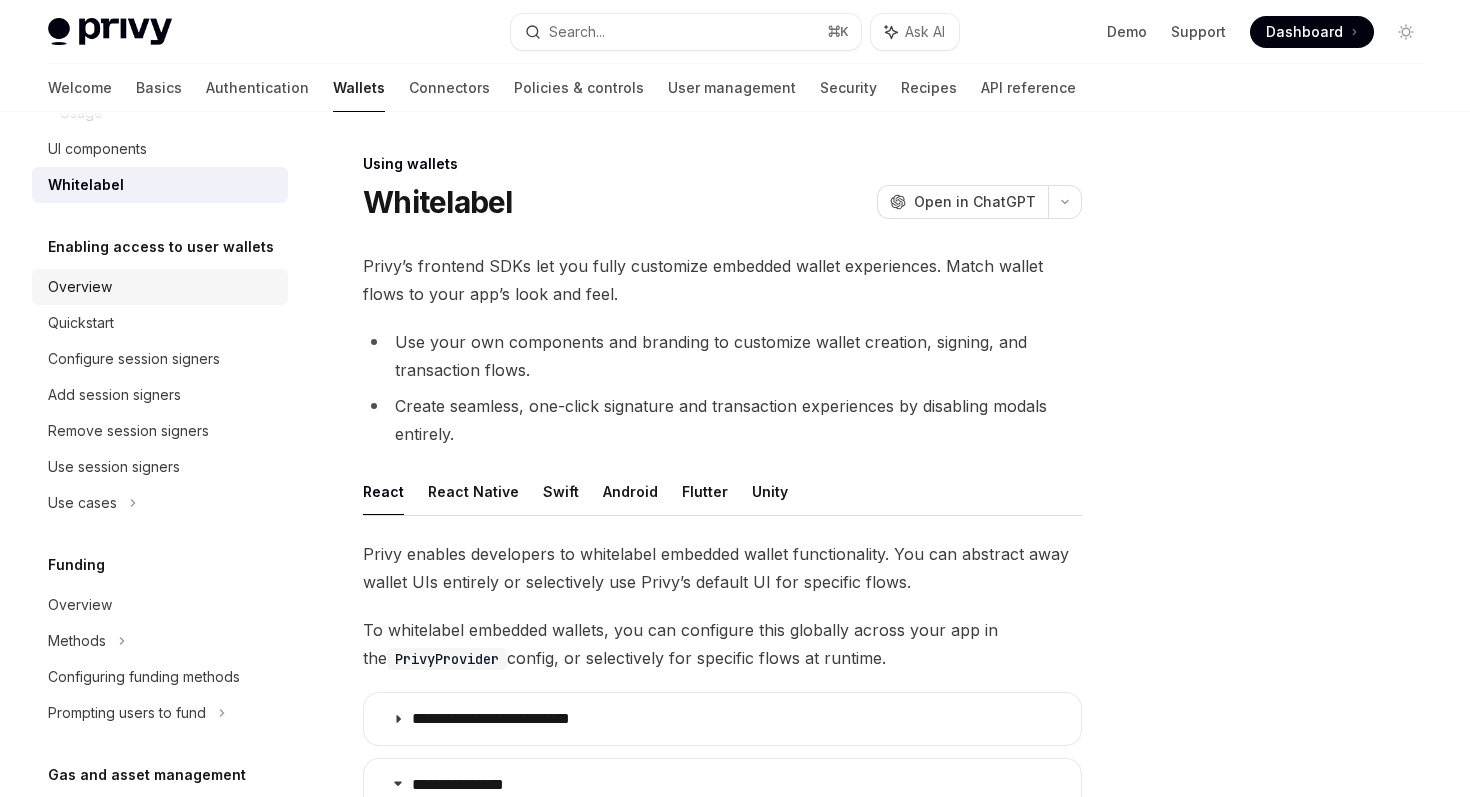 click on "Overview" at bounding box center (162, 287) 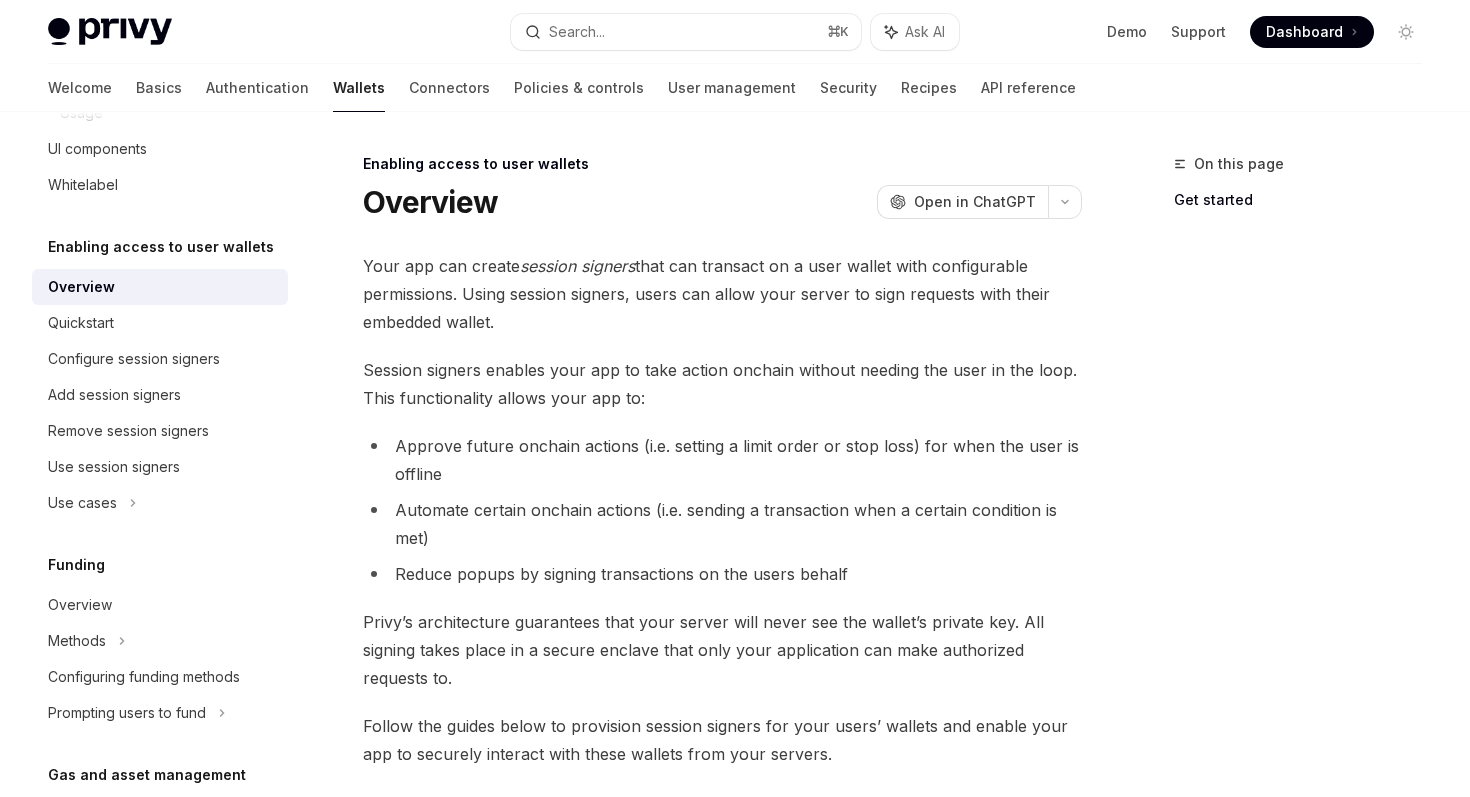 scroll, scrollTop: 413, scrollLeft: 0, axis: vertical 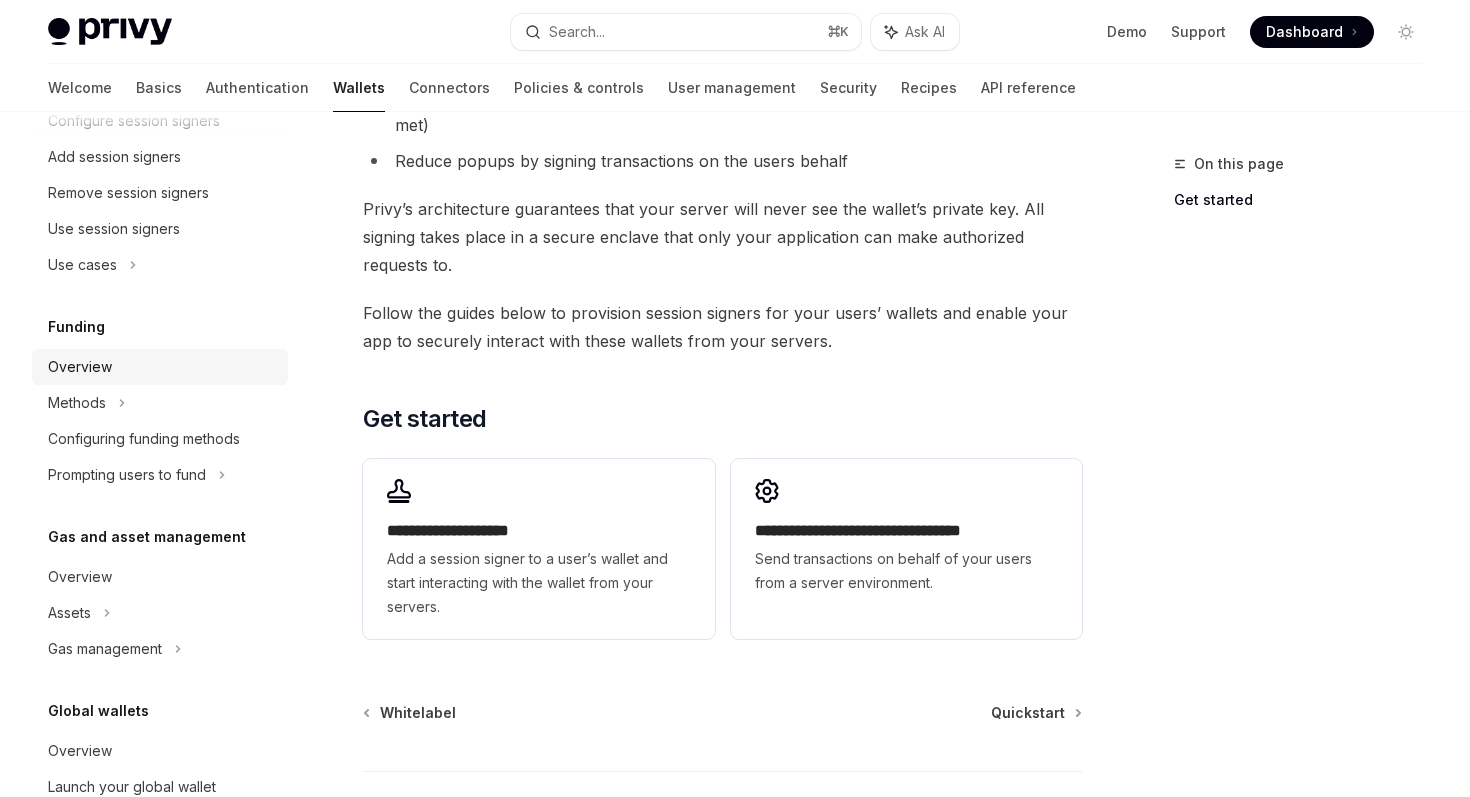 click on "Overview" at bounding box center (80, 367) 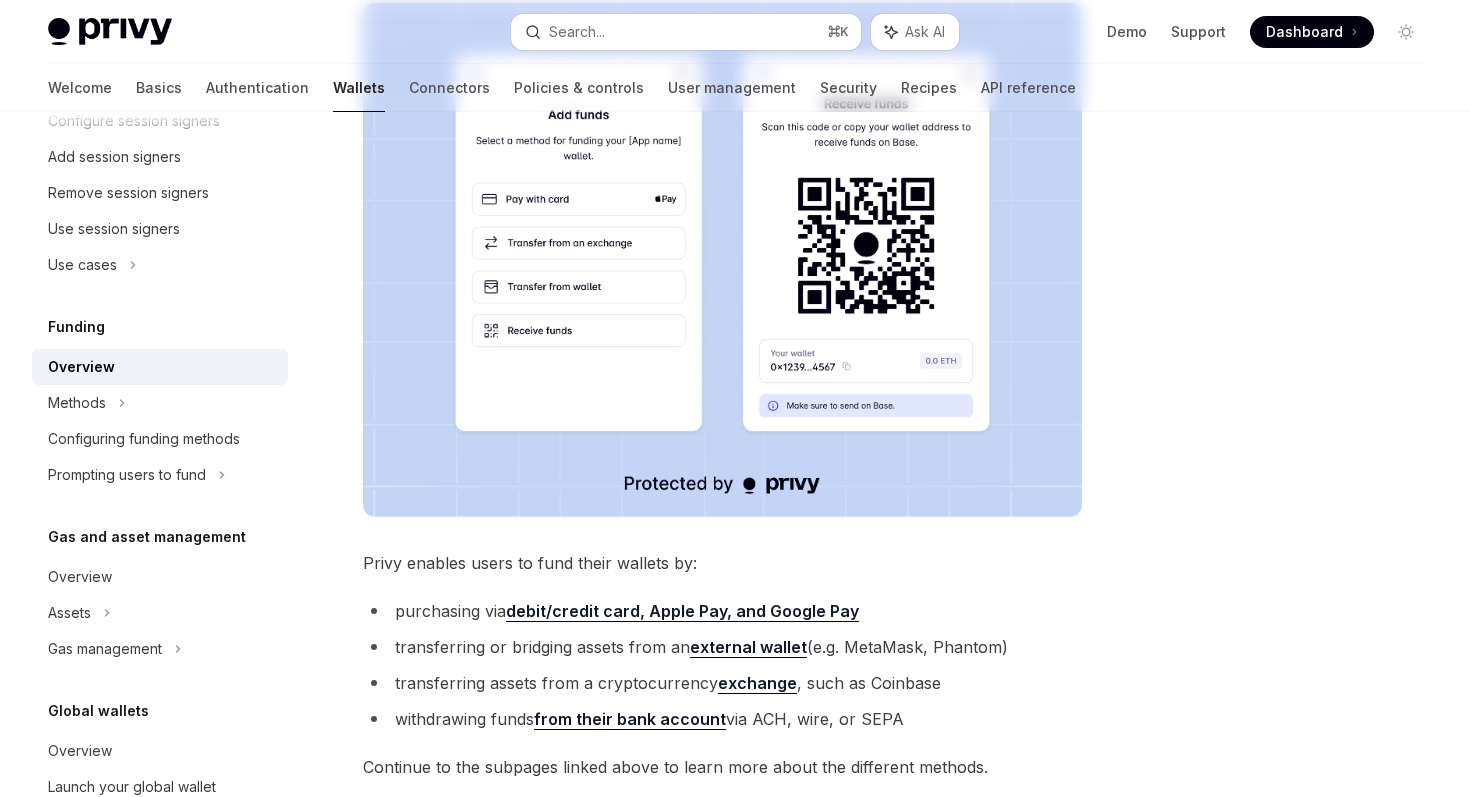 scroll, scrollTop: 0, scrollLeft: 0, axis: both 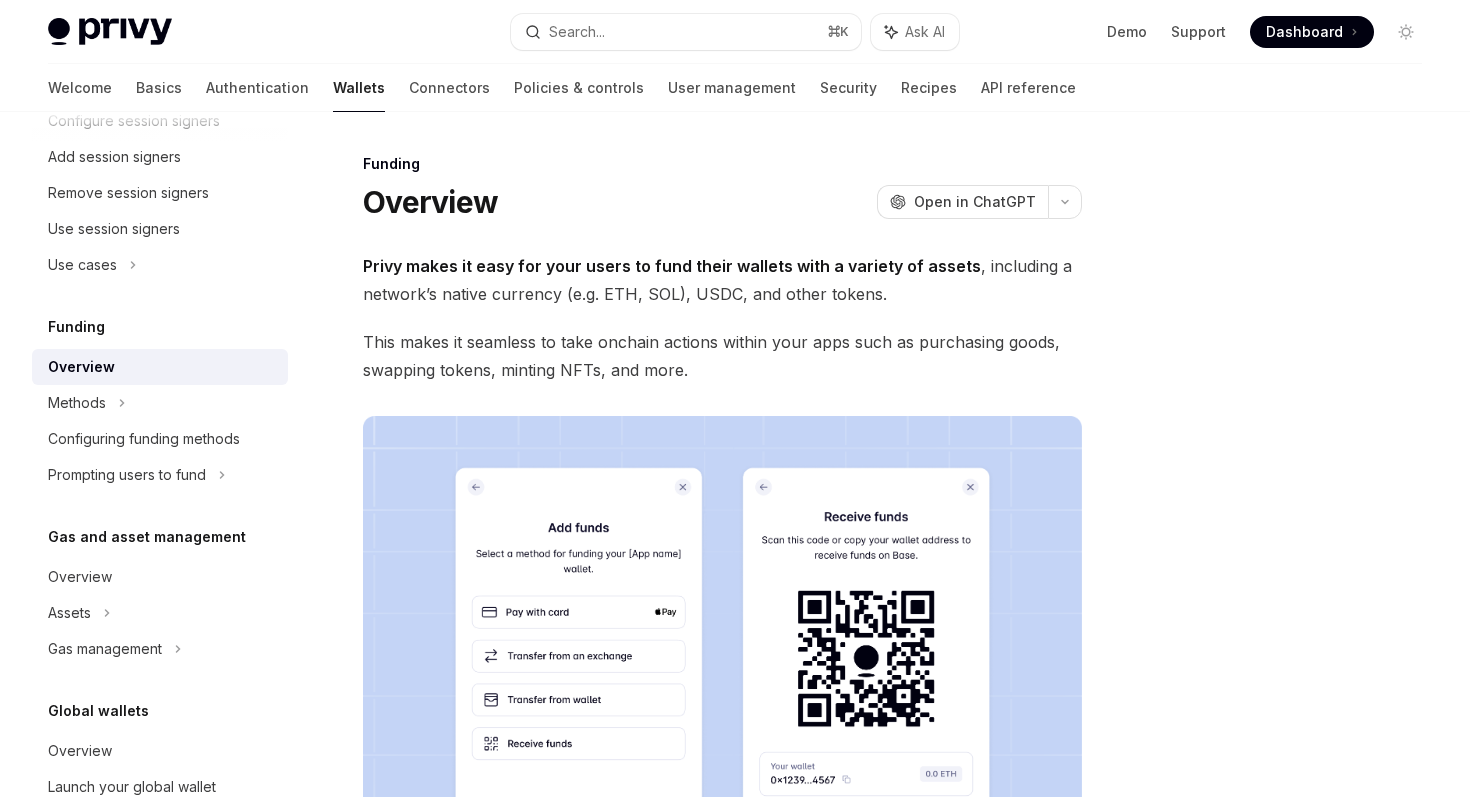 click on "Privy makes it easy for your users to fund their wallets with a variety of assets , including a network’s native currency (e.g. ETH, SOL), USDC, and other tokens." at bounding box center [722, 280] 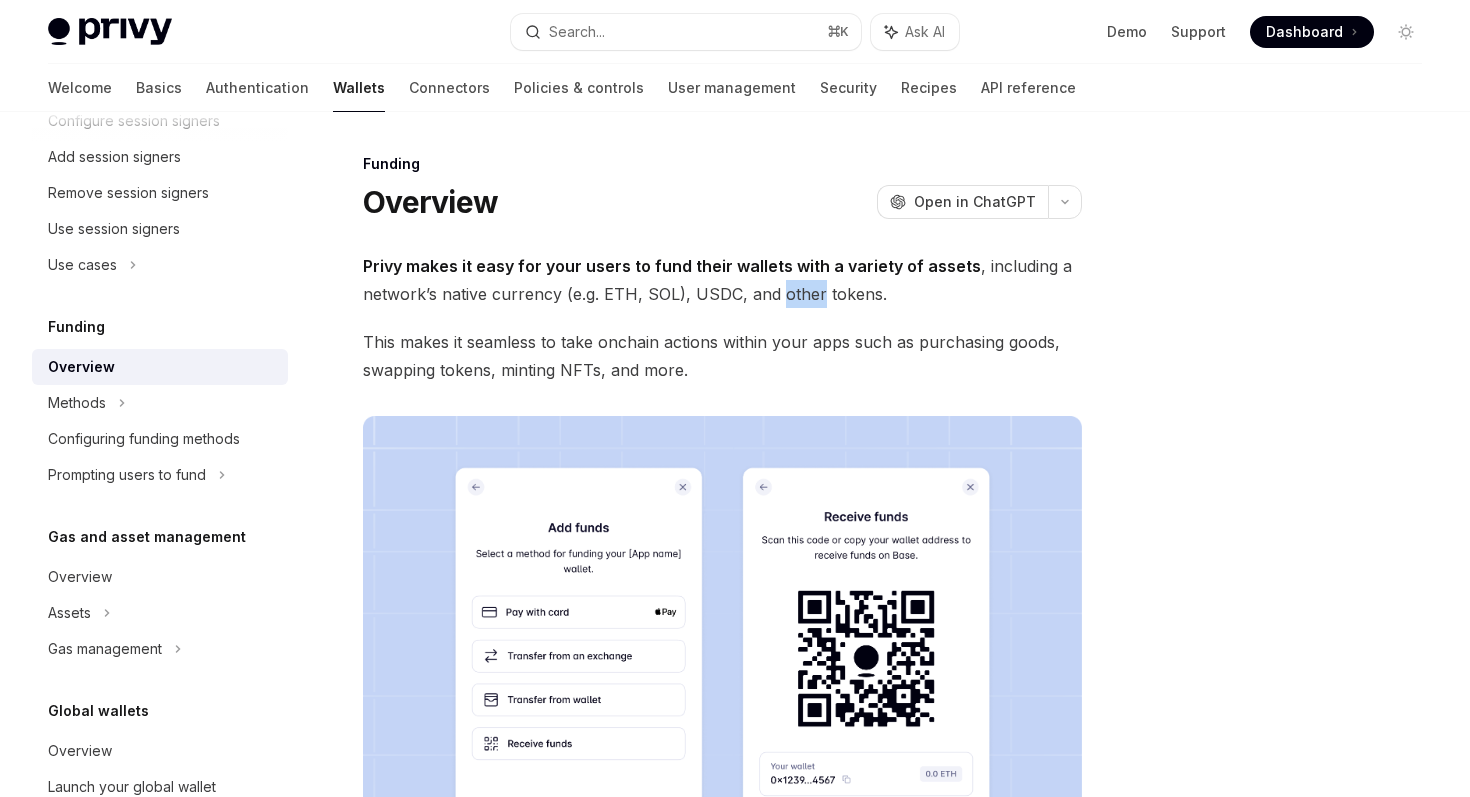 click on "Privy makes it easy for your users to fund their wallets with a variety of assets , including a network’s native currency (e.g. ETH, SOL), USDC, and other tokens." at bounding box center (722, 280) 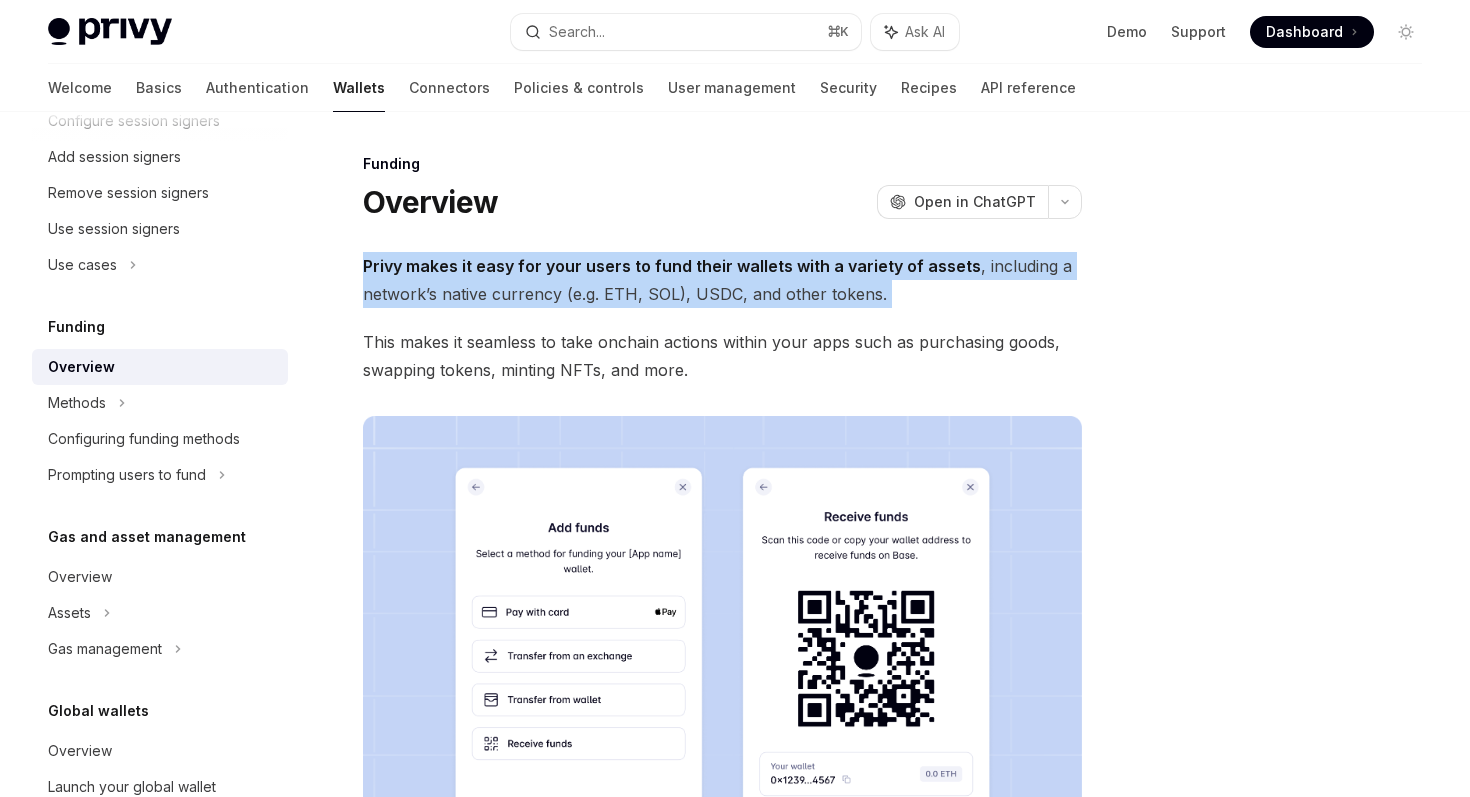 click on "Privy makes it easy for your users to fund their wallets with a variety of assets , including a network’s native currency (e.g. ETH, SOL), USDC, and other tokens." at bounding box center [722, 280] 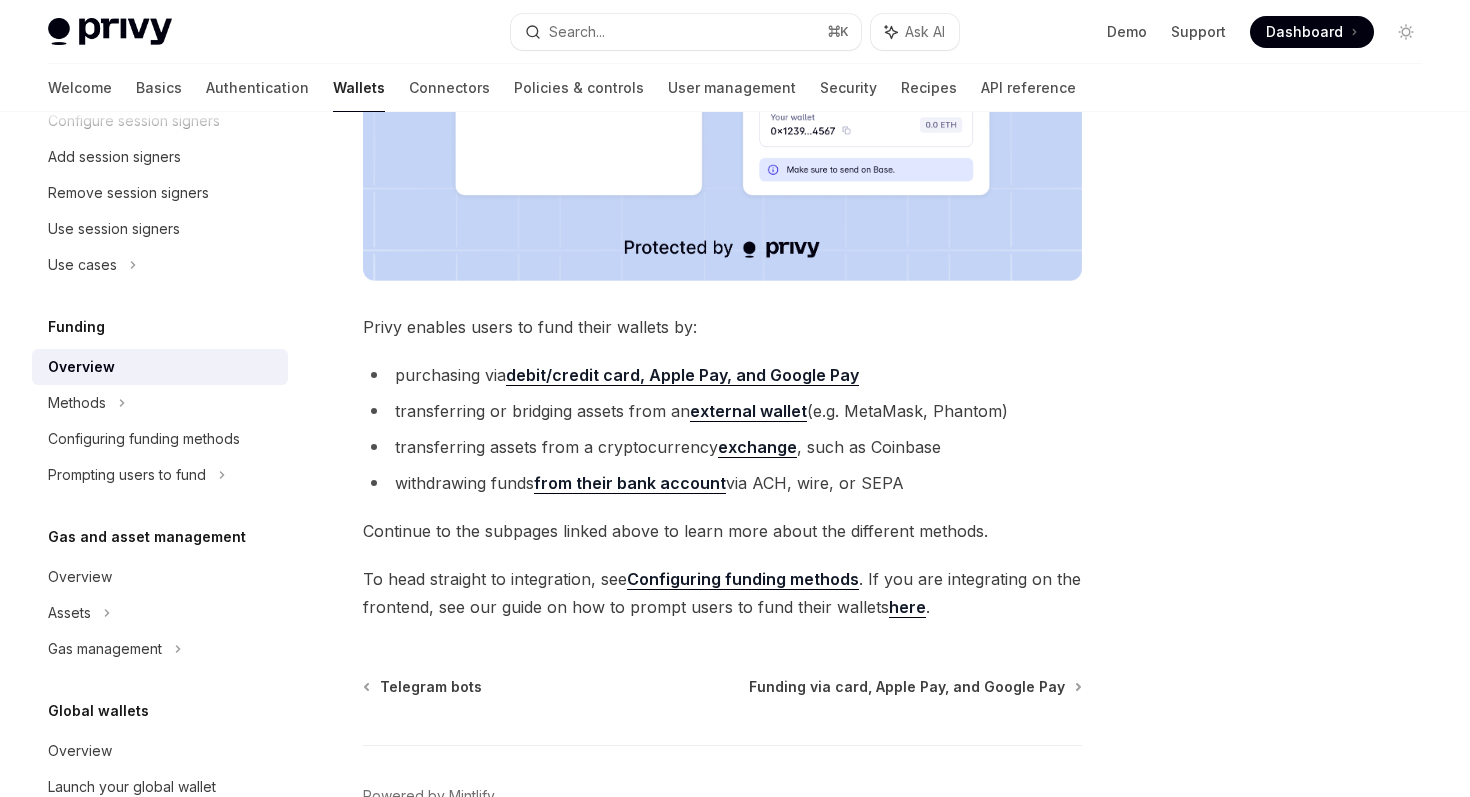 scroll, scrollTop: 582, scrollLeft: 0, axis: vertical 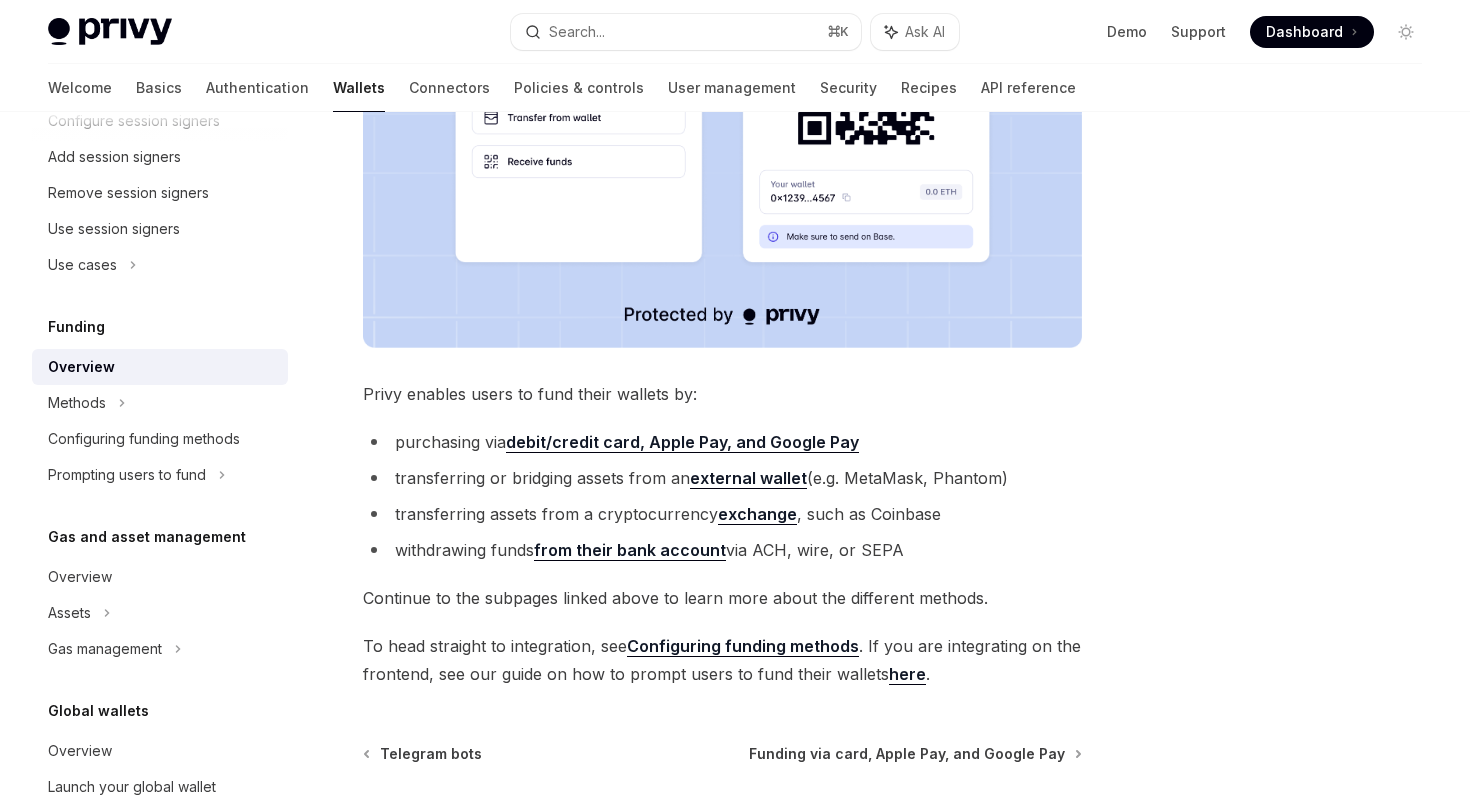 click on "Privy enables users to fund their wallets by:" at bounding box center [722, 394] 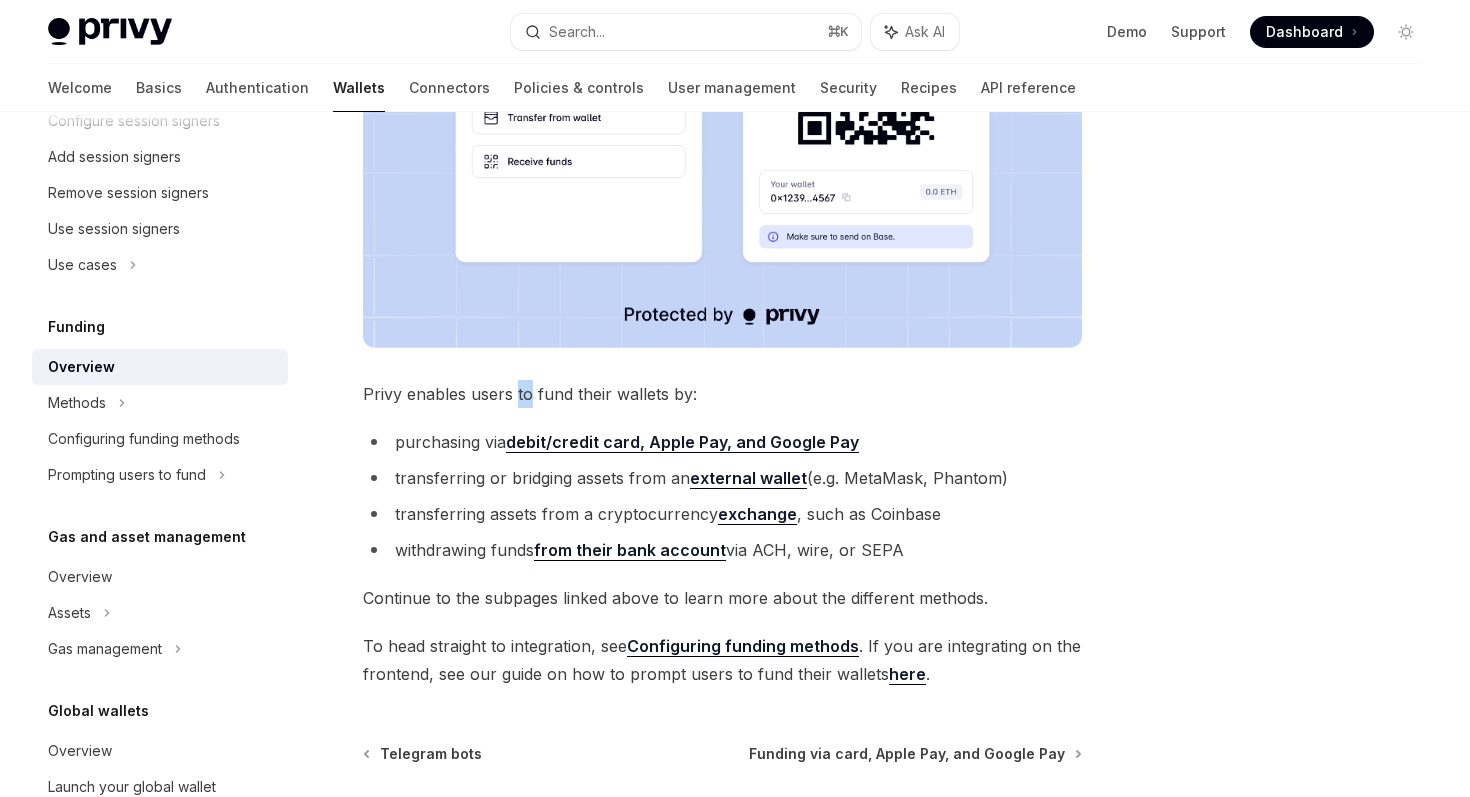 click on "Privy enables users to fund their wallets by:" at bounding box center (722, 394) 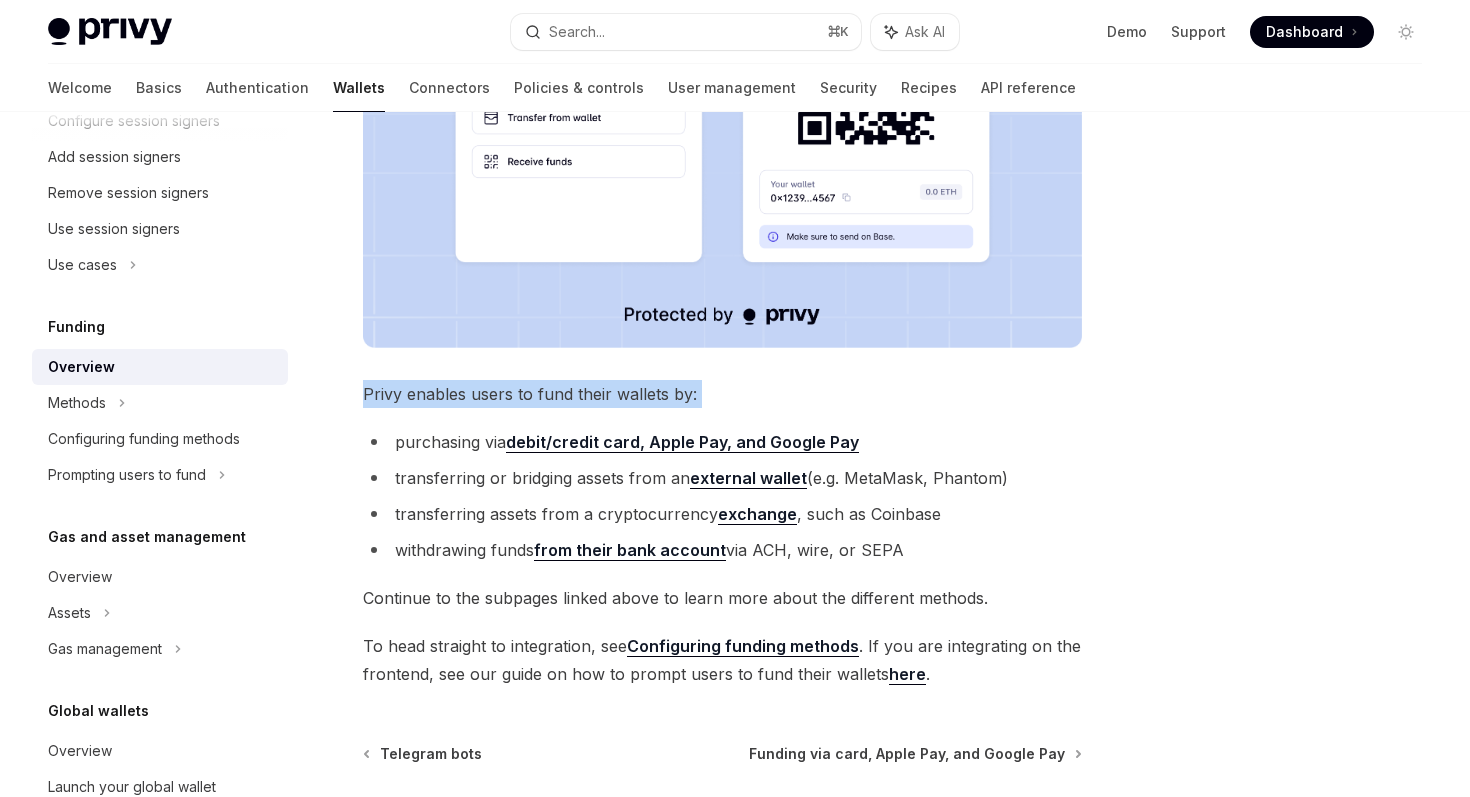 click on "Privy enables users to fund their wallets by:" at bounding box center (722, 394) 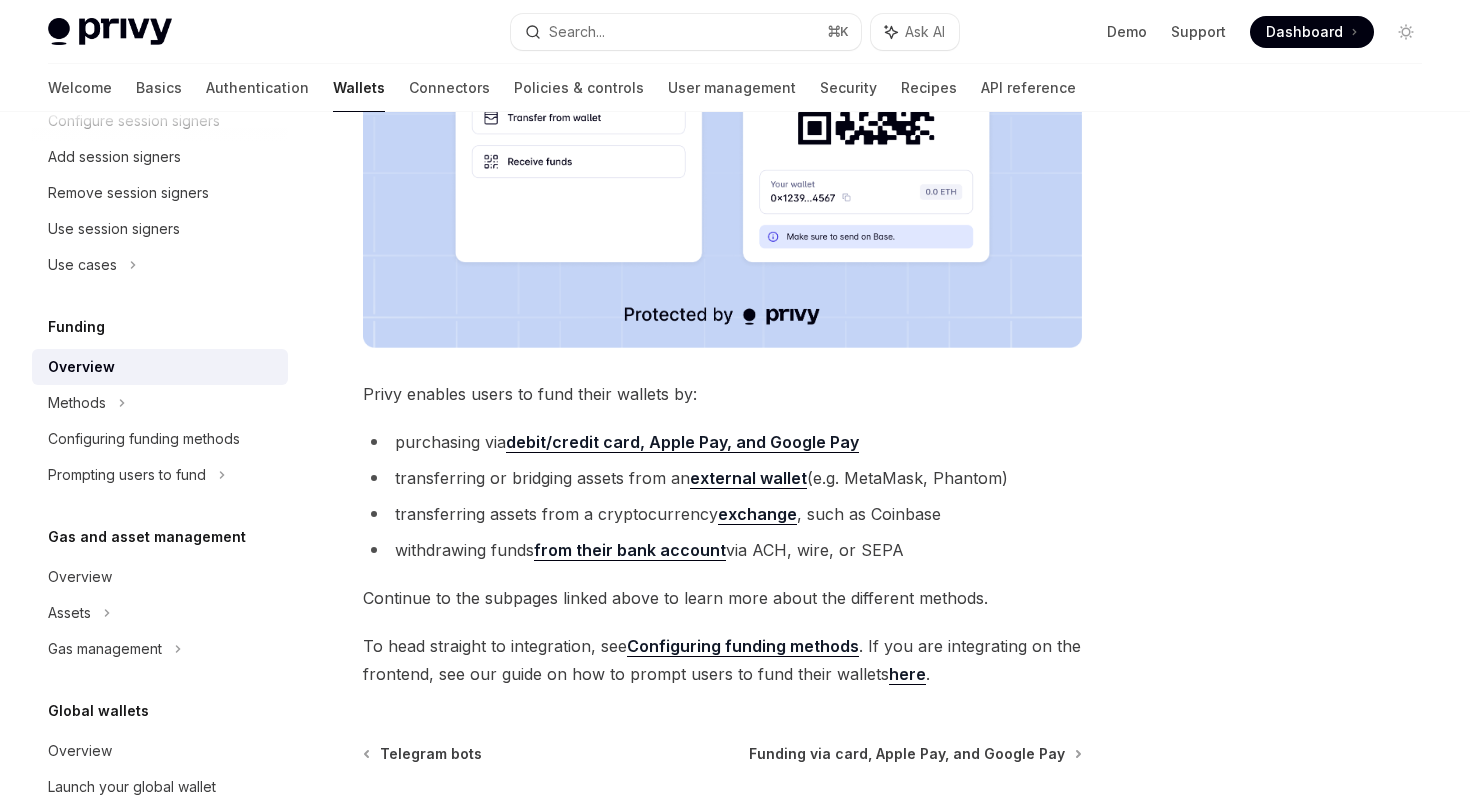 click on "transferring or bridging assets from an  external wallet  (e.g. MetaMask, Phantom)" at bounding box center [722, 478] 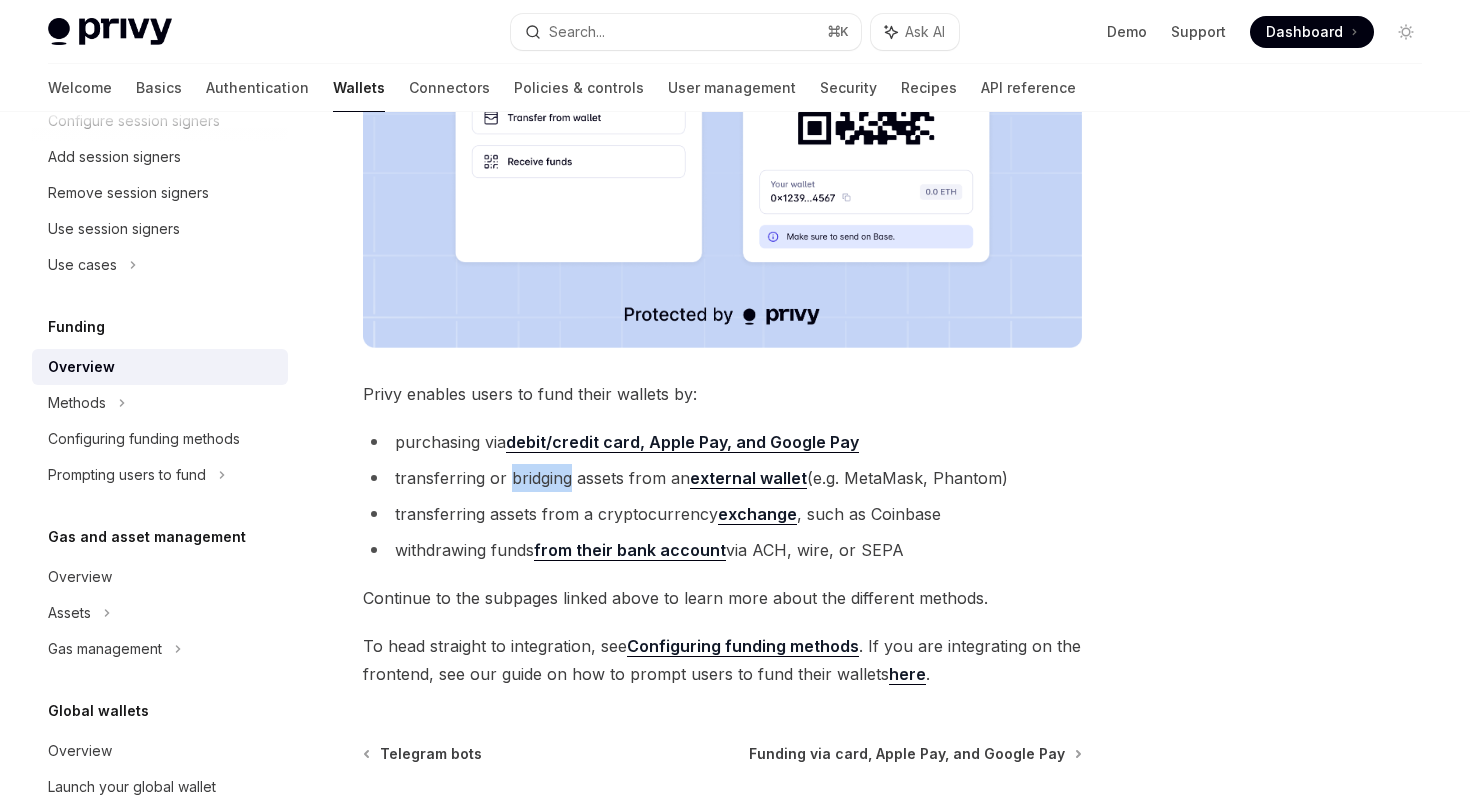 click on "transferring or bridging assets from an  external wallet  (e.g. MetaMask, Phantom)" at bounding box center [722, 478] 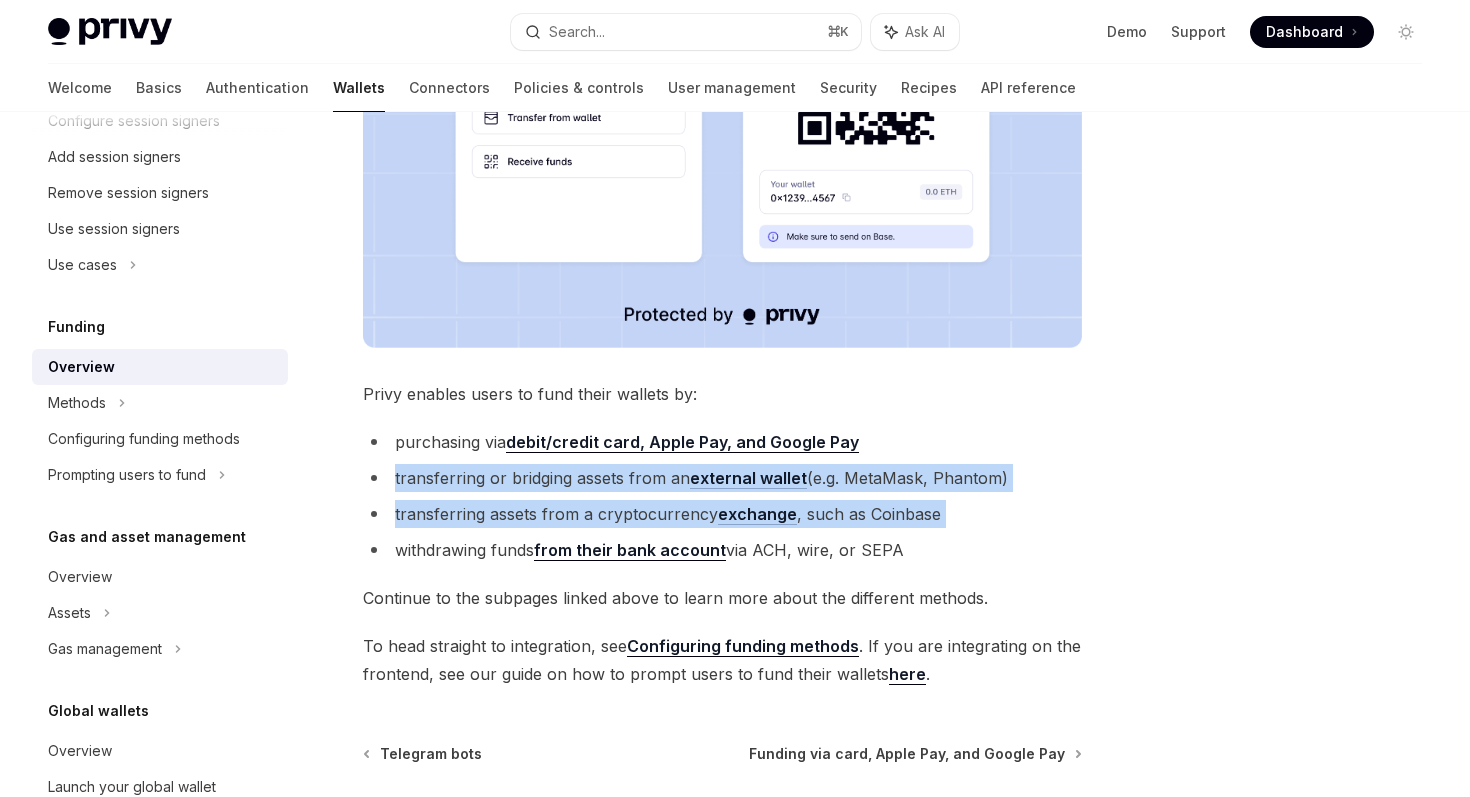 drag, startPoint x: 539, startPoint y: 476, endPoint x: 533, endPoint y: 514, distance: 38.470768 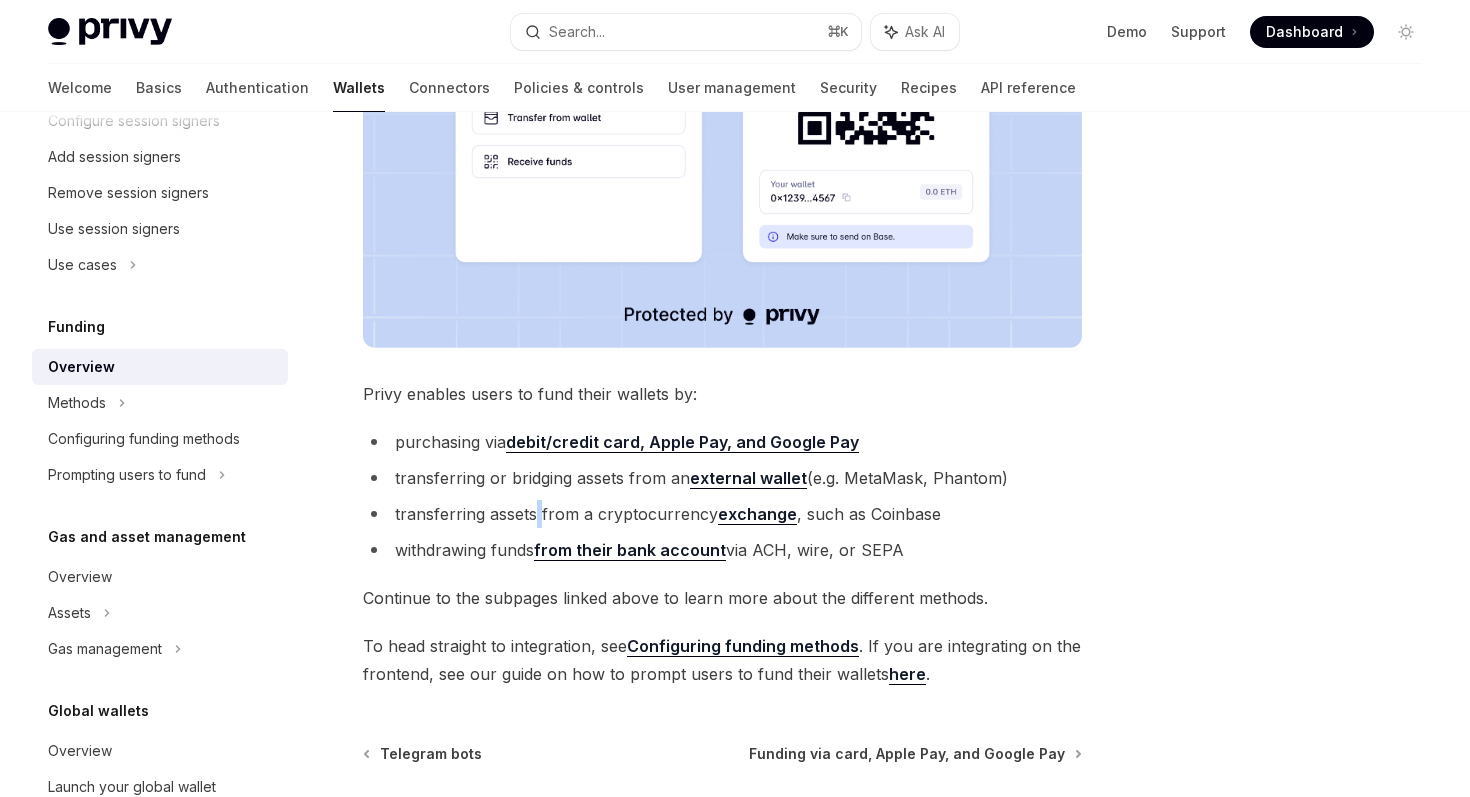 click on "transferring assets from a cryptocurrency exchange, such as [COINBASE]" at bounding box center [722, 514] 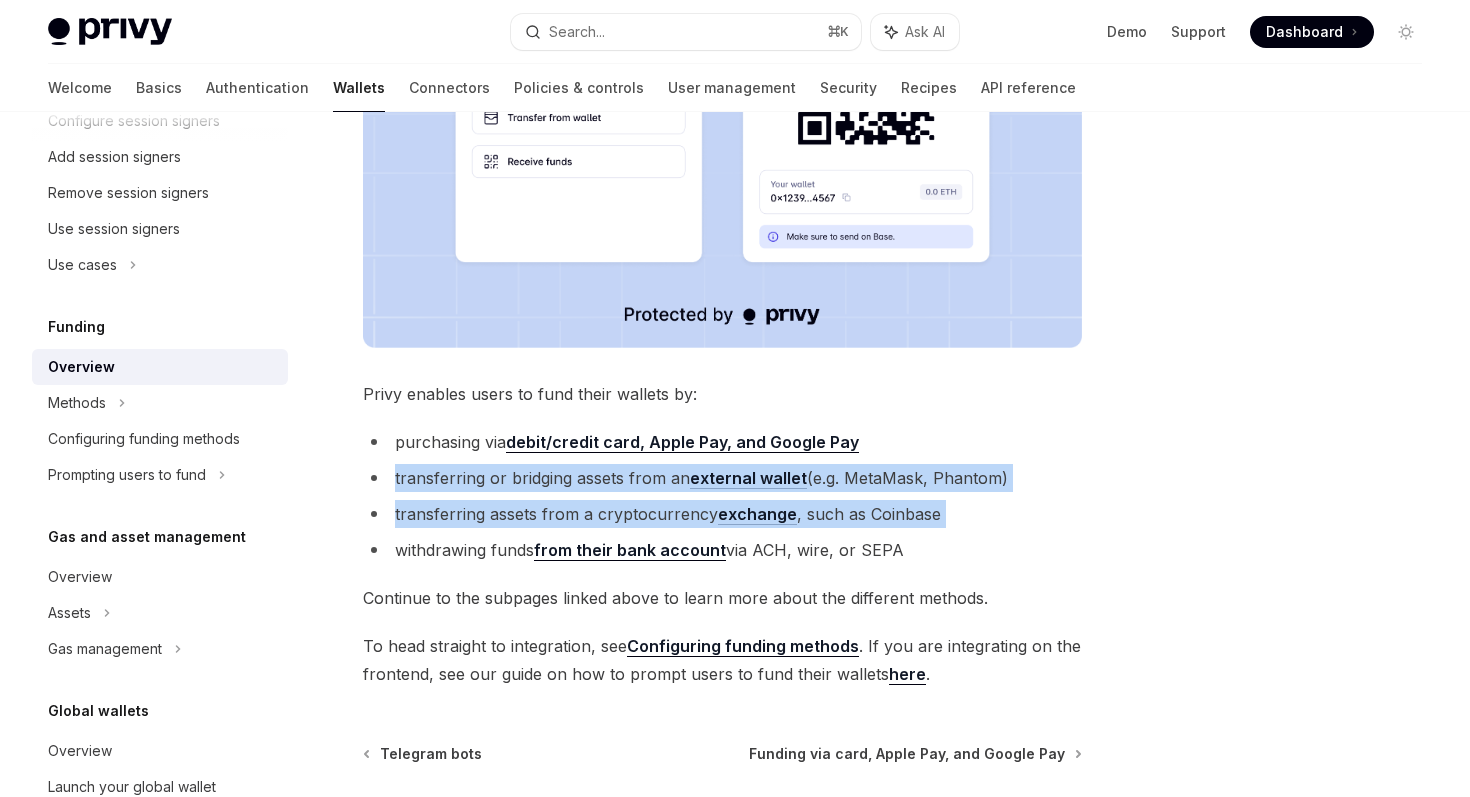 drag, startPoint x: 533, startPoint y: 514, endPoint x: 506, endPoint y: 488, distance: 37.48333 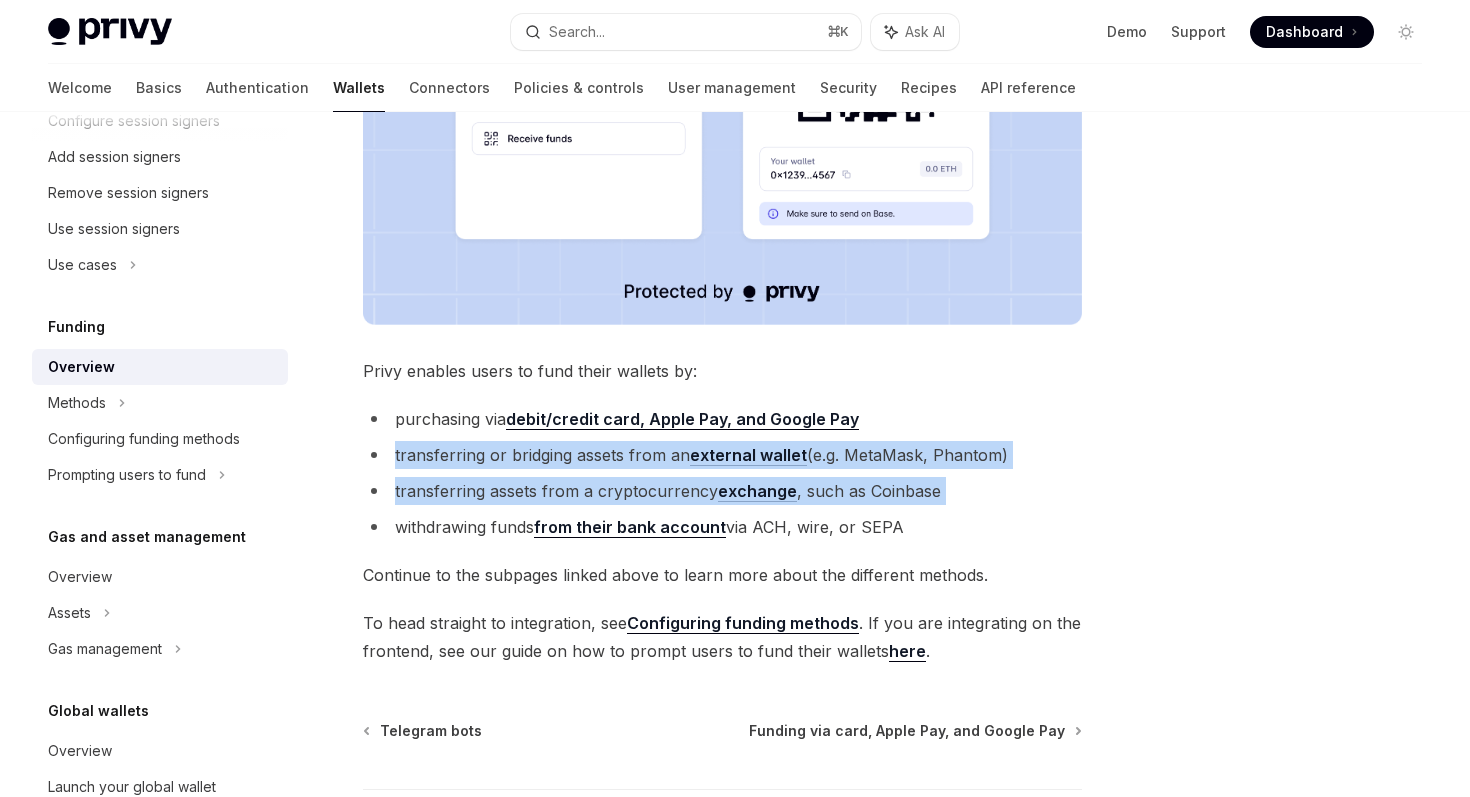 scroll, scrollTop: 769, scrollLeft: 0, axis: vertical 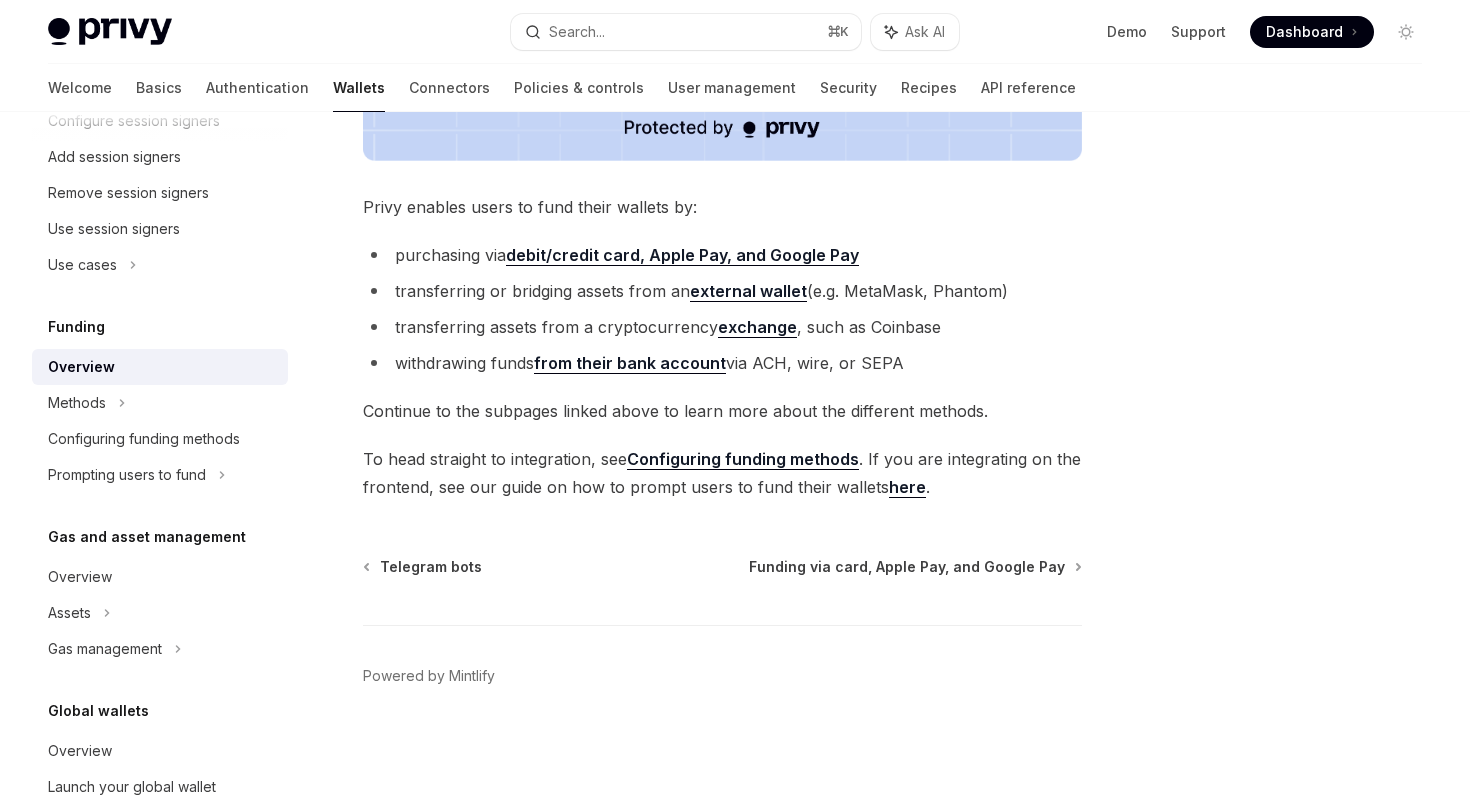 click on "To head straight to integration, see  Configuring funding methods . If you are integrating on the frontend, see our guide on how to prompt users to fund their wallets  here ." at bounding box center [722, 473] 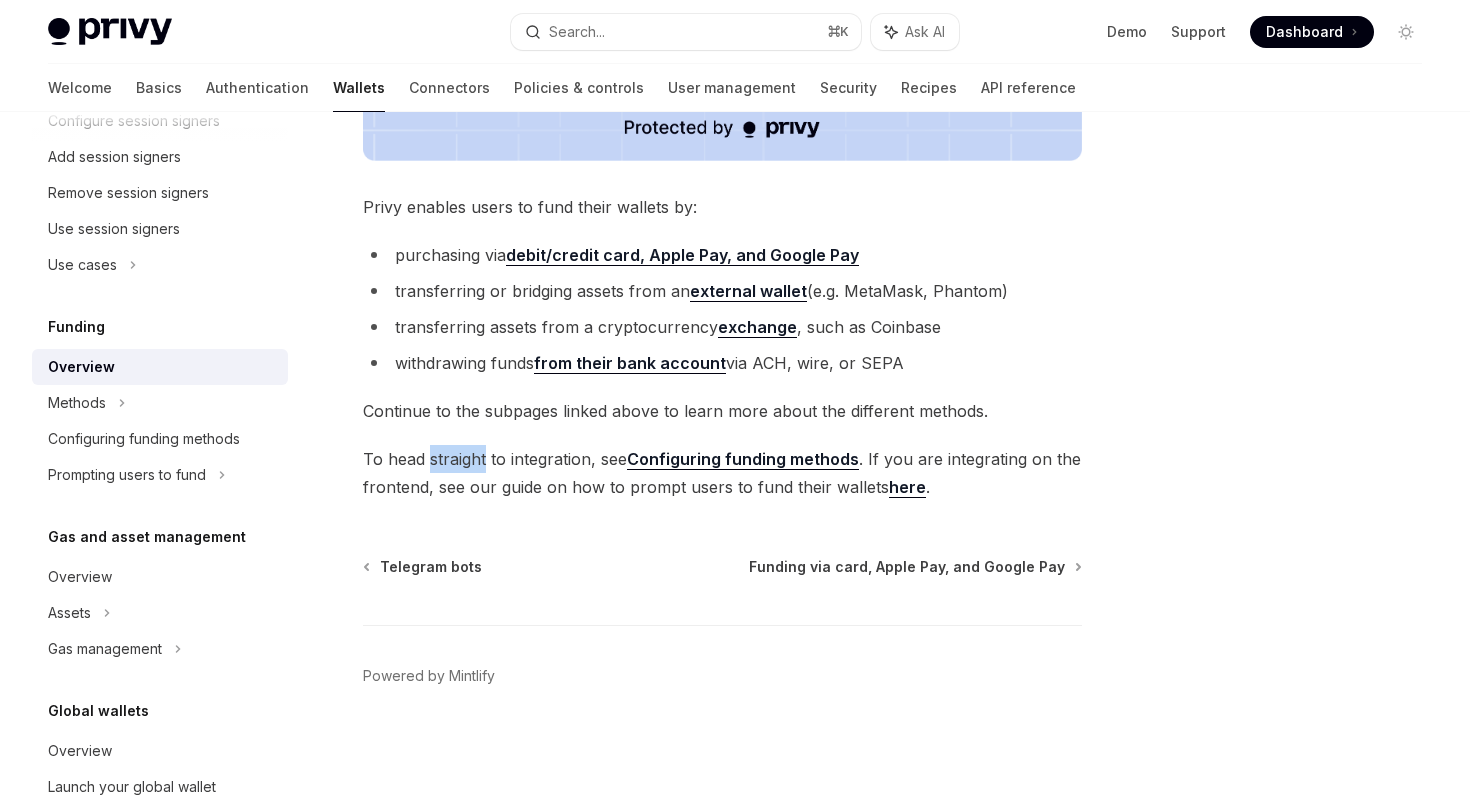 click on "To head straight to integration, see  Configuring funding methods . If you are integrating on the frontend, see our guide on how to prompt users to fund their wallets  here ." at bounding box center [722, 473] 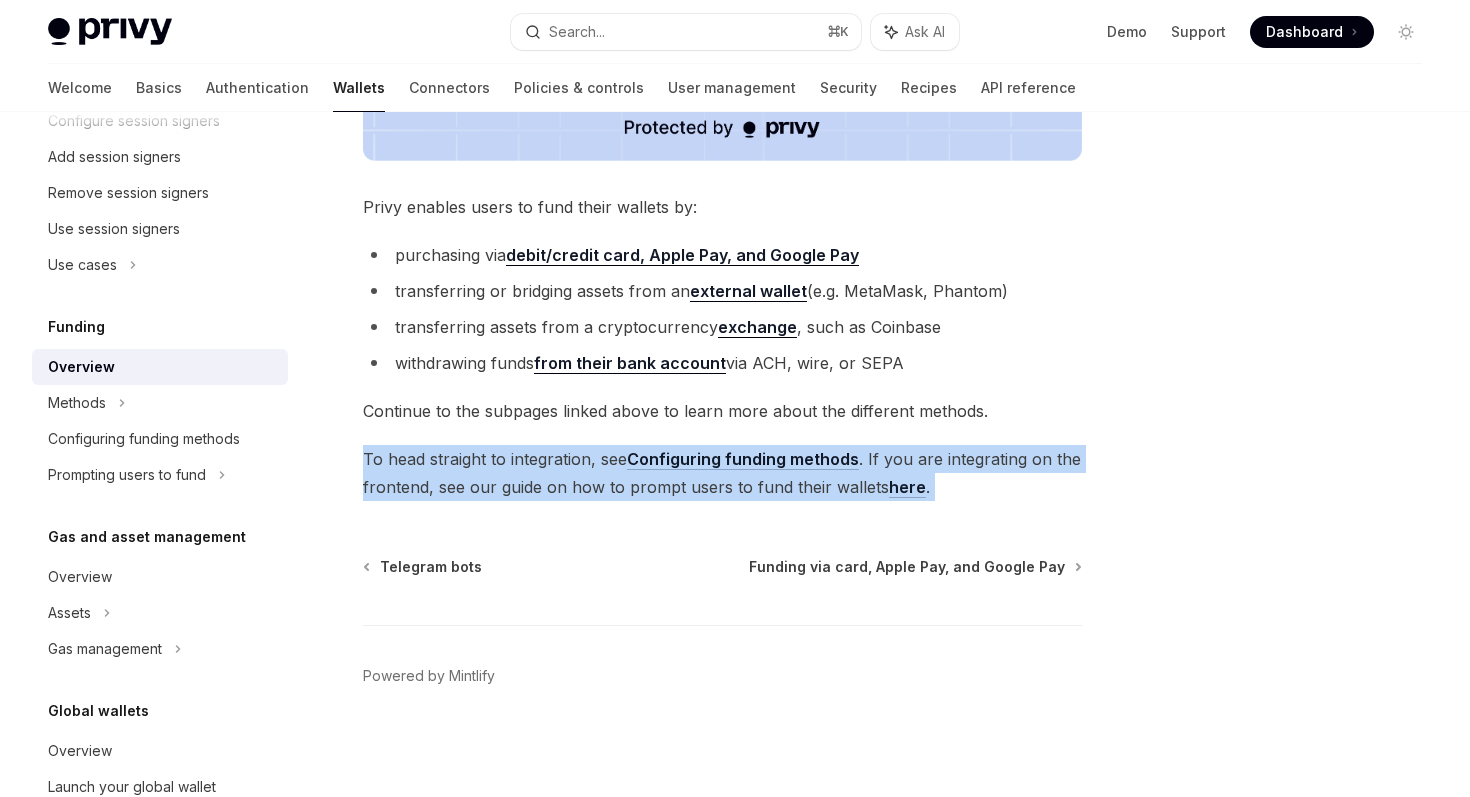 click on "To head straight to integration, see  Configuring funding methods . If you are integrating on the frontend, see our guide on how to prompt users to fund their wallets  here ." at bounding box center [722, 473] 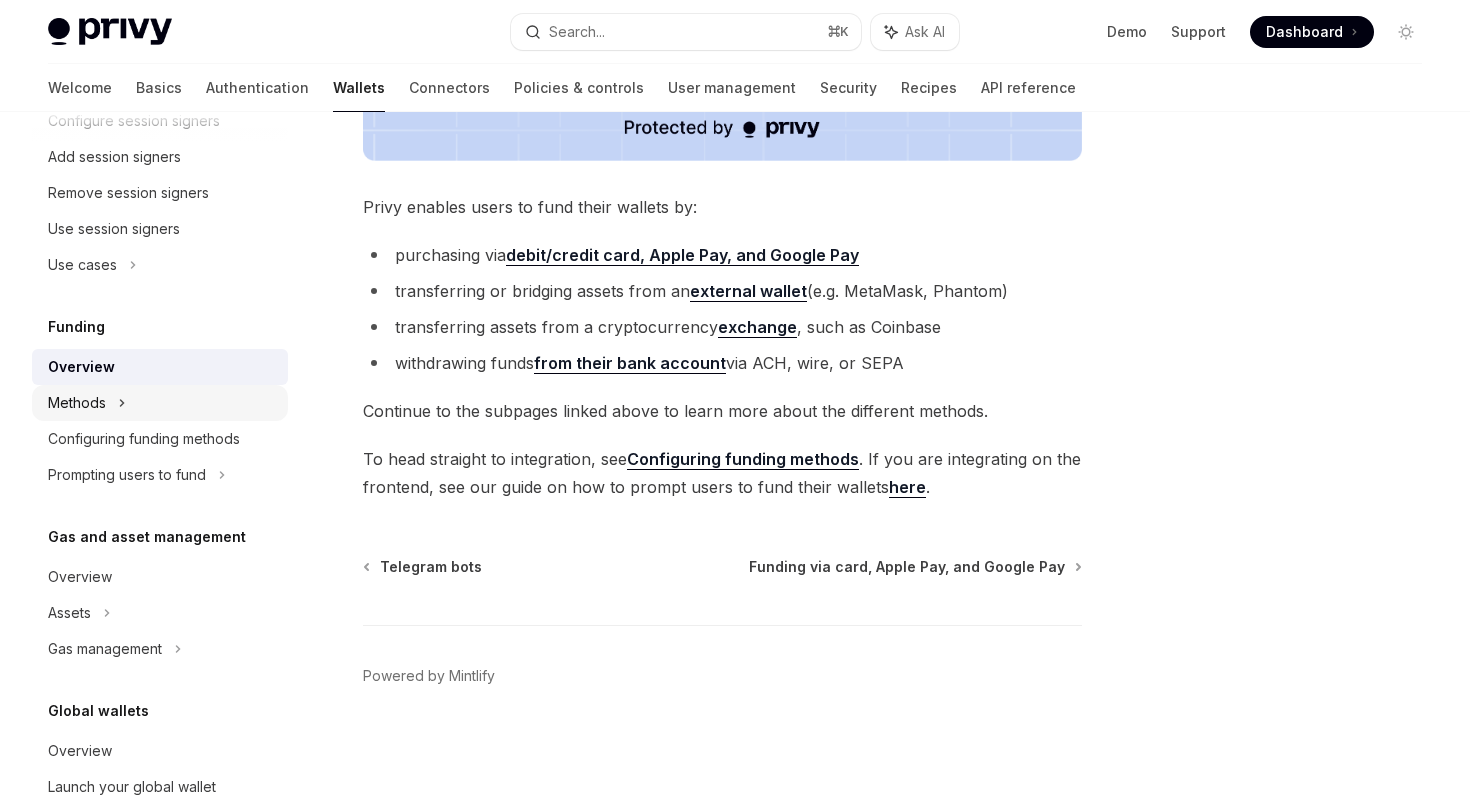 click on "Methods" at bounding box center [160, -695] 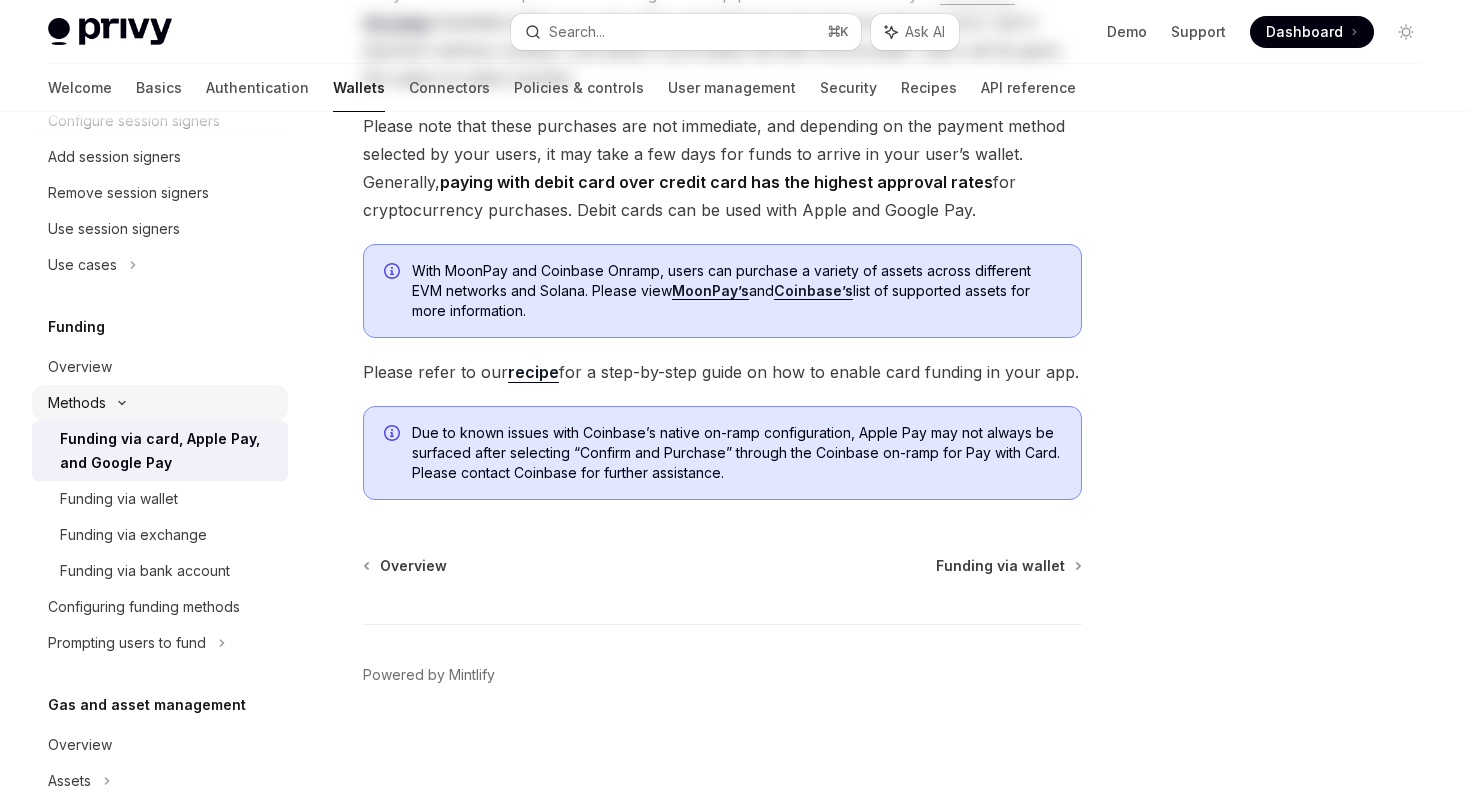 scroll, scrollTop: 0, scrollLeft: 0, axis: both 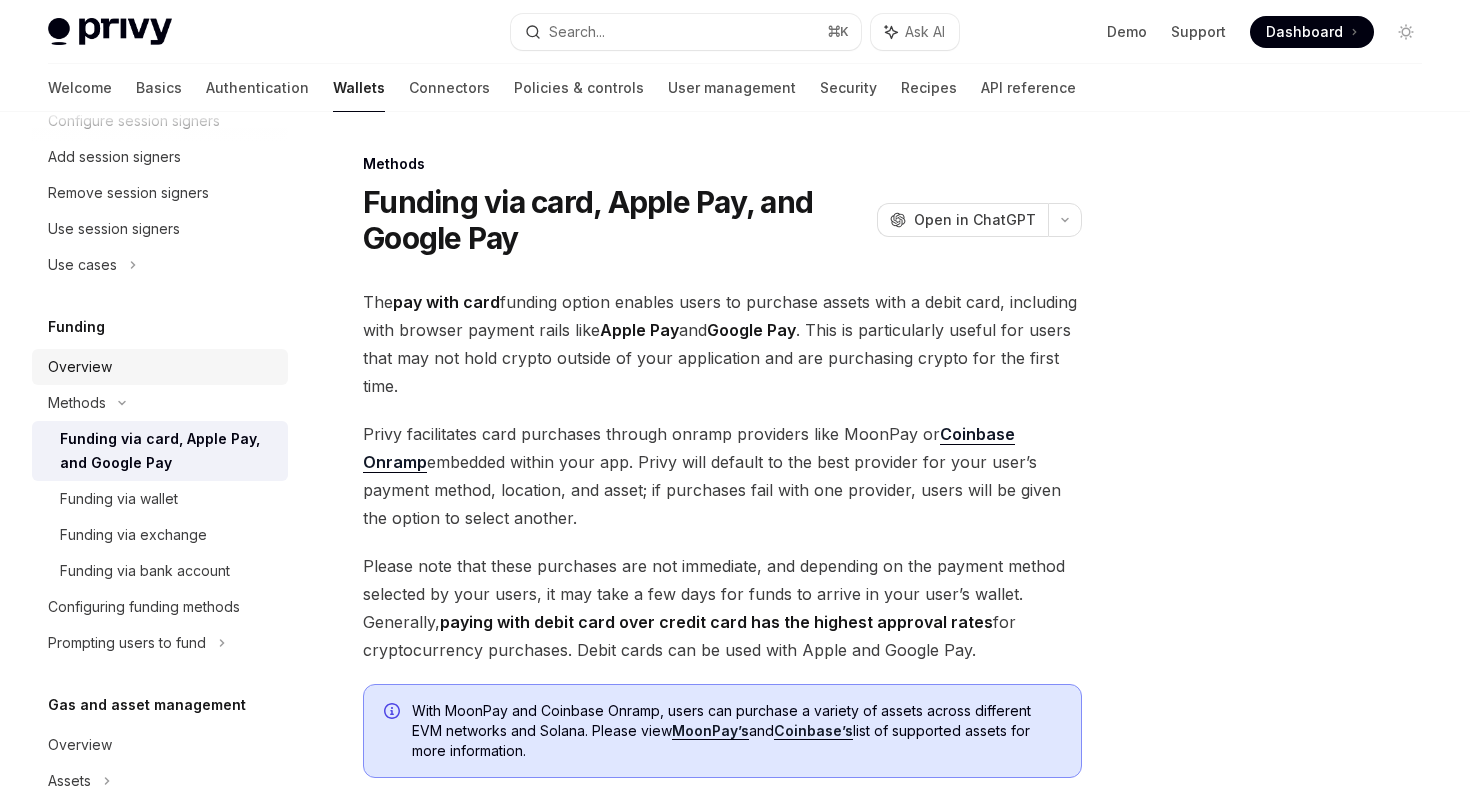 click on "Overview" at bounding box center (162, 367) 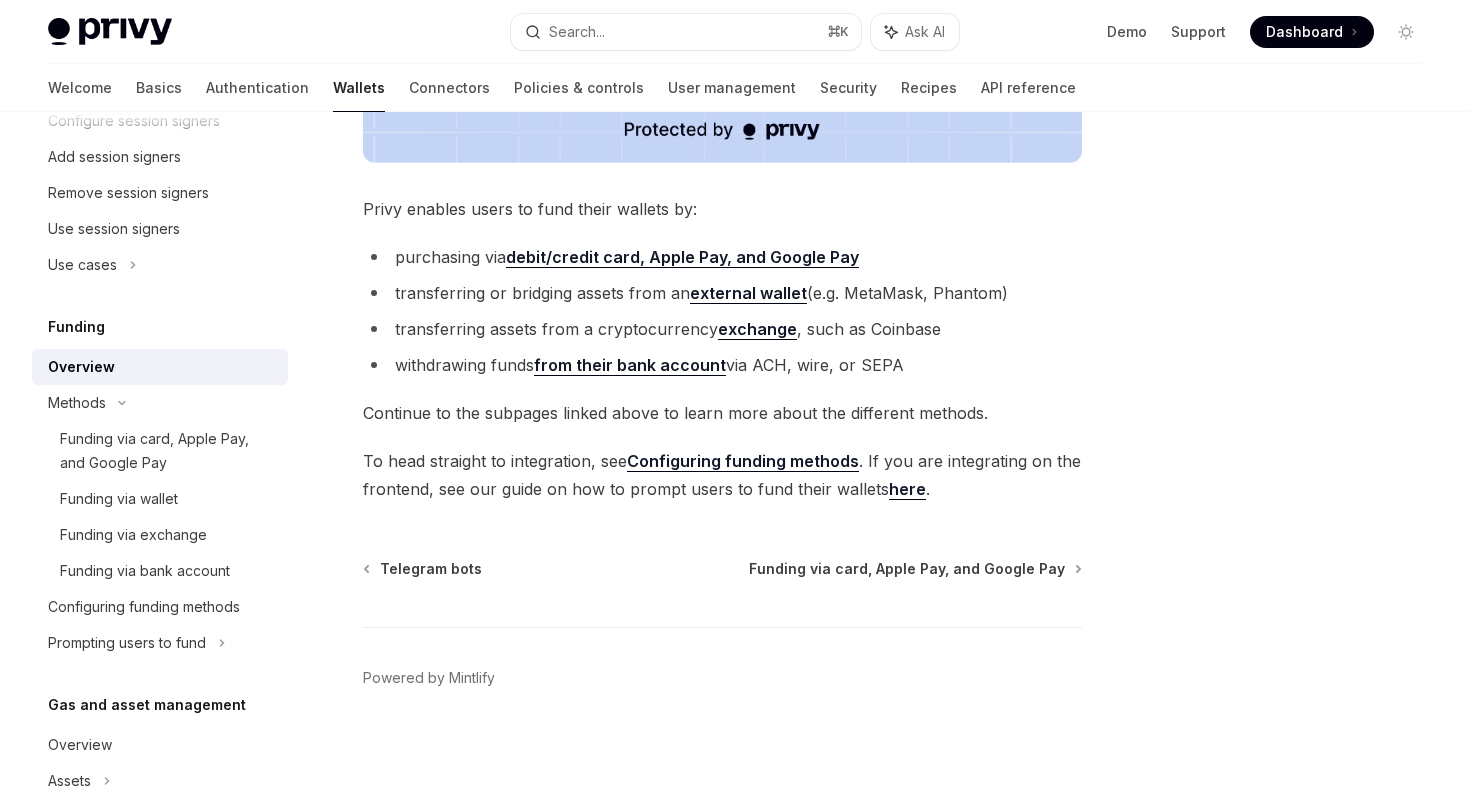 scroll, scrollTop: 769, scrollLeft: 0, axis: vertical 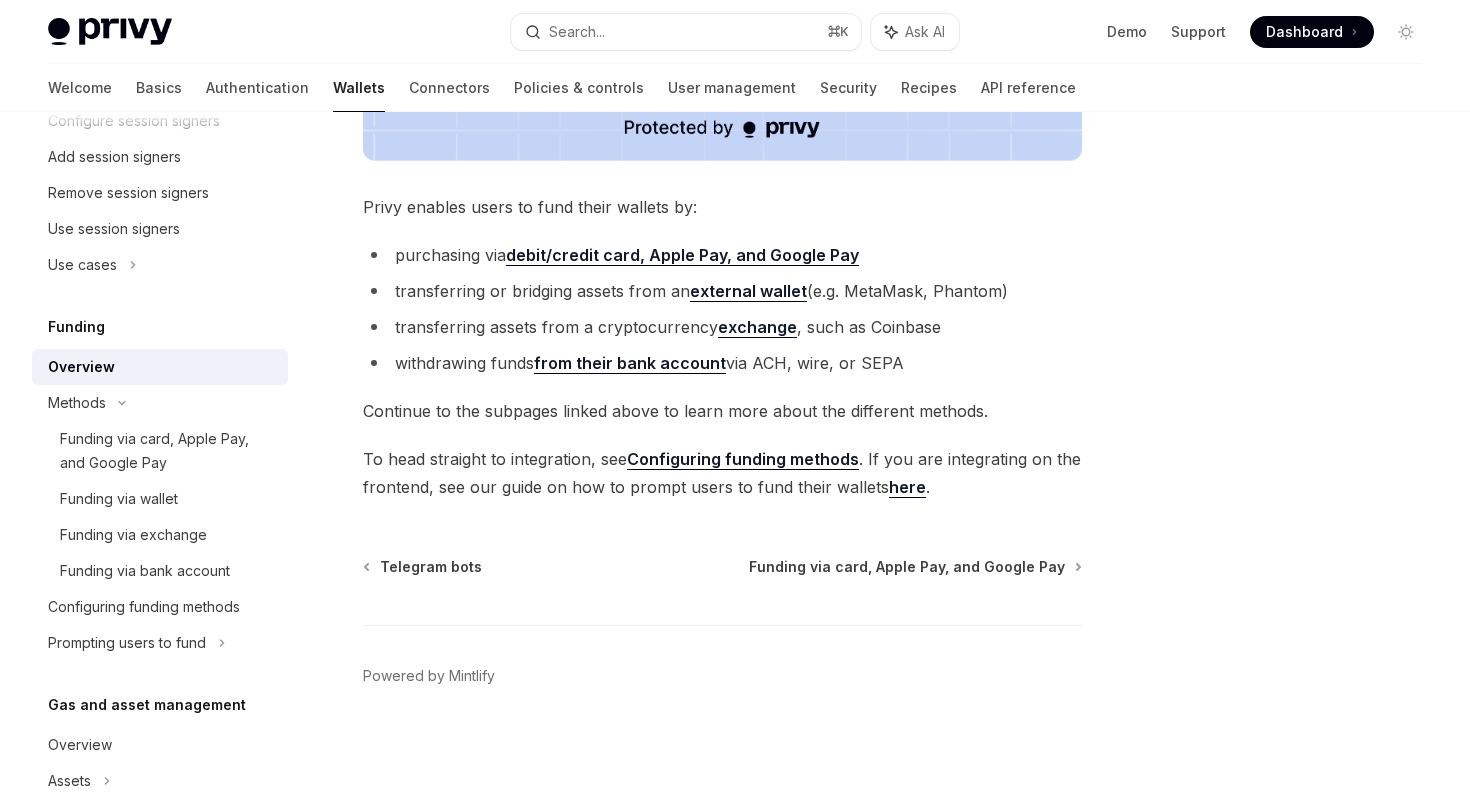 click on "here" at bounding box center (907, 487) 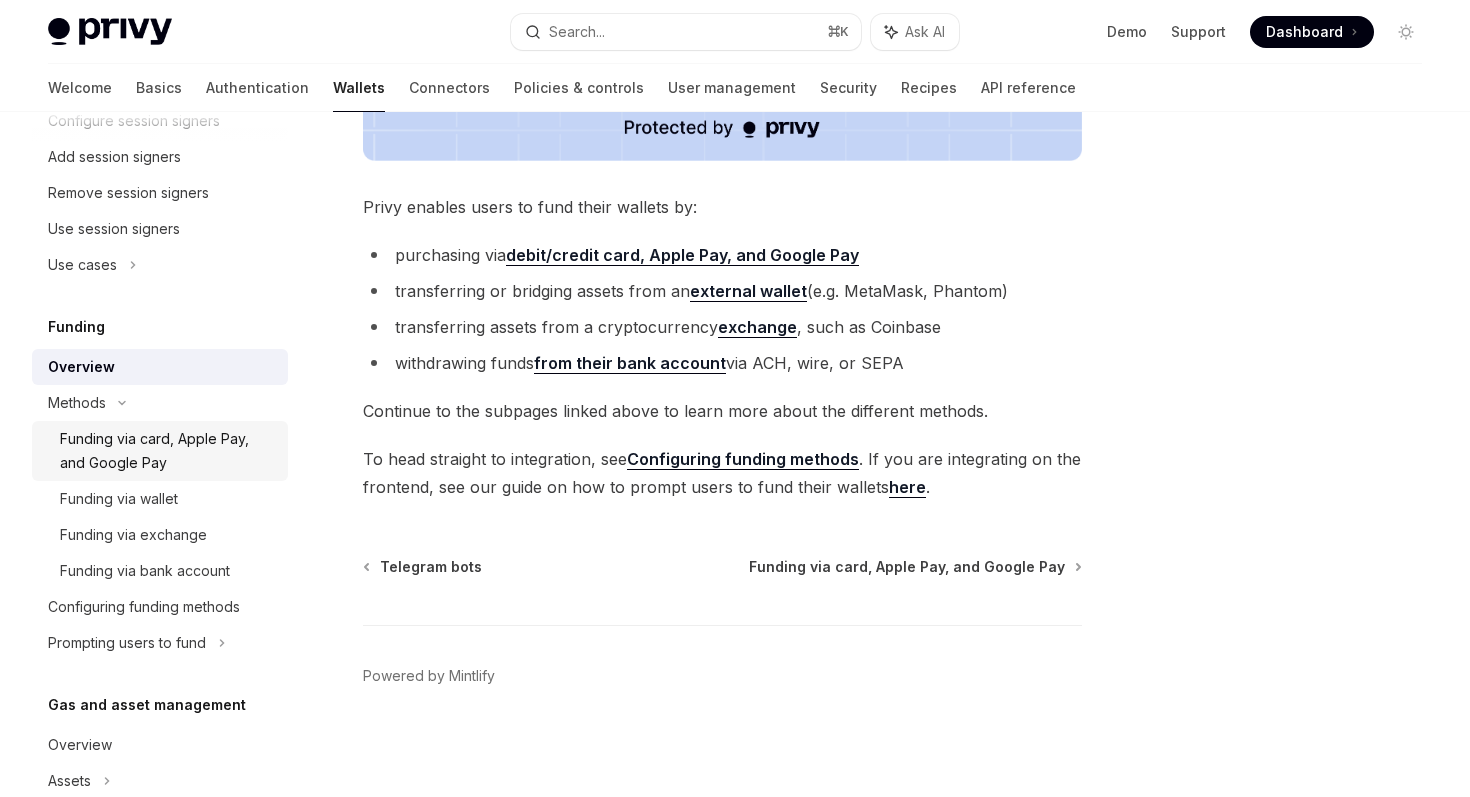 click on "Funding via card, Apple Pay, and Google Pay" at bounding box center [168, 451] 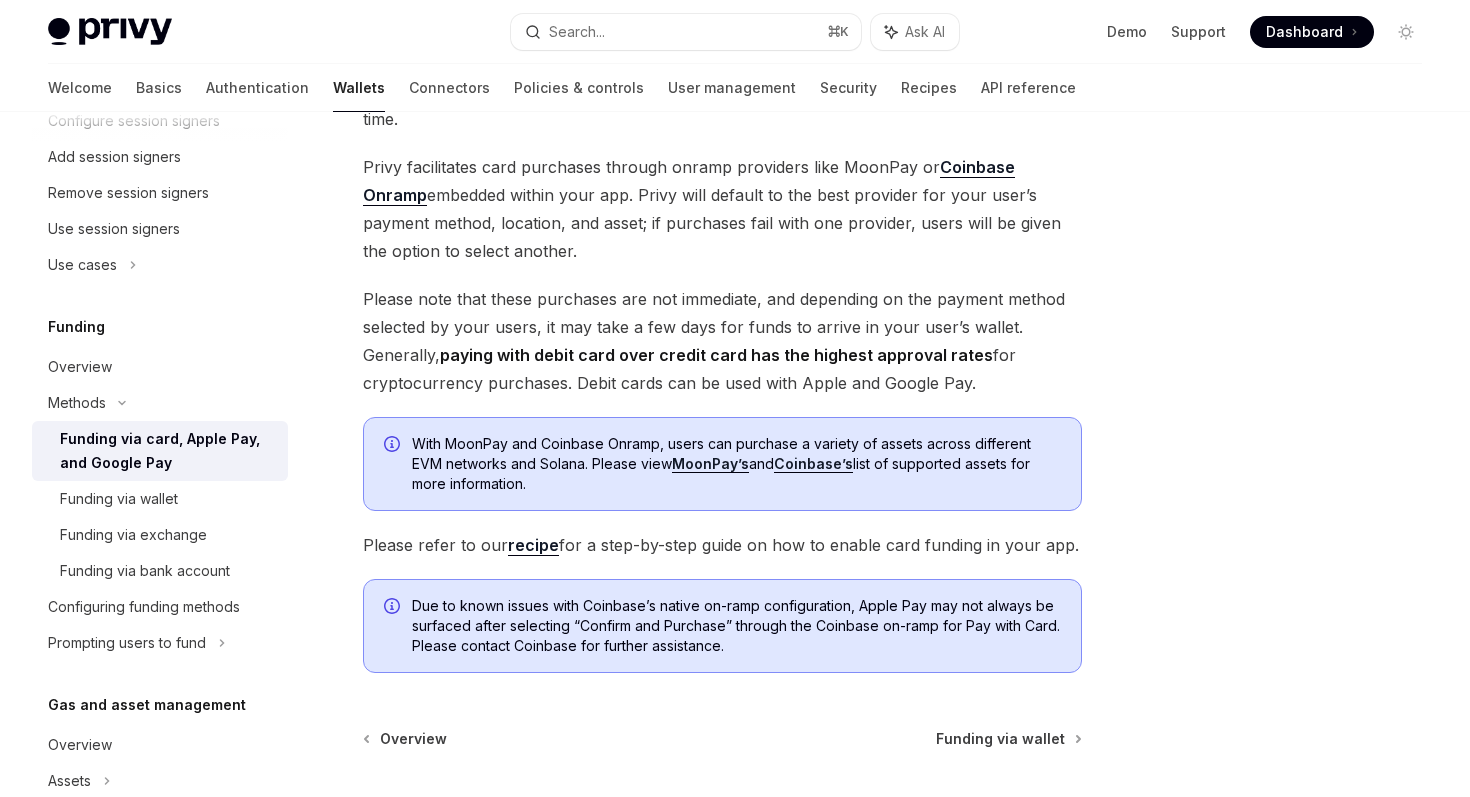 scroll, scrollTop: 297, scrollLeft: 0, axis: vertical 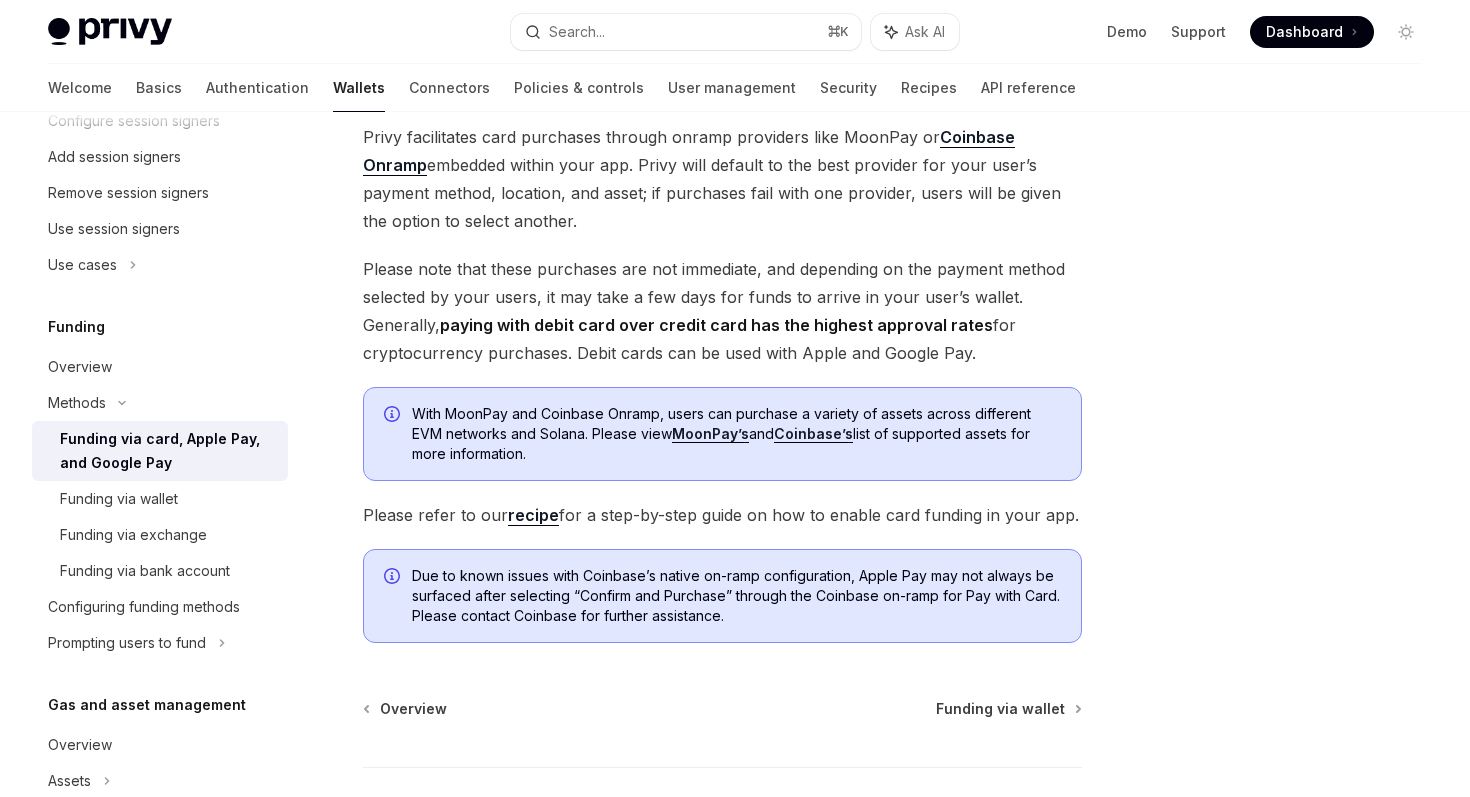 click on "recipe" at bounding box center [533, 515] 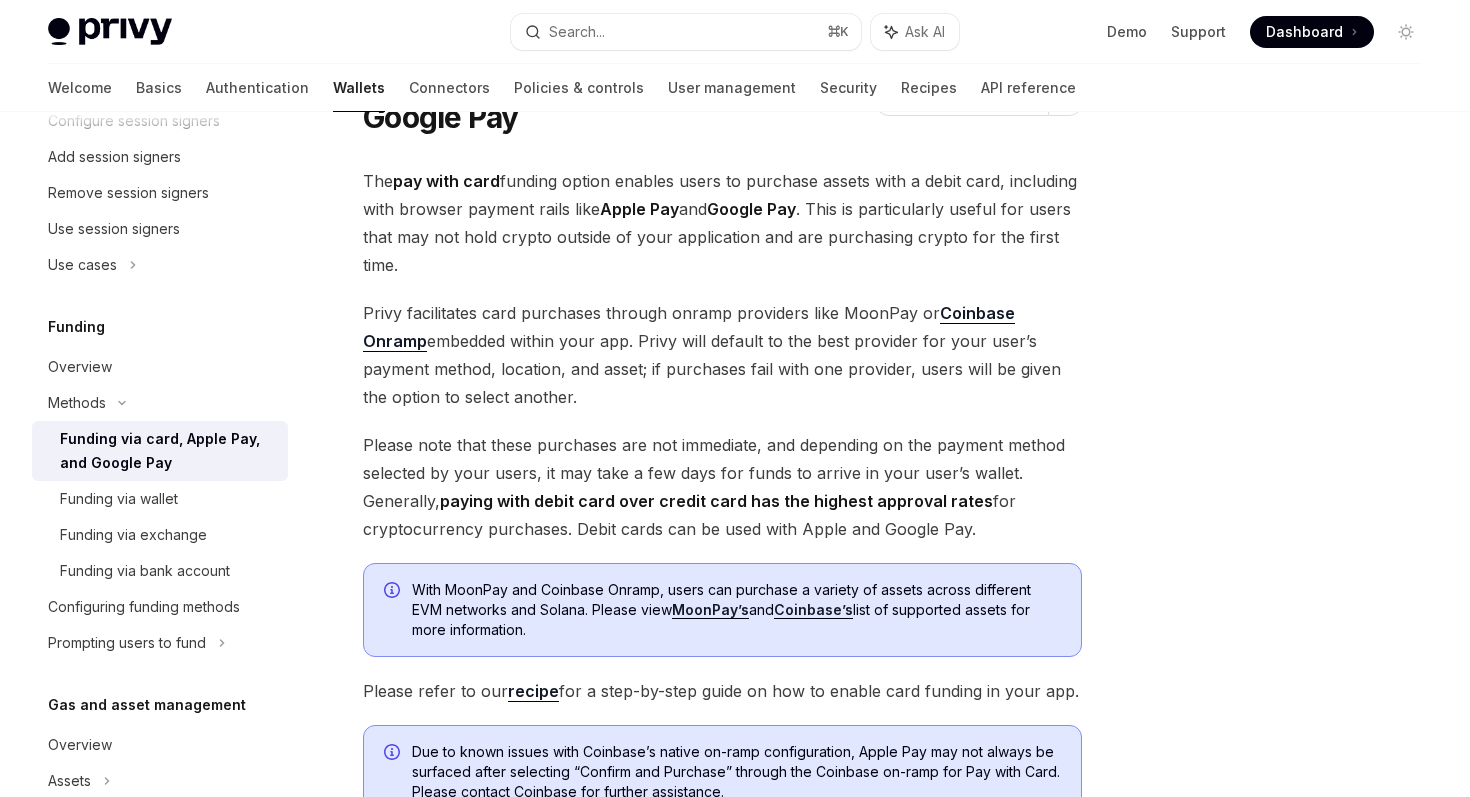 scroll, scrollTop: 153, scrollLeft: 0, axis: vertical 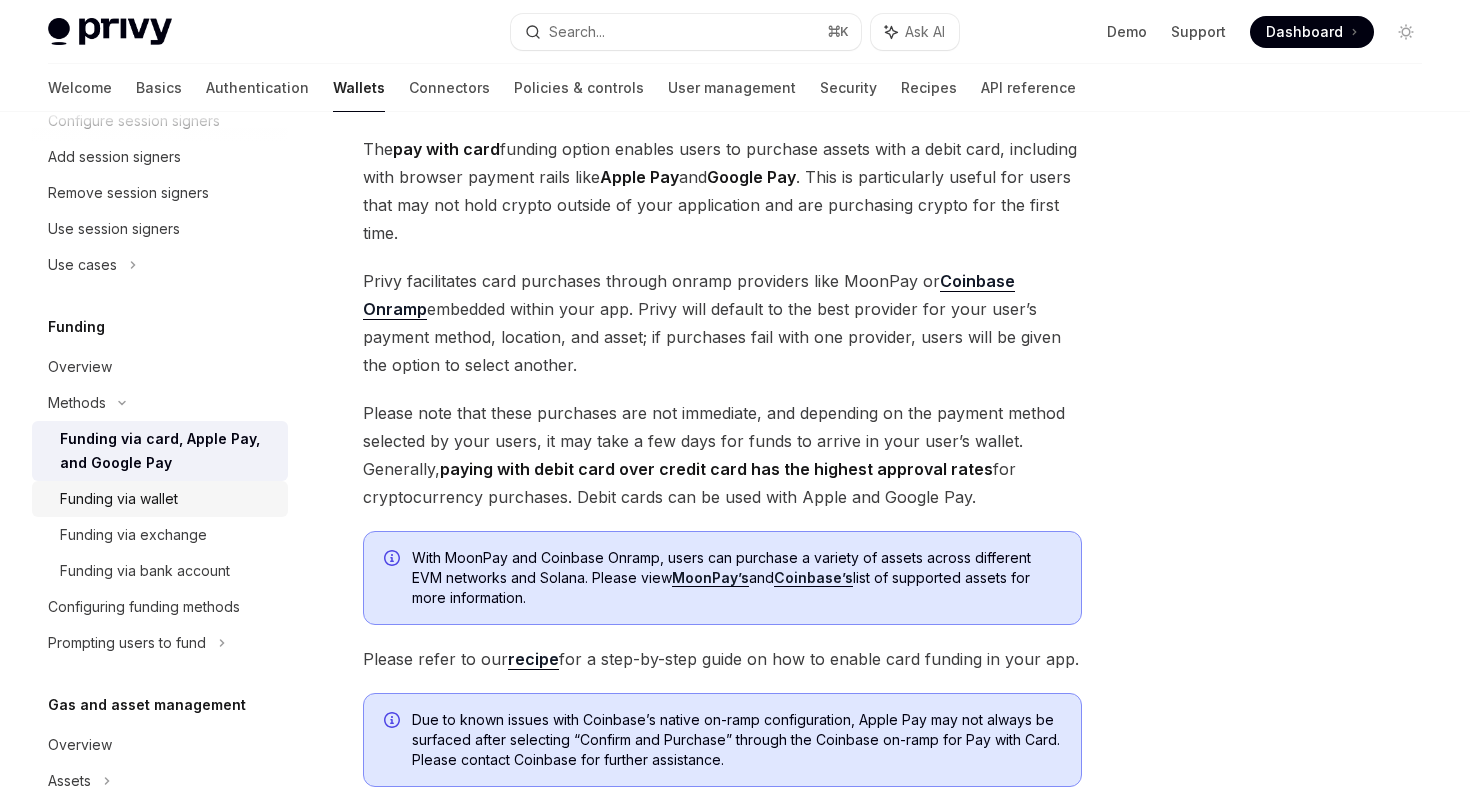 click on "Funding via wallet" at bounding box center [168, 499] 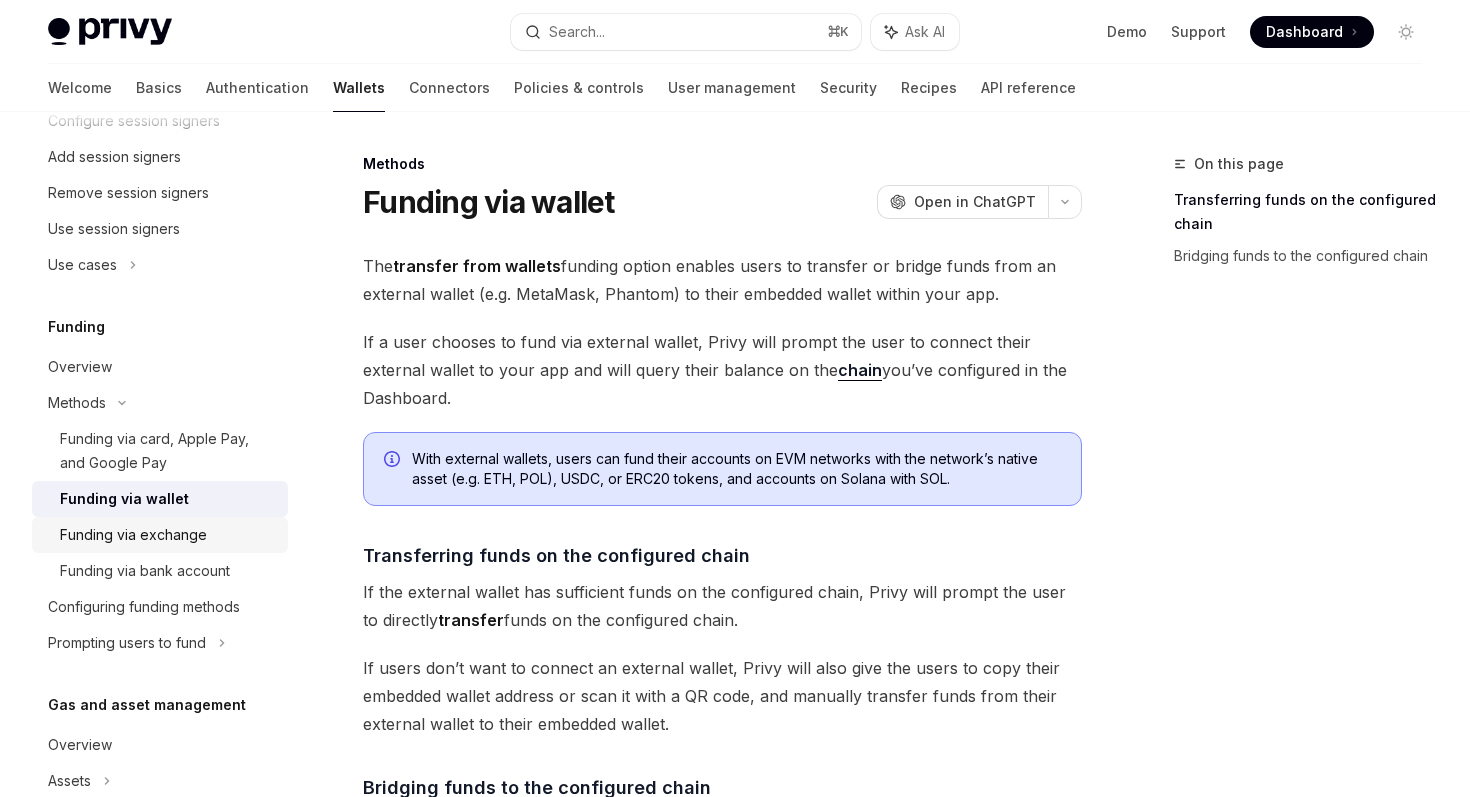 click on "Funding via exchange" at bounding box center [168, 535] 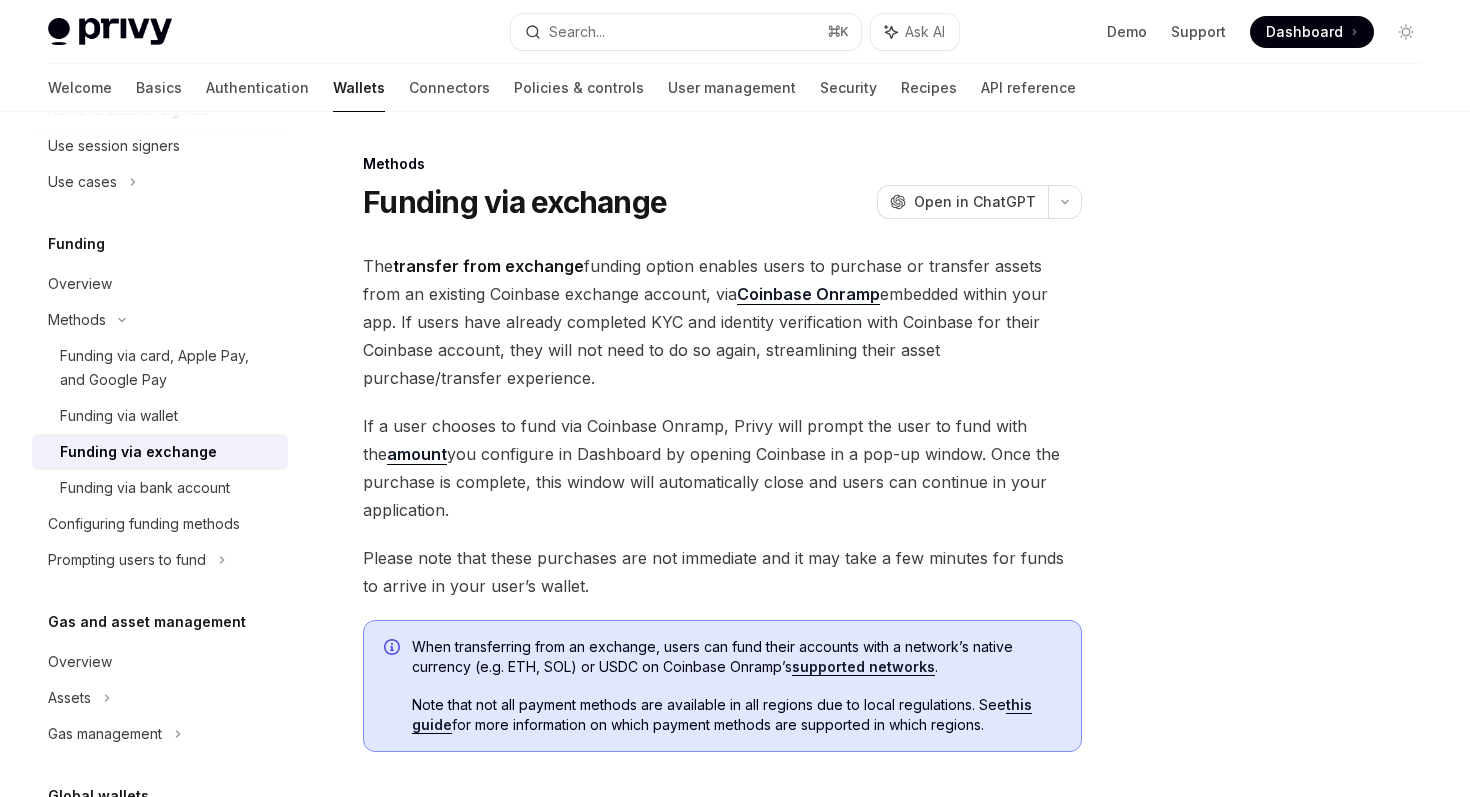 scroll, scrollTop: 1125, scrollLeft: 0, axis: vertical 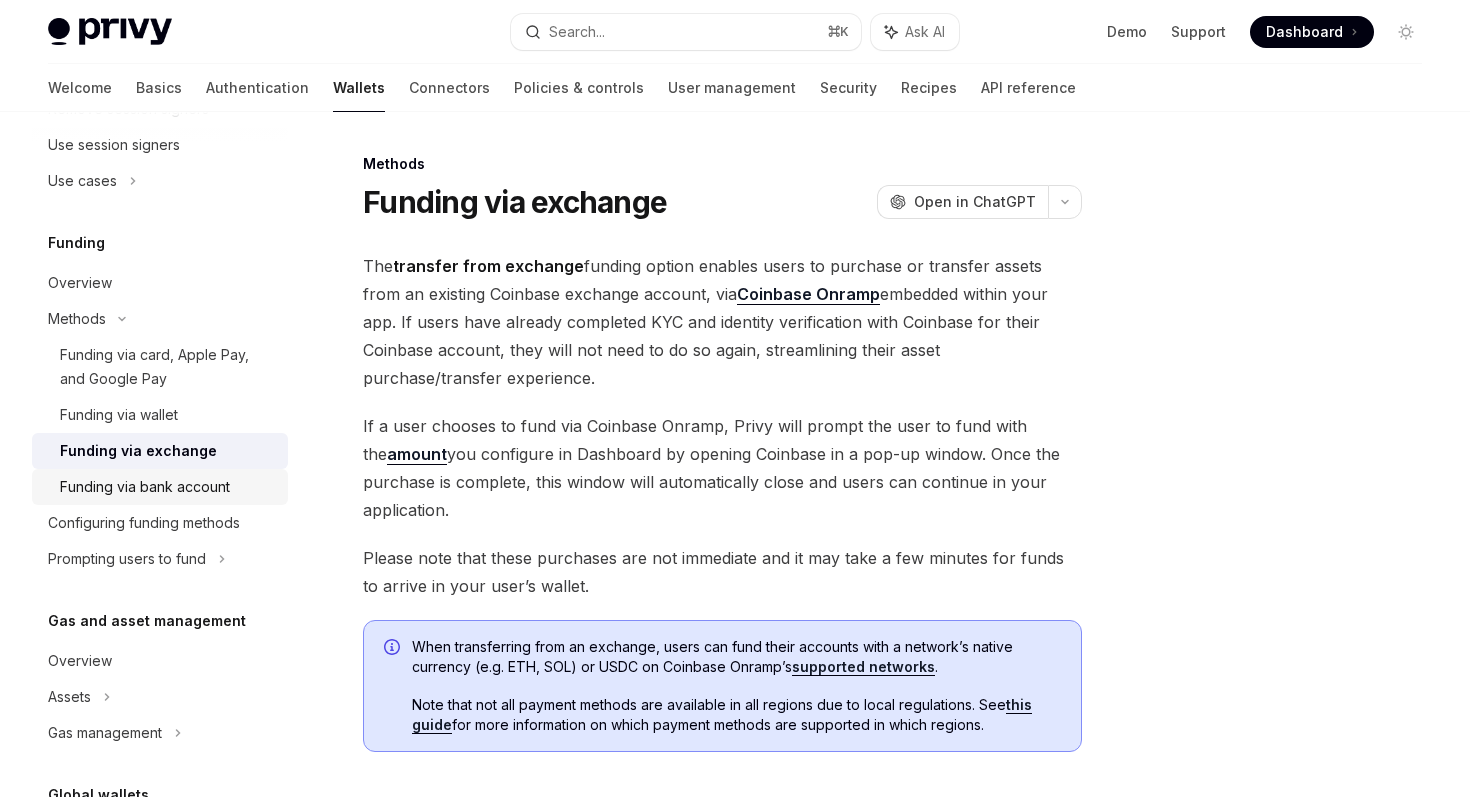 click on "Funding via bank account" at bounding box center (145, 487) 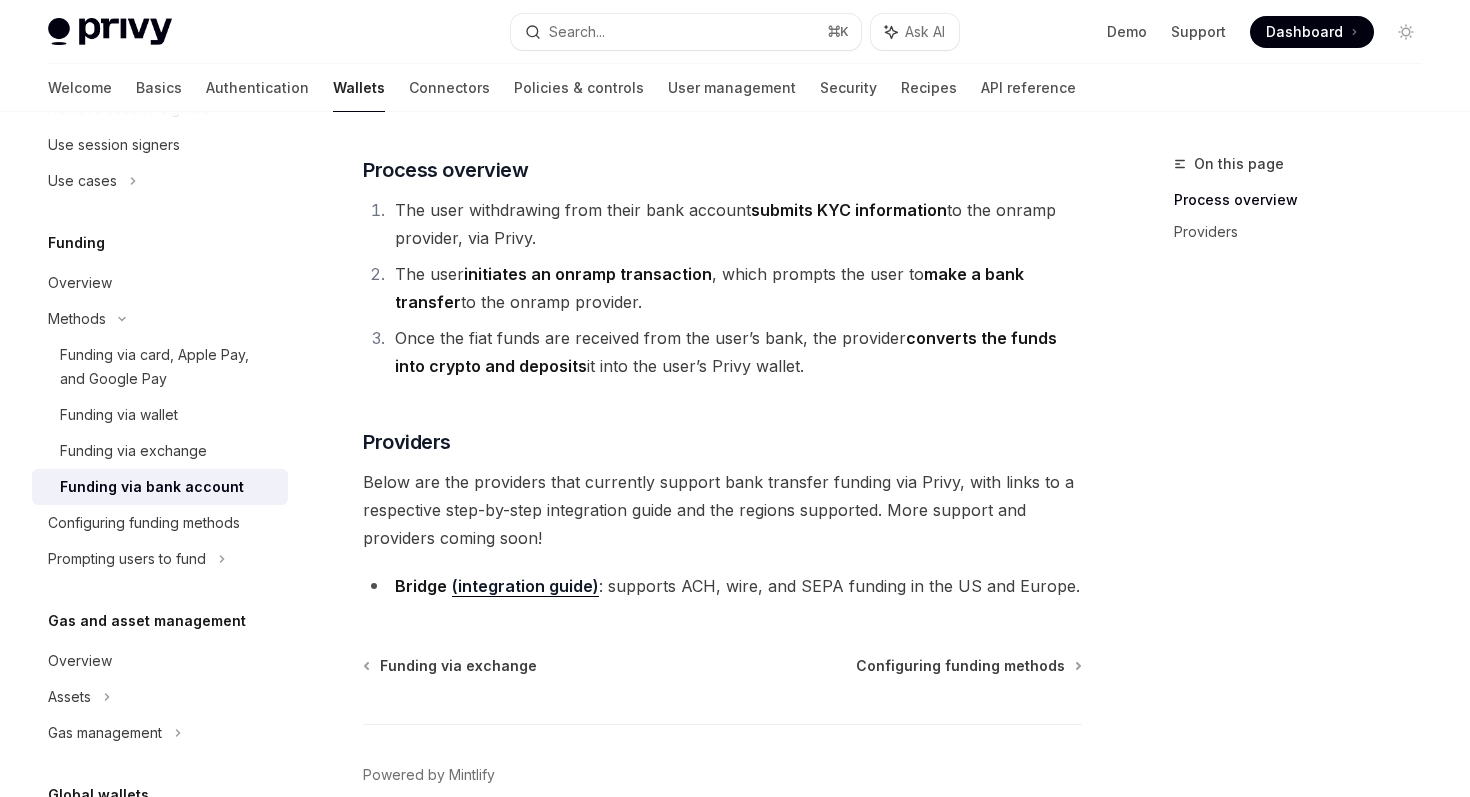 scroll, scrollTop: 395, scrollLeft: 0, axis: vertical 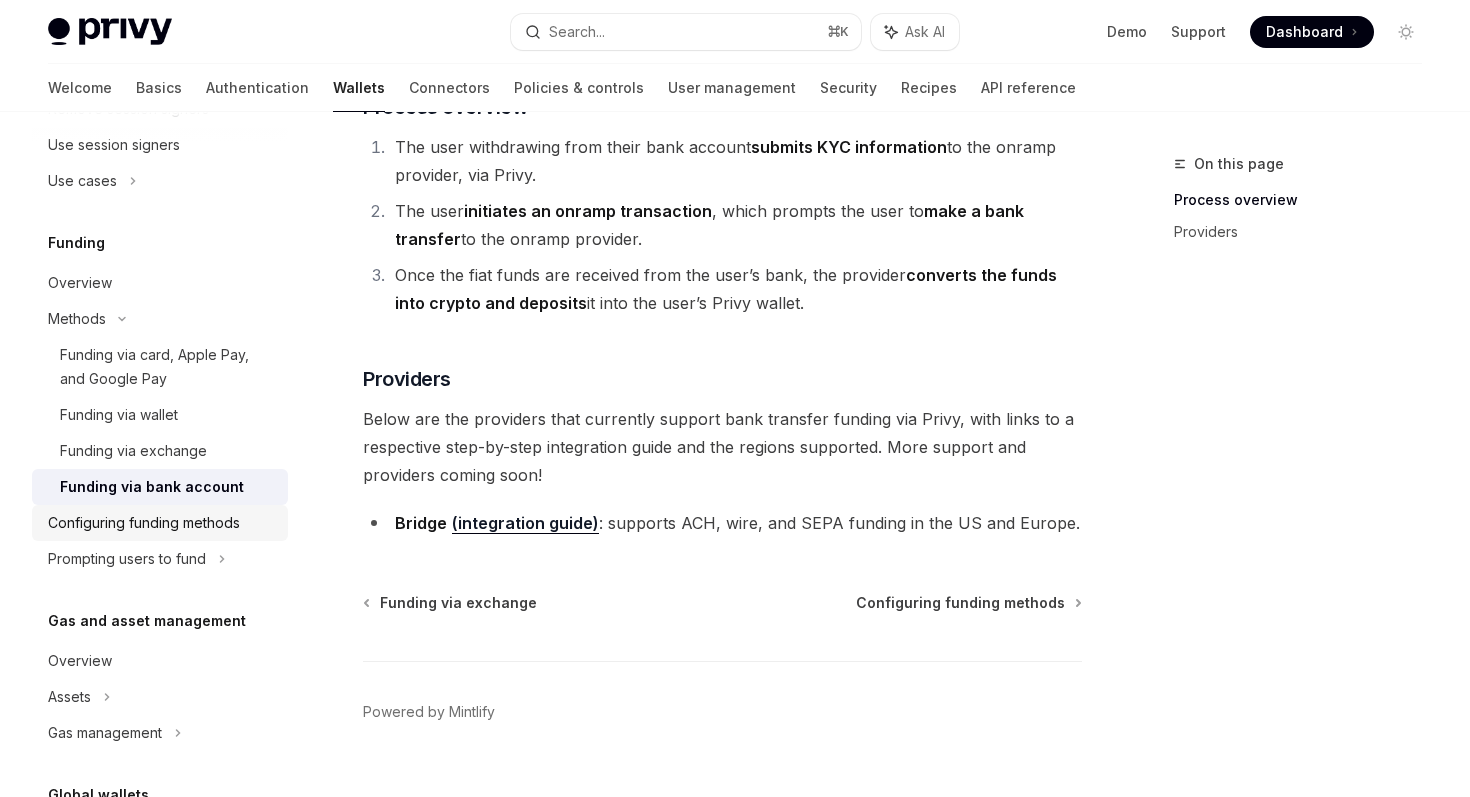 click on "Configuring funding methods" at bounding box center [144, 523] 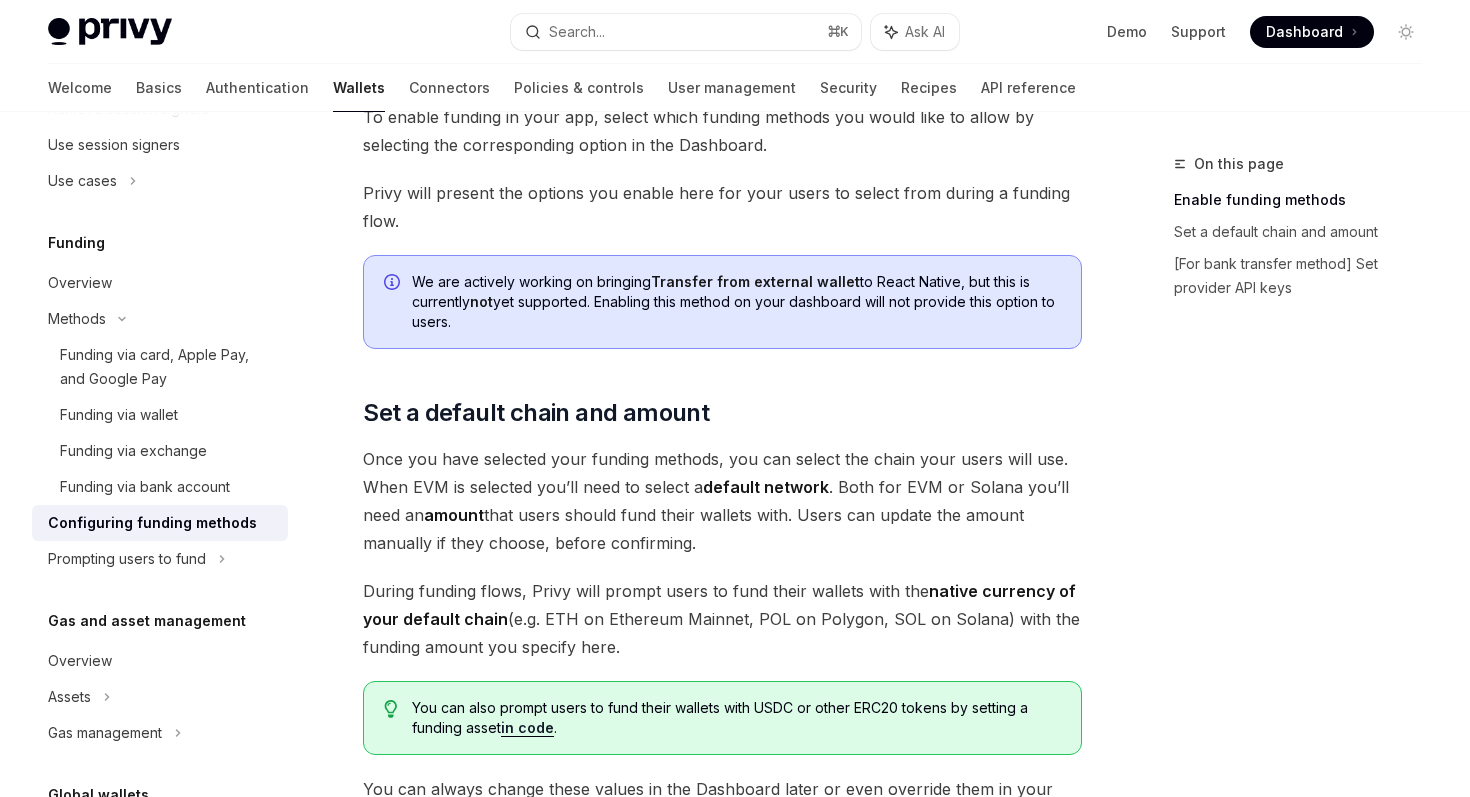 scroll, scrollTop: 426, scrollLeft: 0, axis: vertical 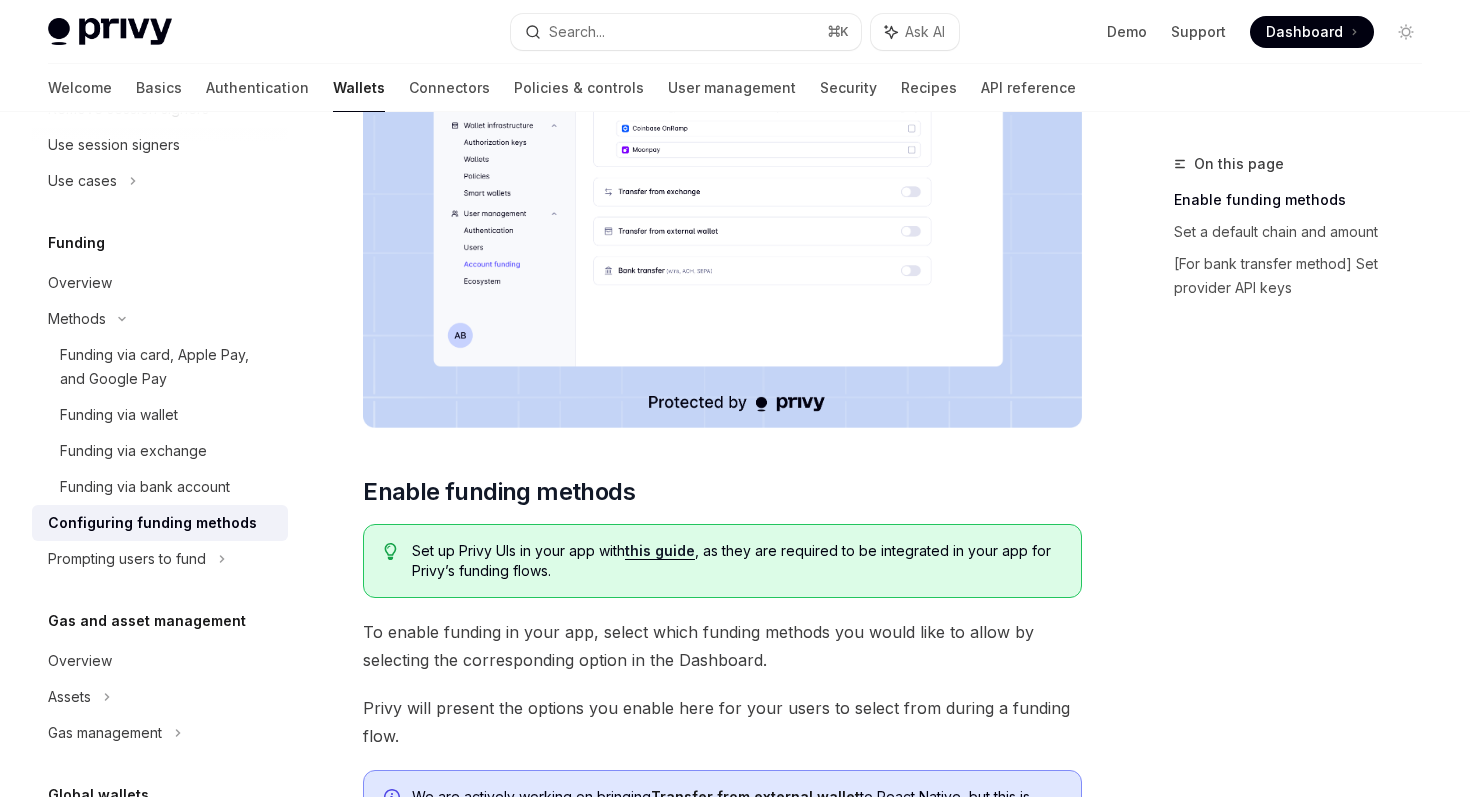 click on "this guide" at bounding box center (660, 551) 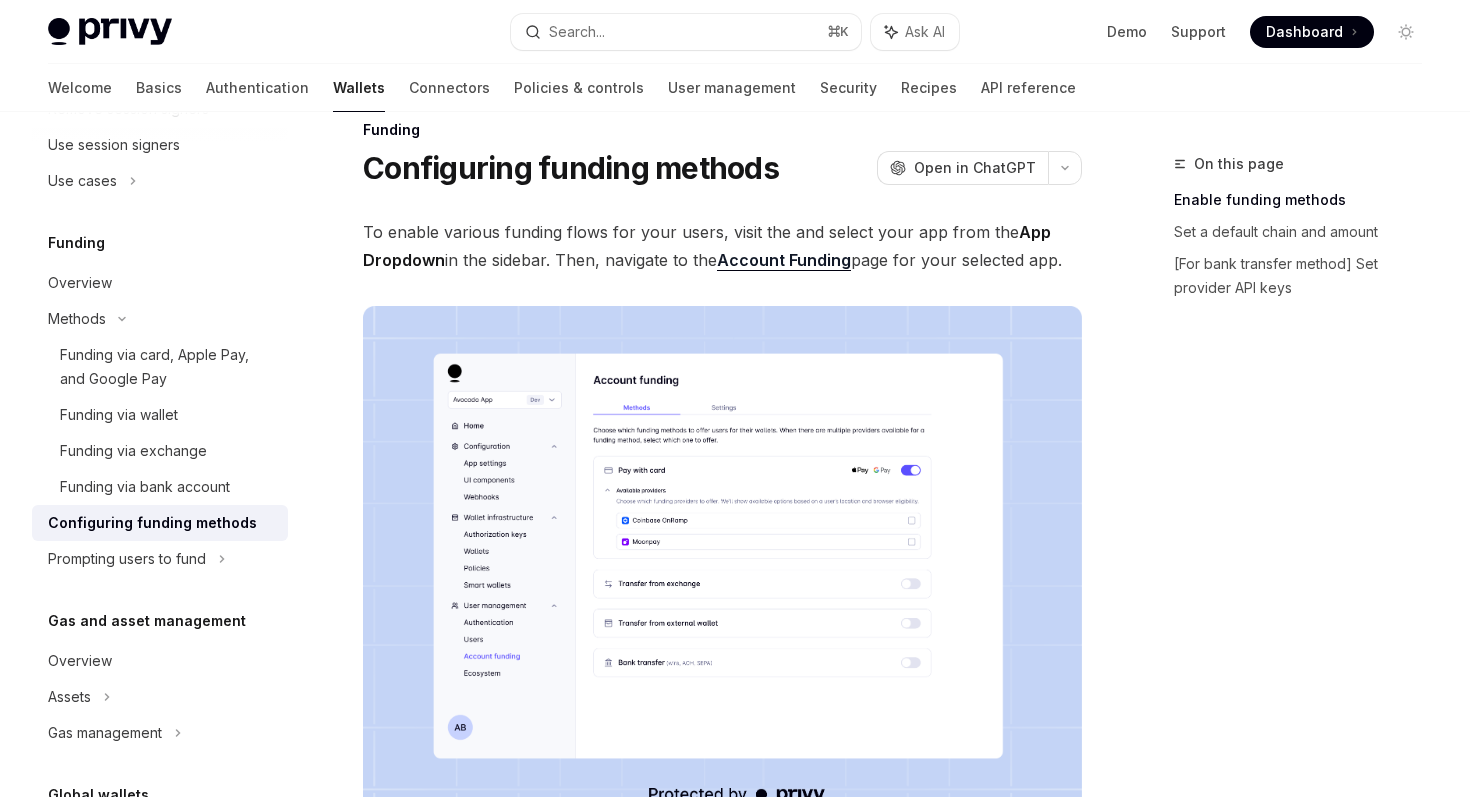 scroll, scrollTop: 17, scrollLeft: 0, axis: vertical 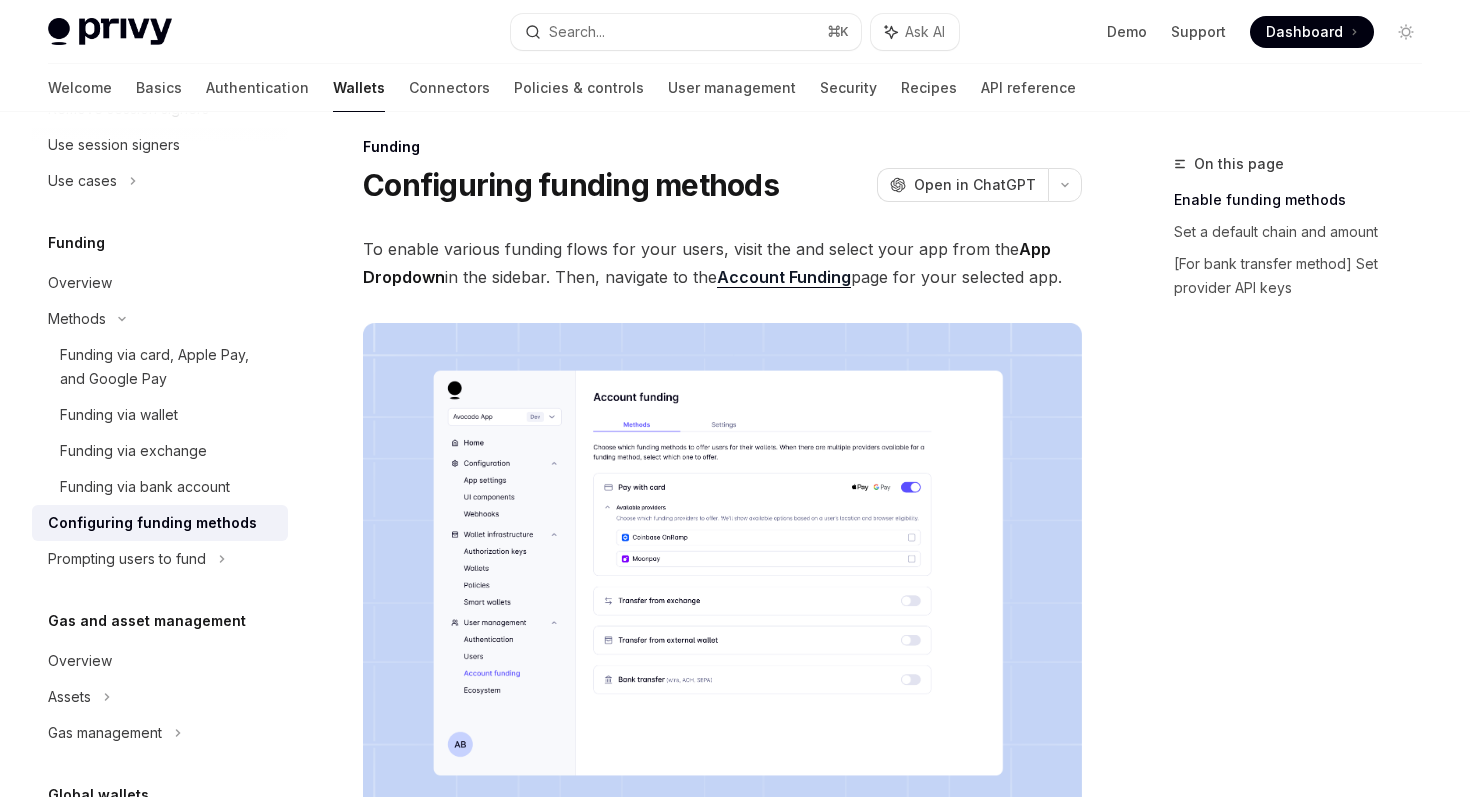 click on "Account Funding" at bounding box center [784, 277] 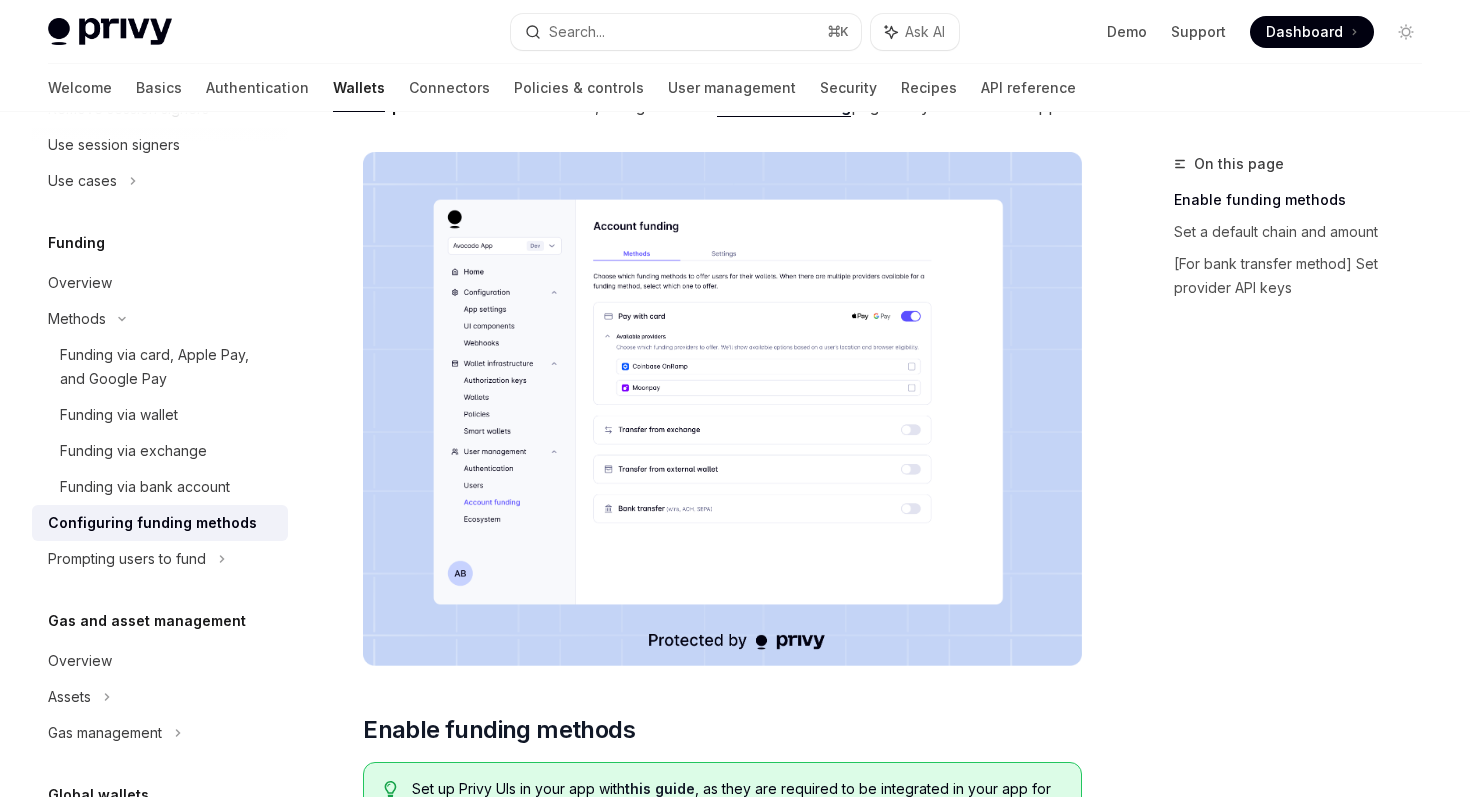 scroll, scrollTop: 216, scrollLeft: 0, axis: vertical 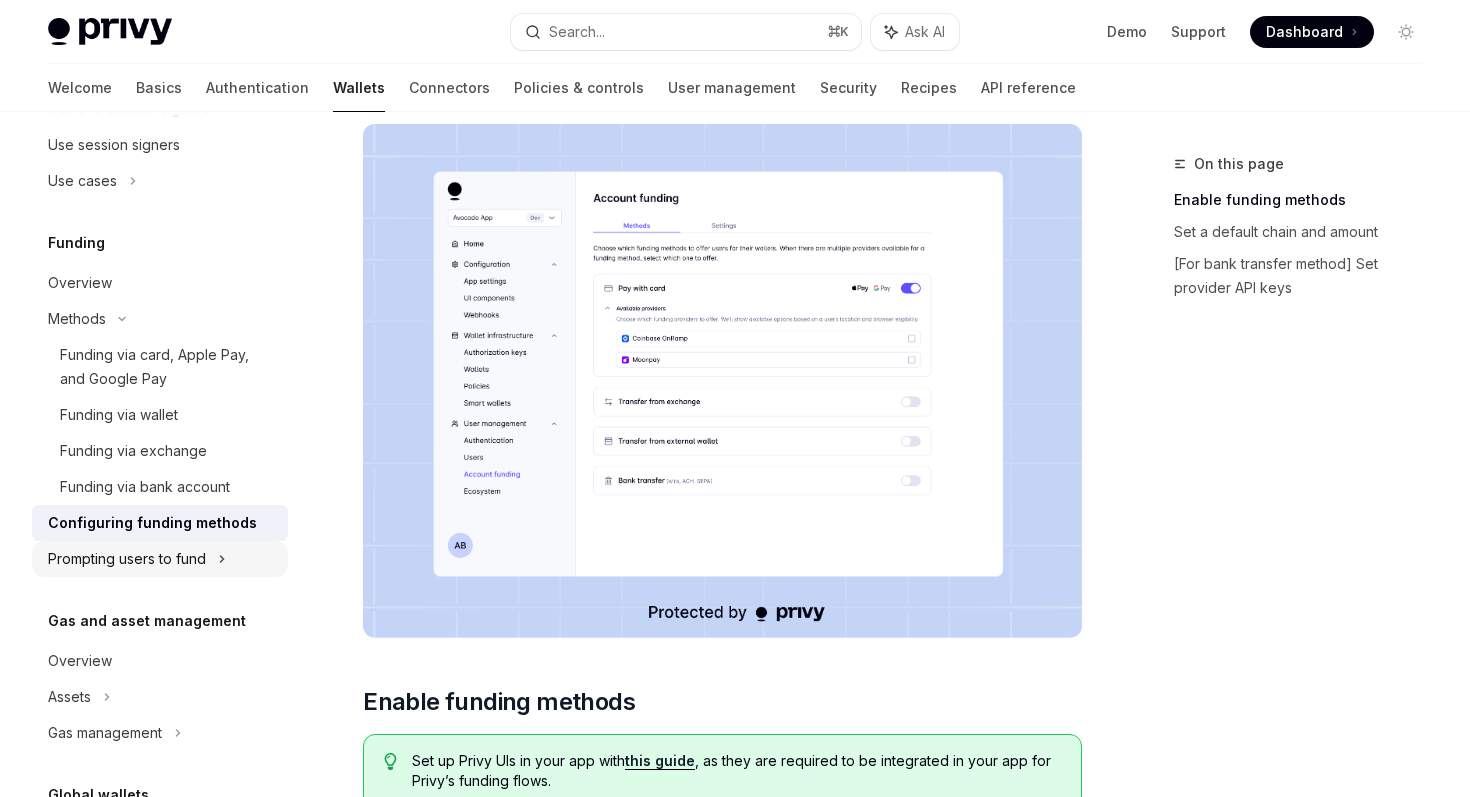 click on "Prompting users to fund" at bounding box center [107, -317] 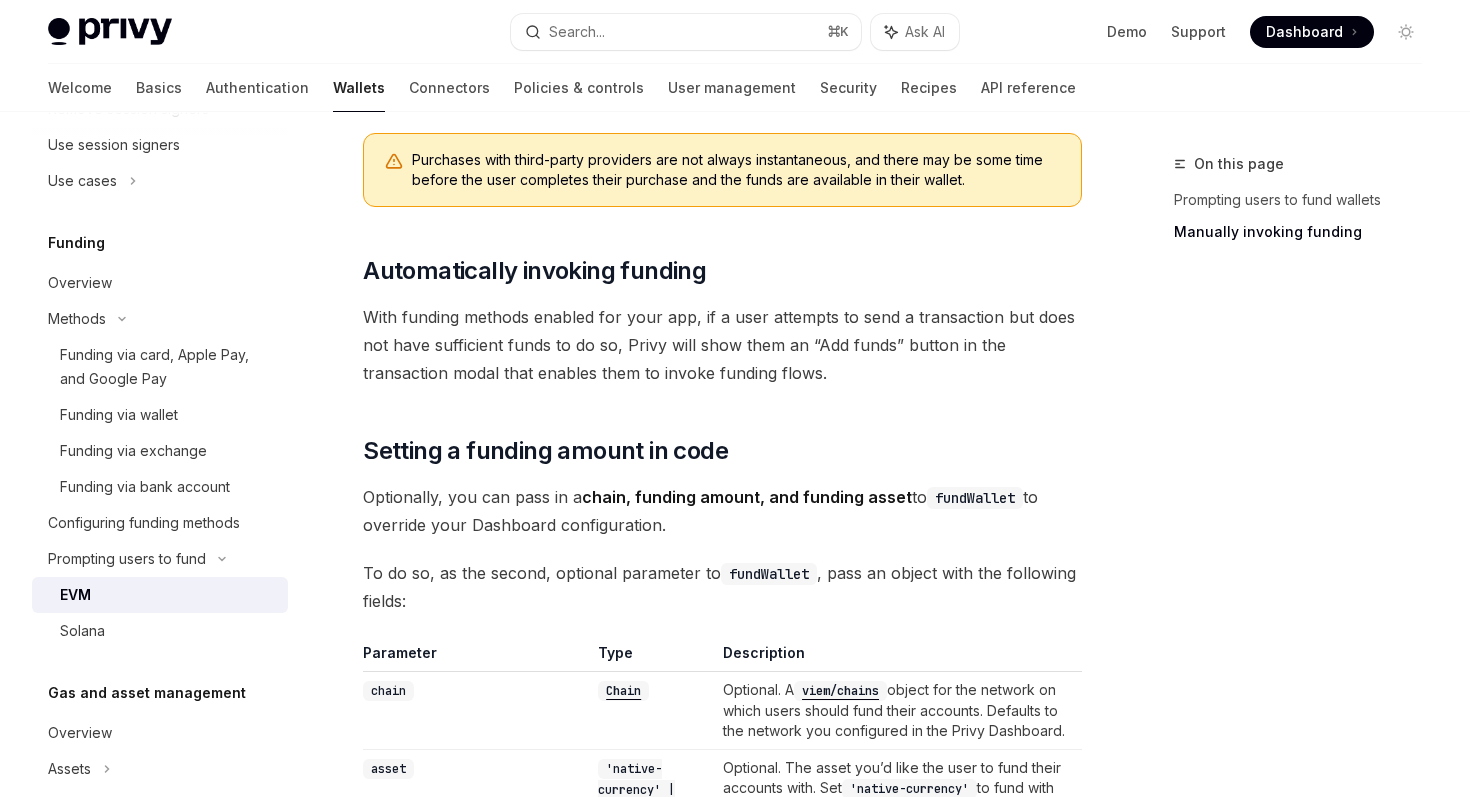 scroll, scrollTop: 2724, scrollLeft: 0, axis: vertical 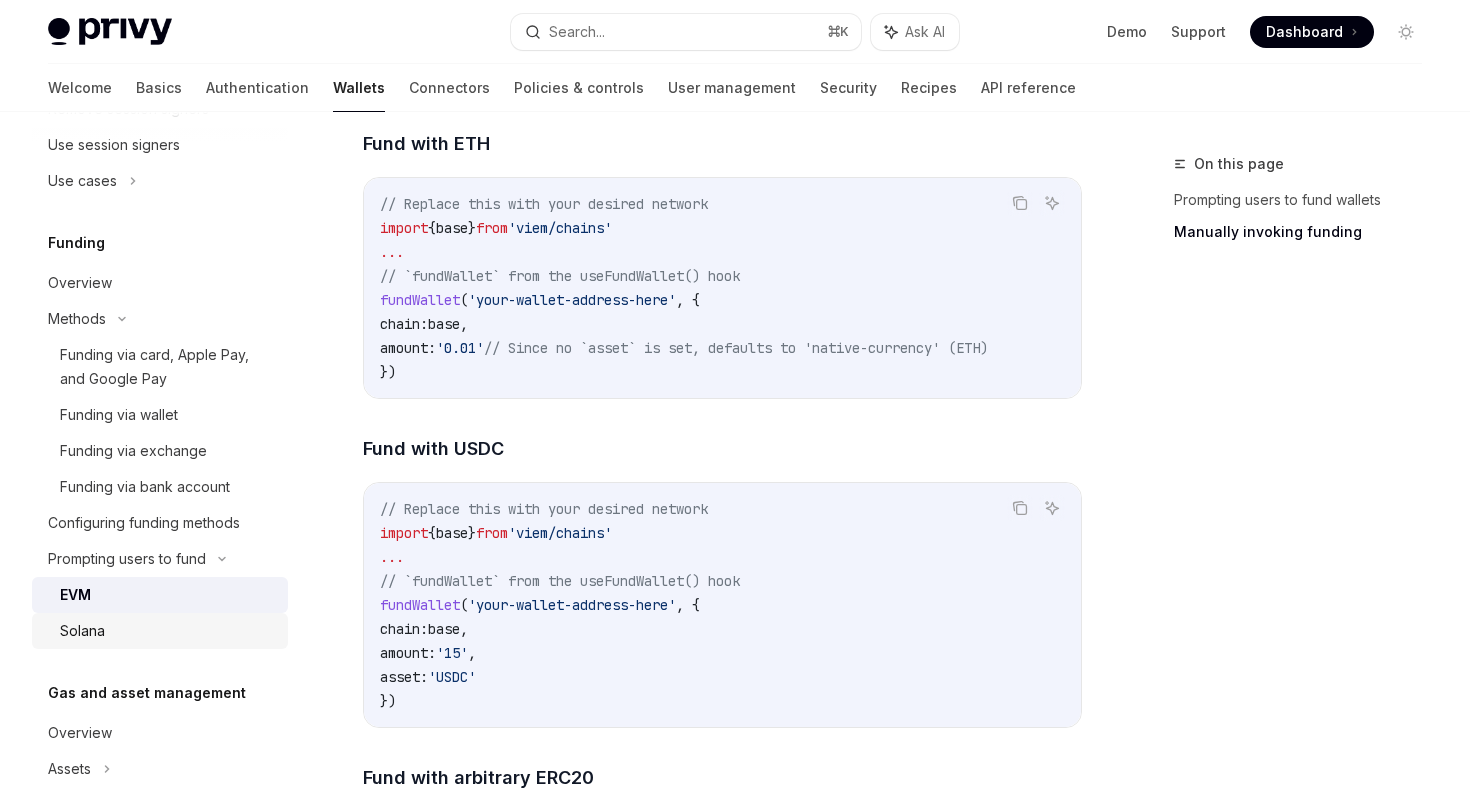 click on "Solana" at bounding box center [168, 631] 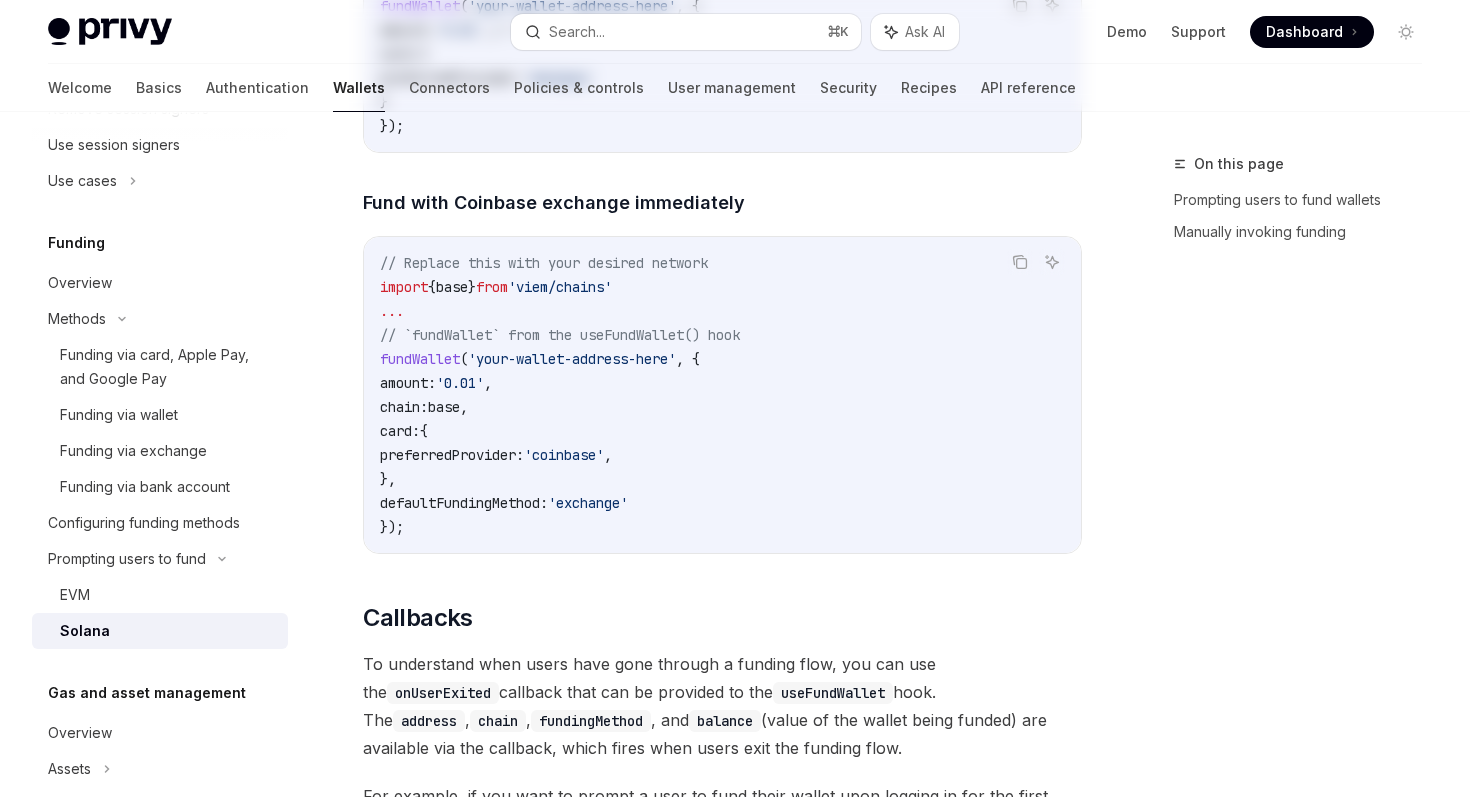 scroll, scrollTop: 0, scrollLeft: 0, axis: both 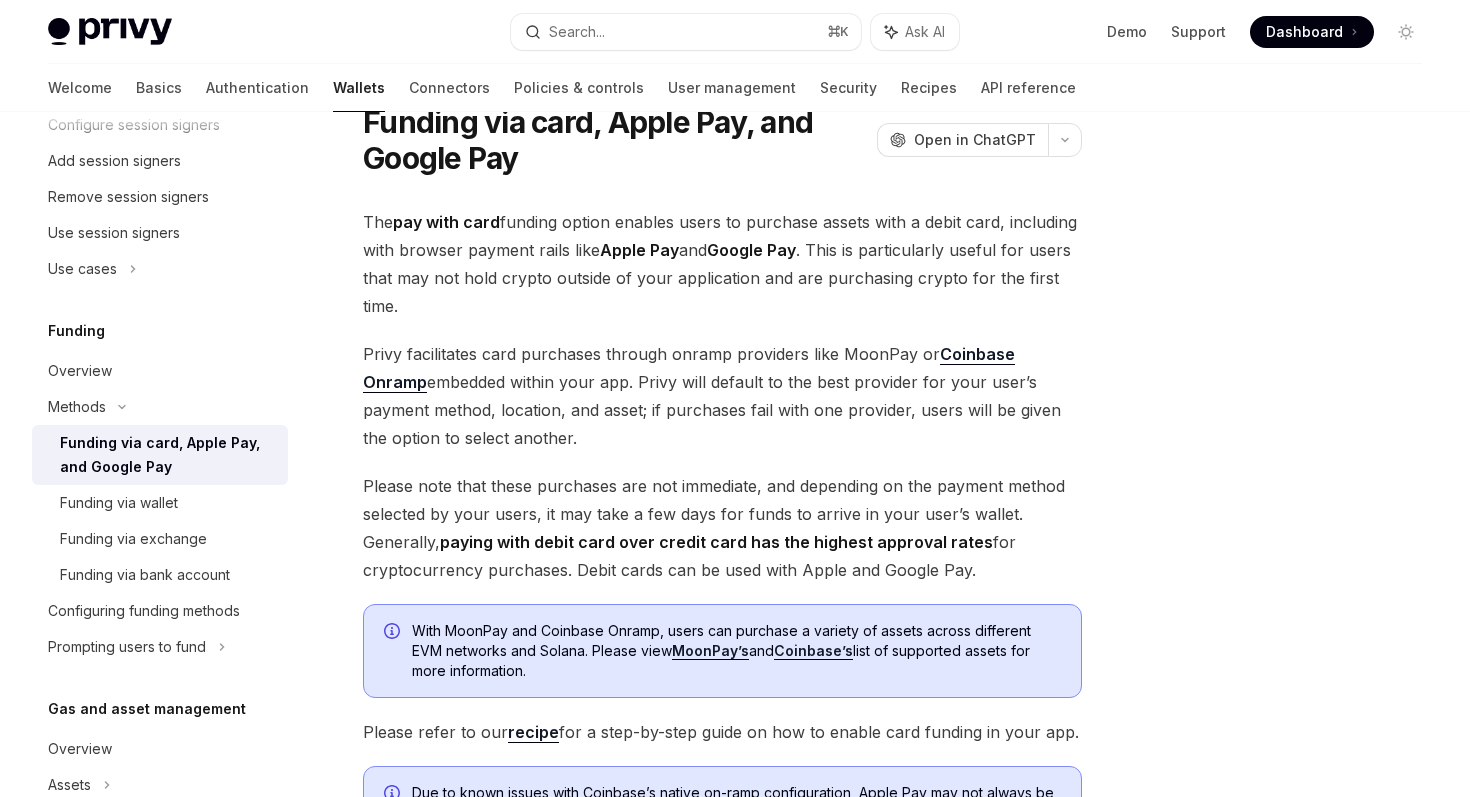 click on "Privy facilitates card purchases through onramp providers like MoonPay or  Coinbase Onramp  embedded within your app. Privy will default to the best provider for your user’s payment method, location, and asset; if purchases fail with one provider, users will be given the option to select another." at bounding box center [722, 396] 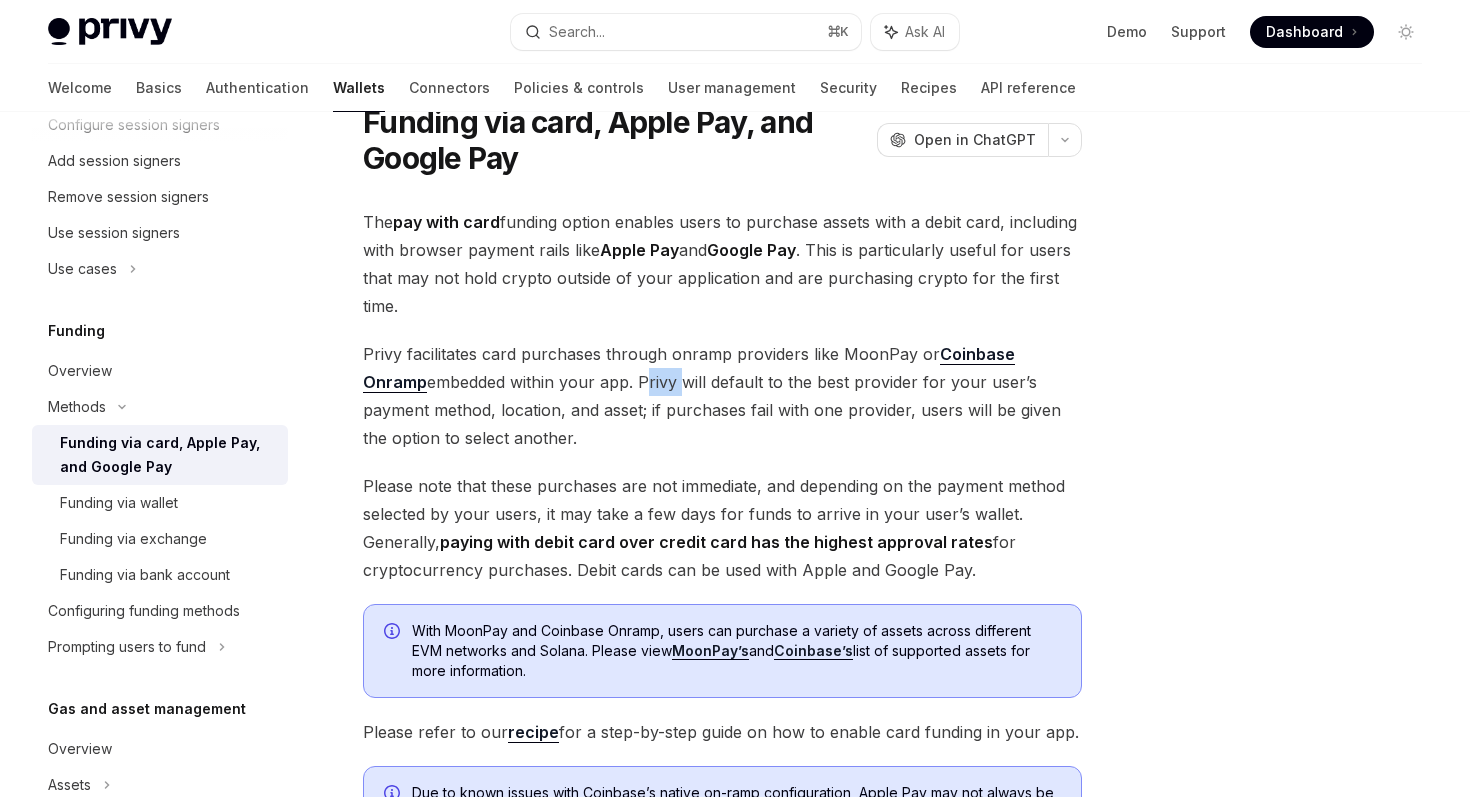 click on "Privy facilitates card purchases through onramp providers like MoonPay or  Coinbase Onramp  embedded within your app. Privy will default to the best provider for your user’s payment method, location, and asset; if purchases fail with one provider, users will be given the option to select another." at bounding box center (722, 396) 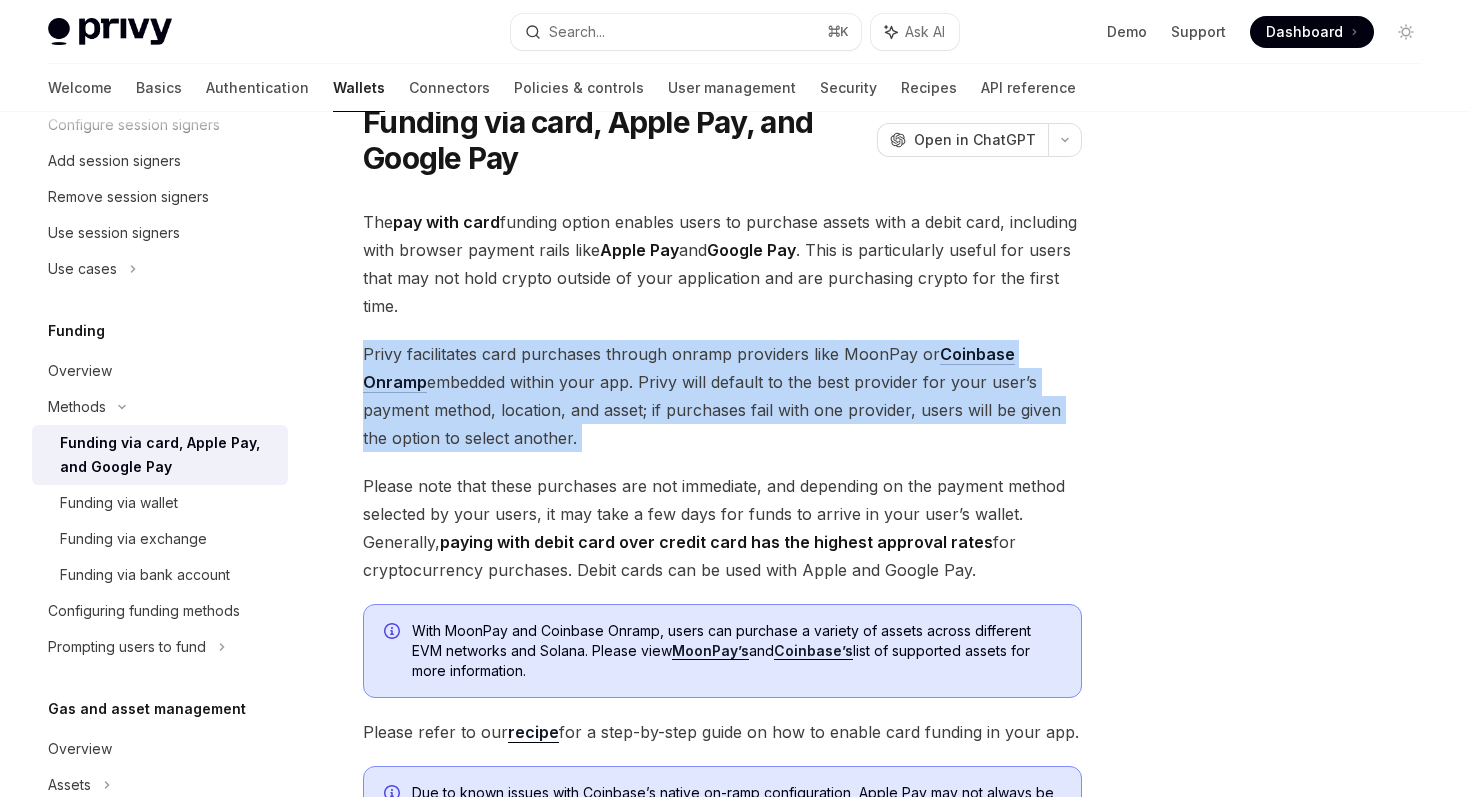 click on "Privy facilitates card purchases through onramp providers like MoonPay or  Coinbase Onramp  embedded within your app. Privy will default to the best provider for your user’s payment method, location, and asset; if purchases fail with one provider, users will be given the option to select another." at bounding box center (722, 396) 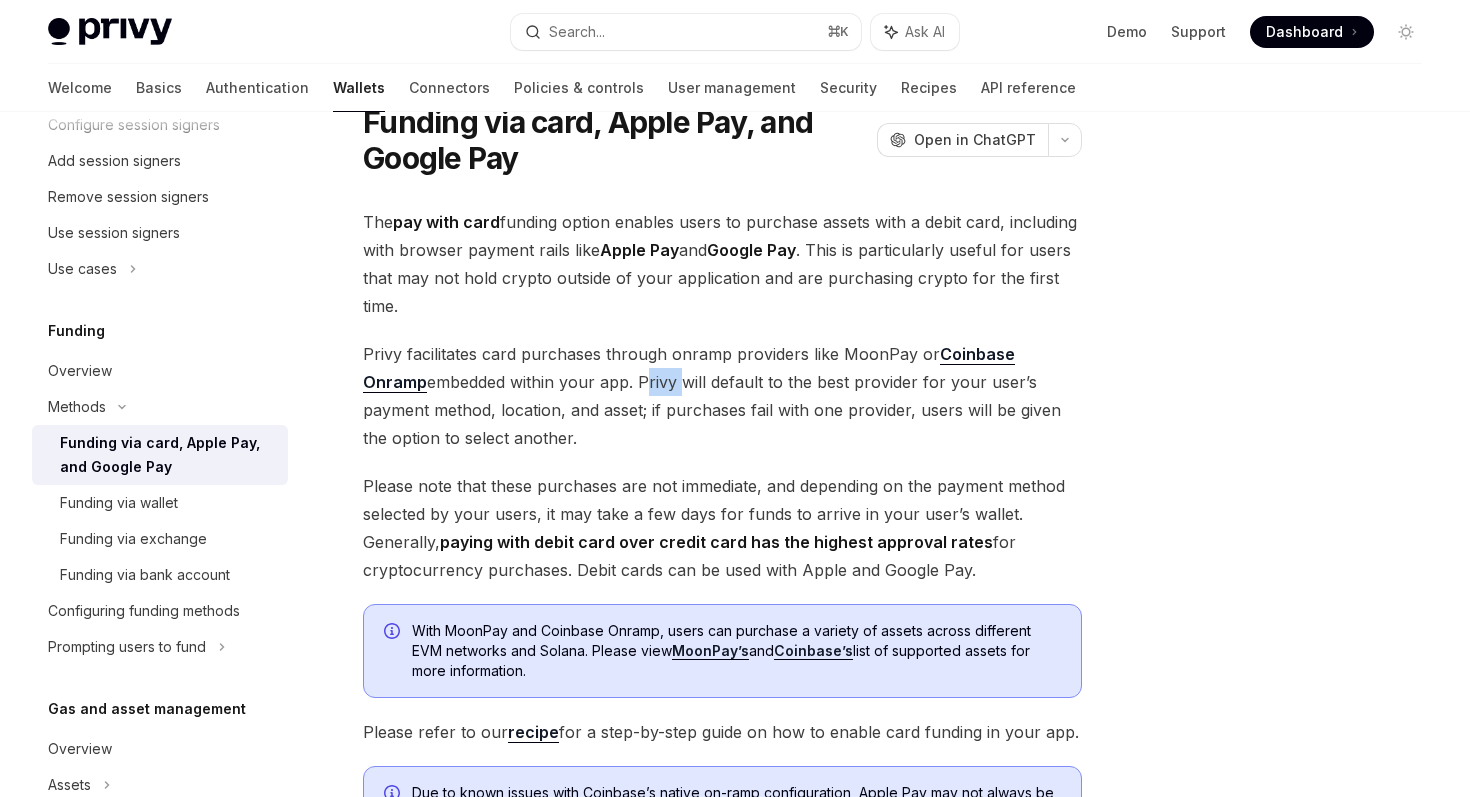 click on "Privy facilitates card purchases through onramp providers like MoonPay or  Coinbase Onramp  embedded within your app. Privy will default to the best provider for your user’s payment method, location, and asset; if purchases fail with one provider, users will be given the option to select another." at bounding box center [722, 396] 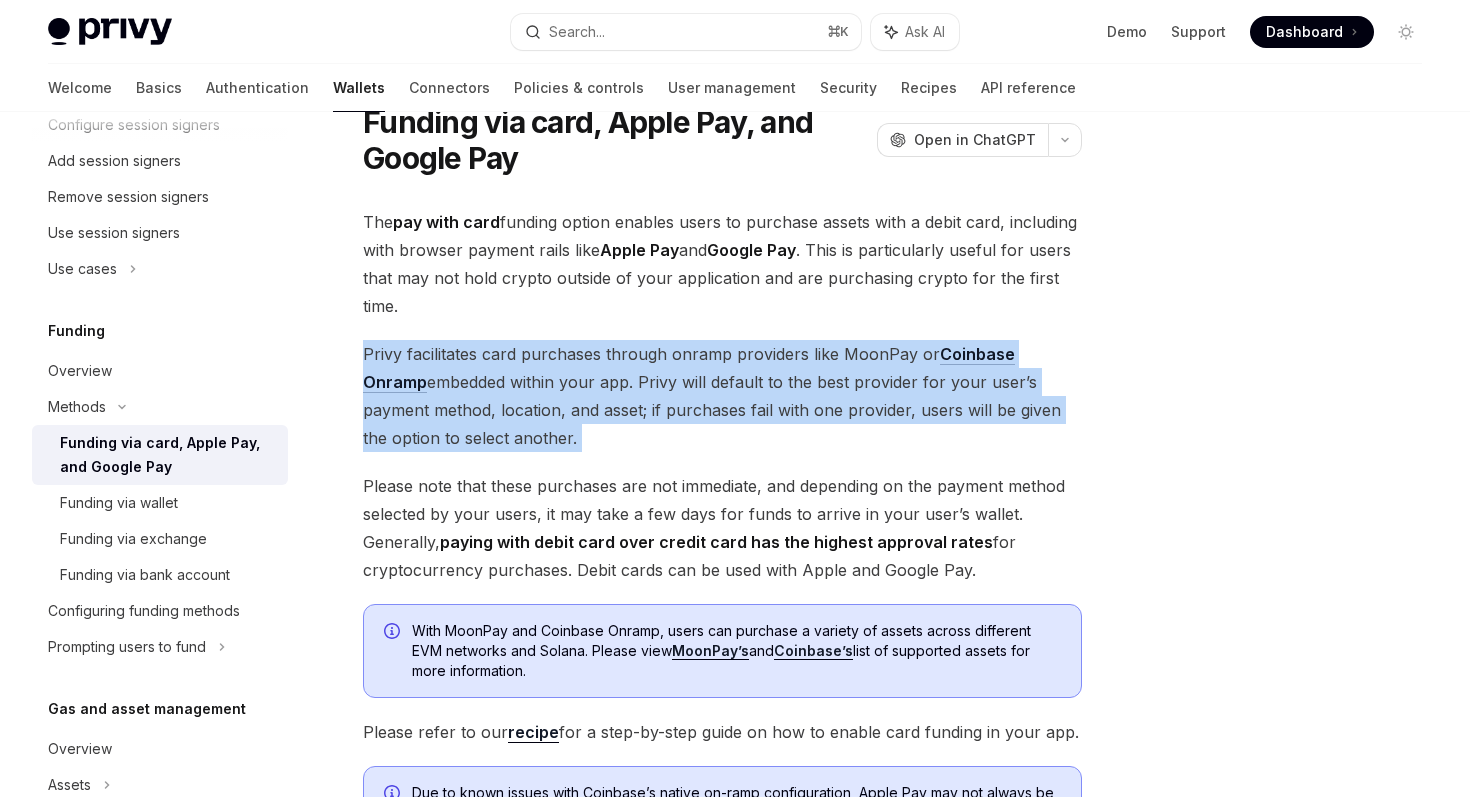 click on "Privy facilitates card purchases through onramp providers like MoonPay or  Coinbase Onramp  embedded within your app. Privy will default to the best provider for your user’s payment method, location, and asset; if purchases fail with one provider, users will be given the option to select another." at bounding box center (722, 396) 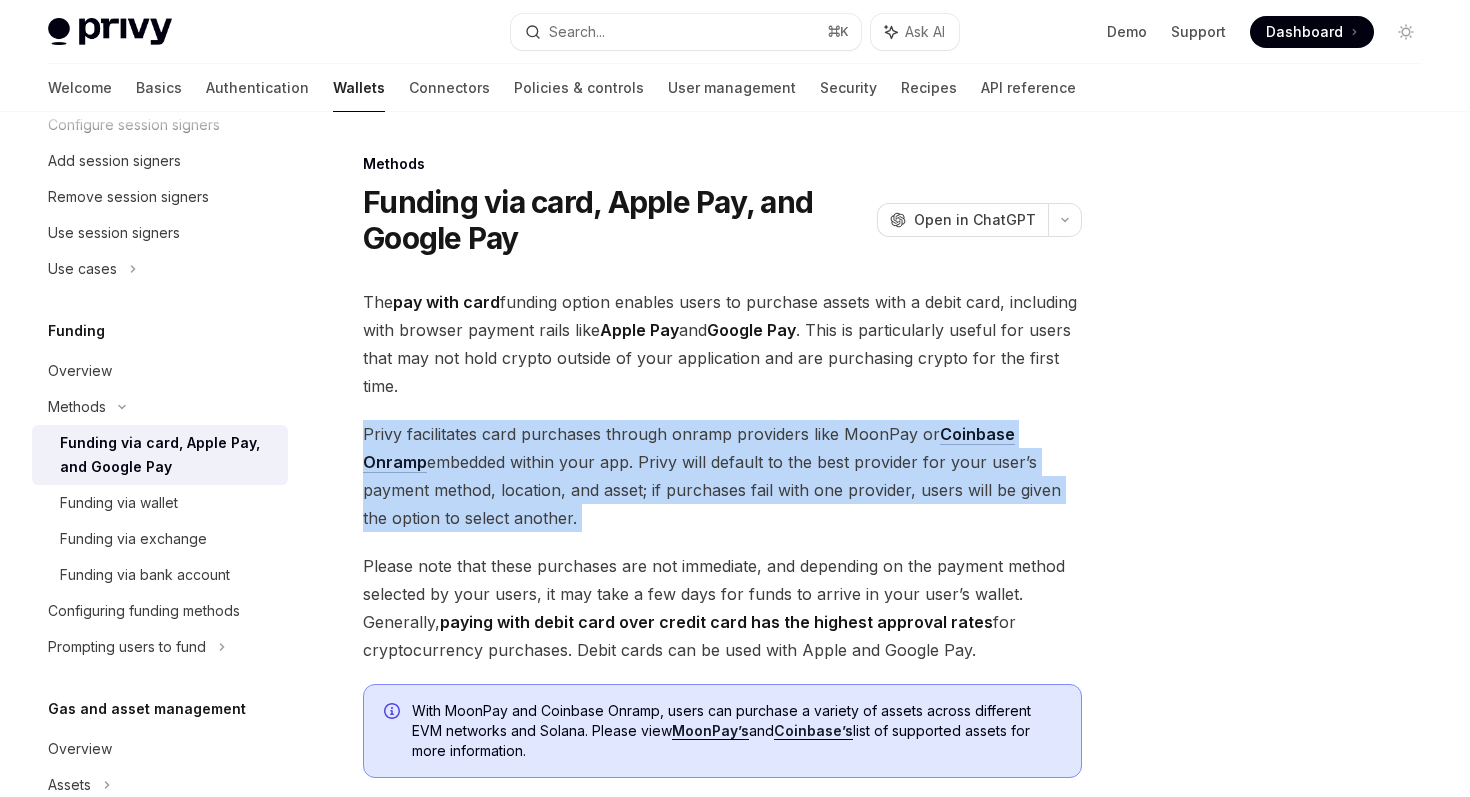 scroll, scrollTop: 379, scrollLeft: 0, axis: vertical 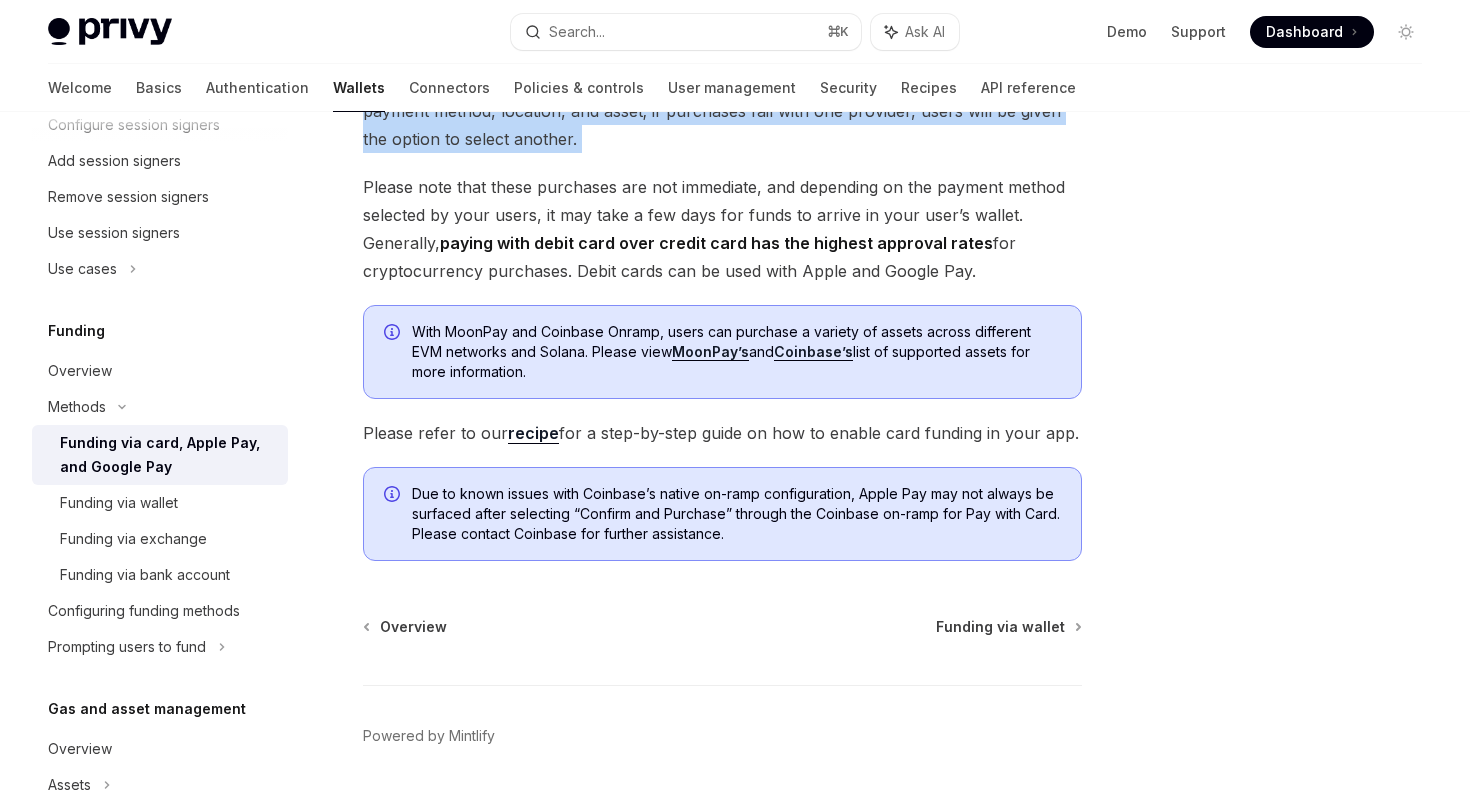 click on "recipe" at bounding box center [533, 433] 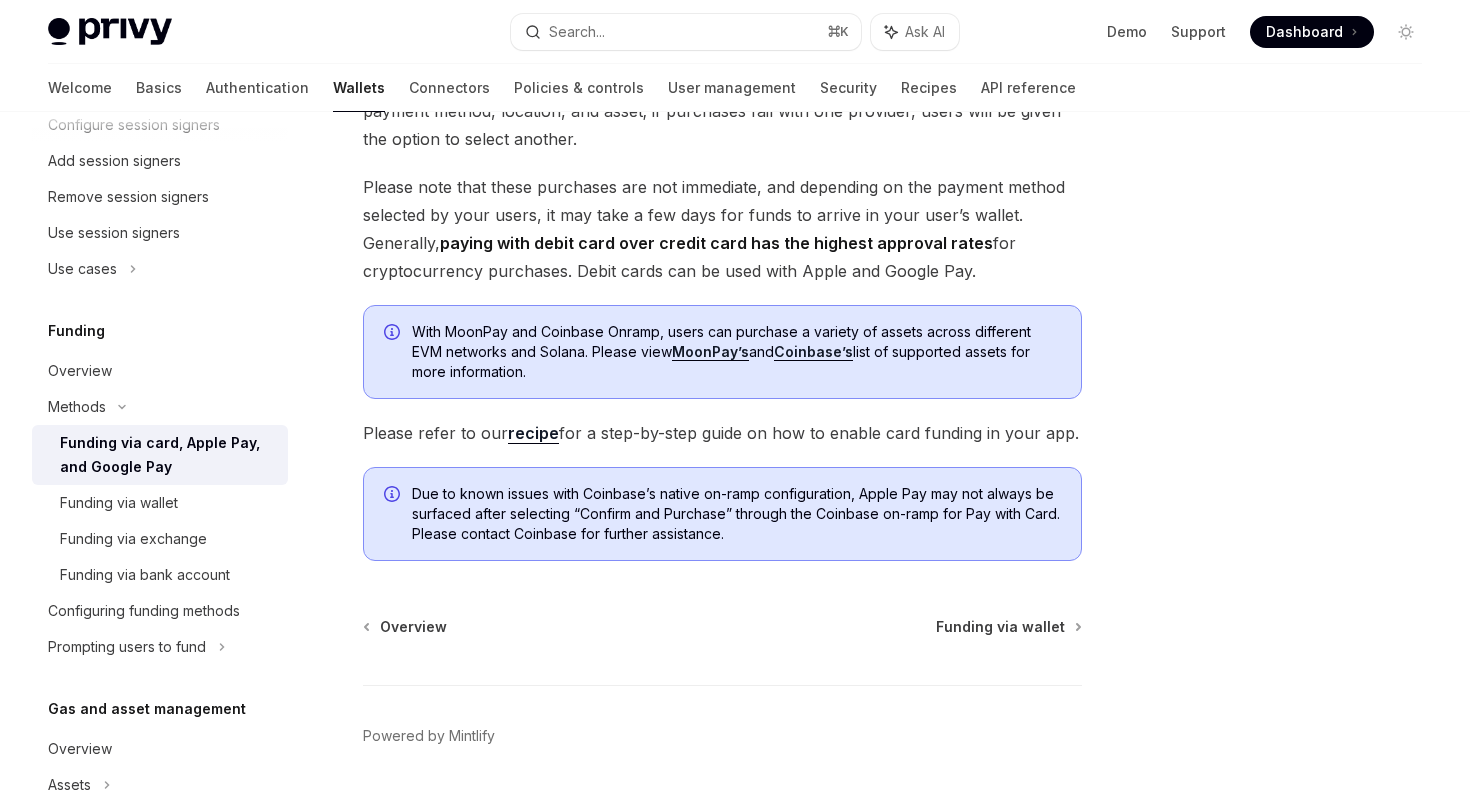 scroll, scrollTop: 0, scrollLeft: 0, axis: both 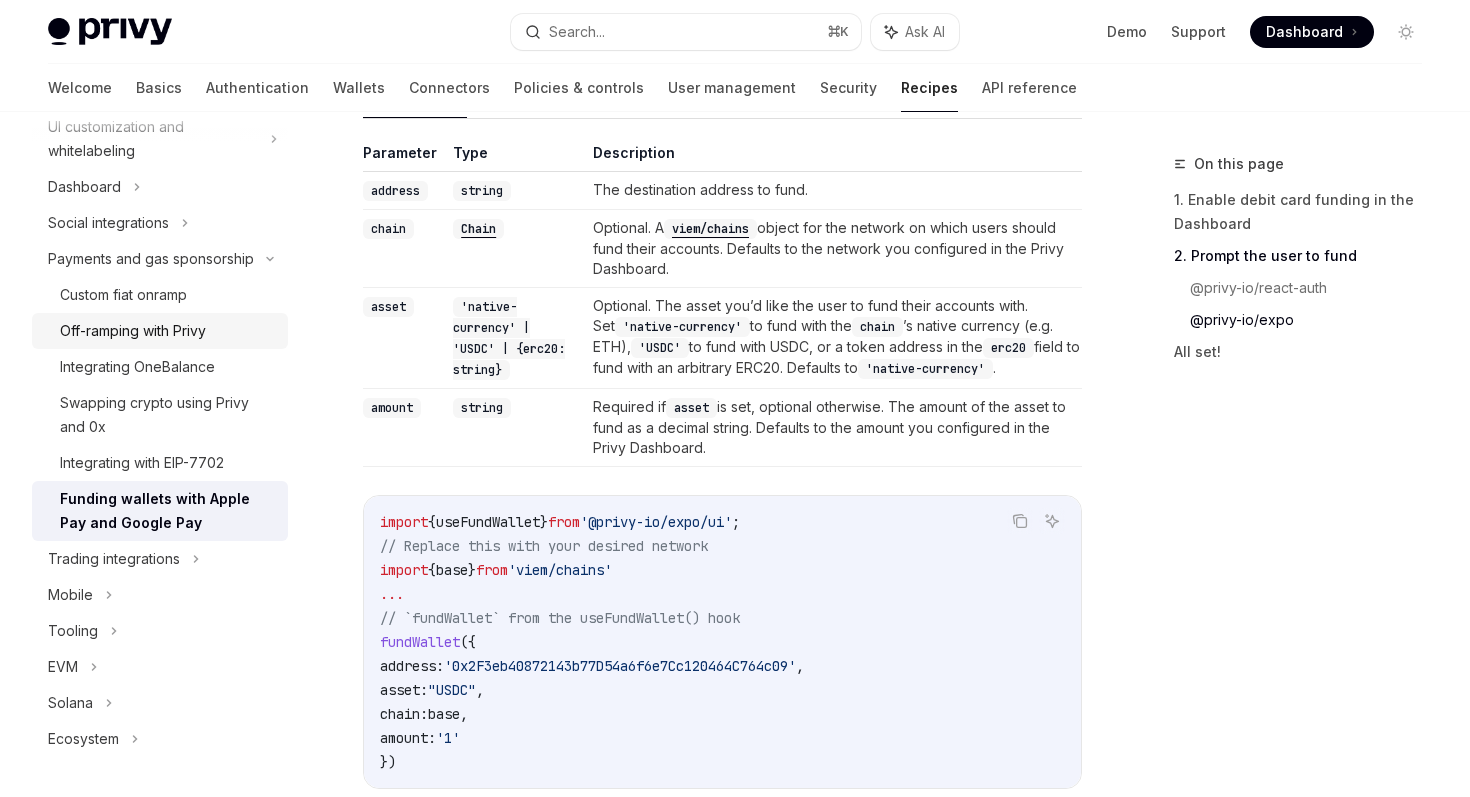 click on "Off-ramping with Privy" at bounding box center [168, 331] 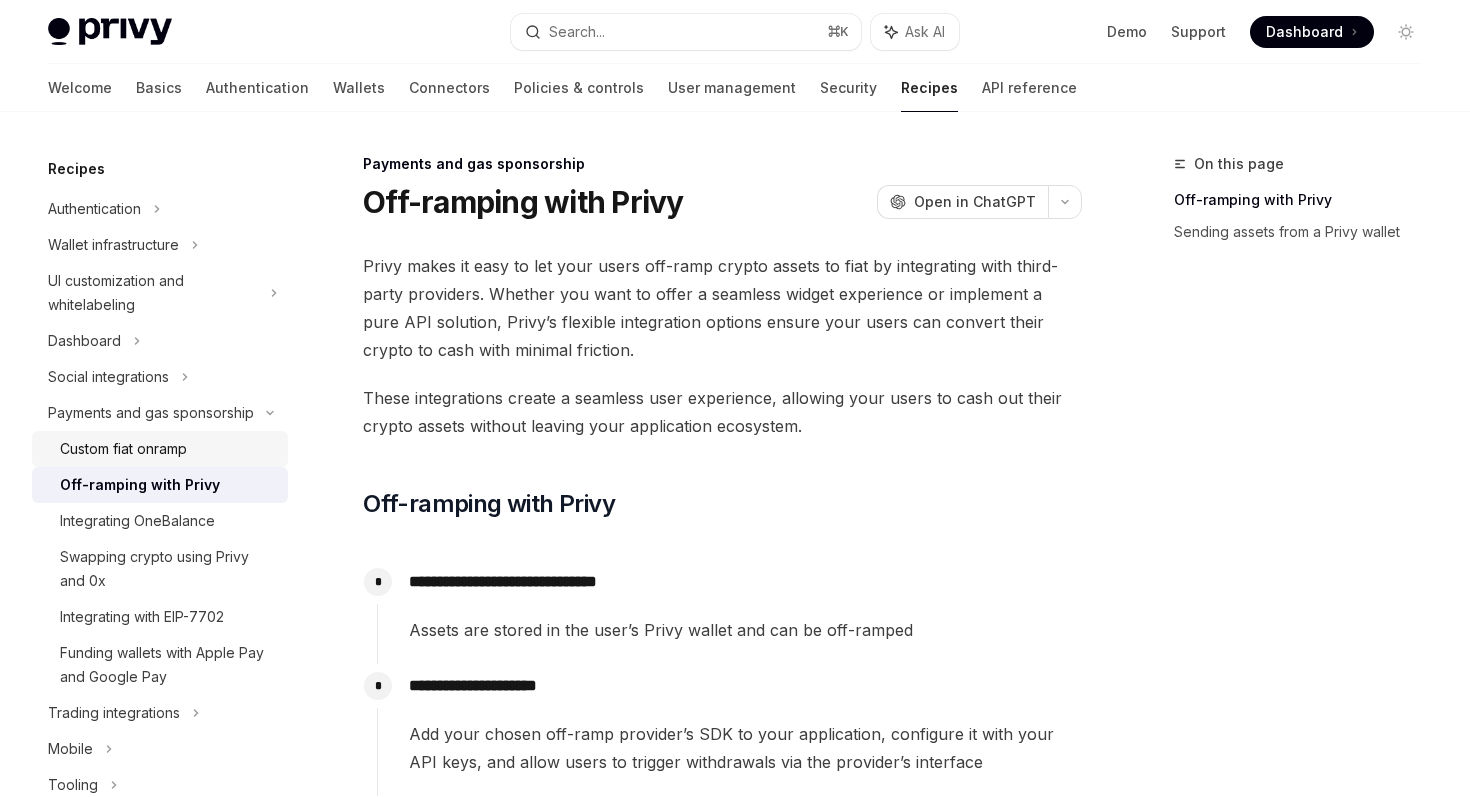 scroll, scrollTop: 56, scrollLeft: 0, axis: vertical 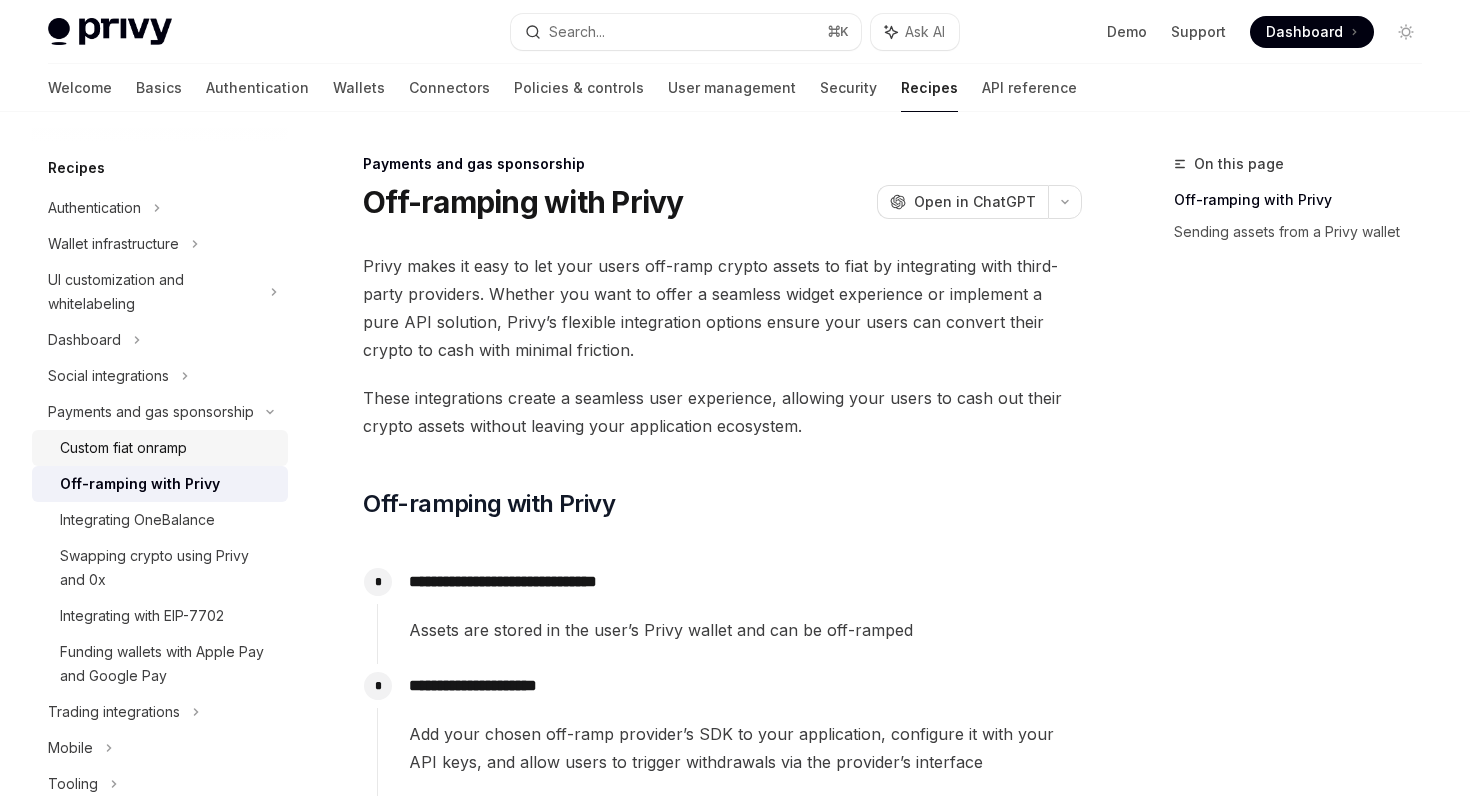 click on "Custom fiat onramp" at bounding box center [168, 448] 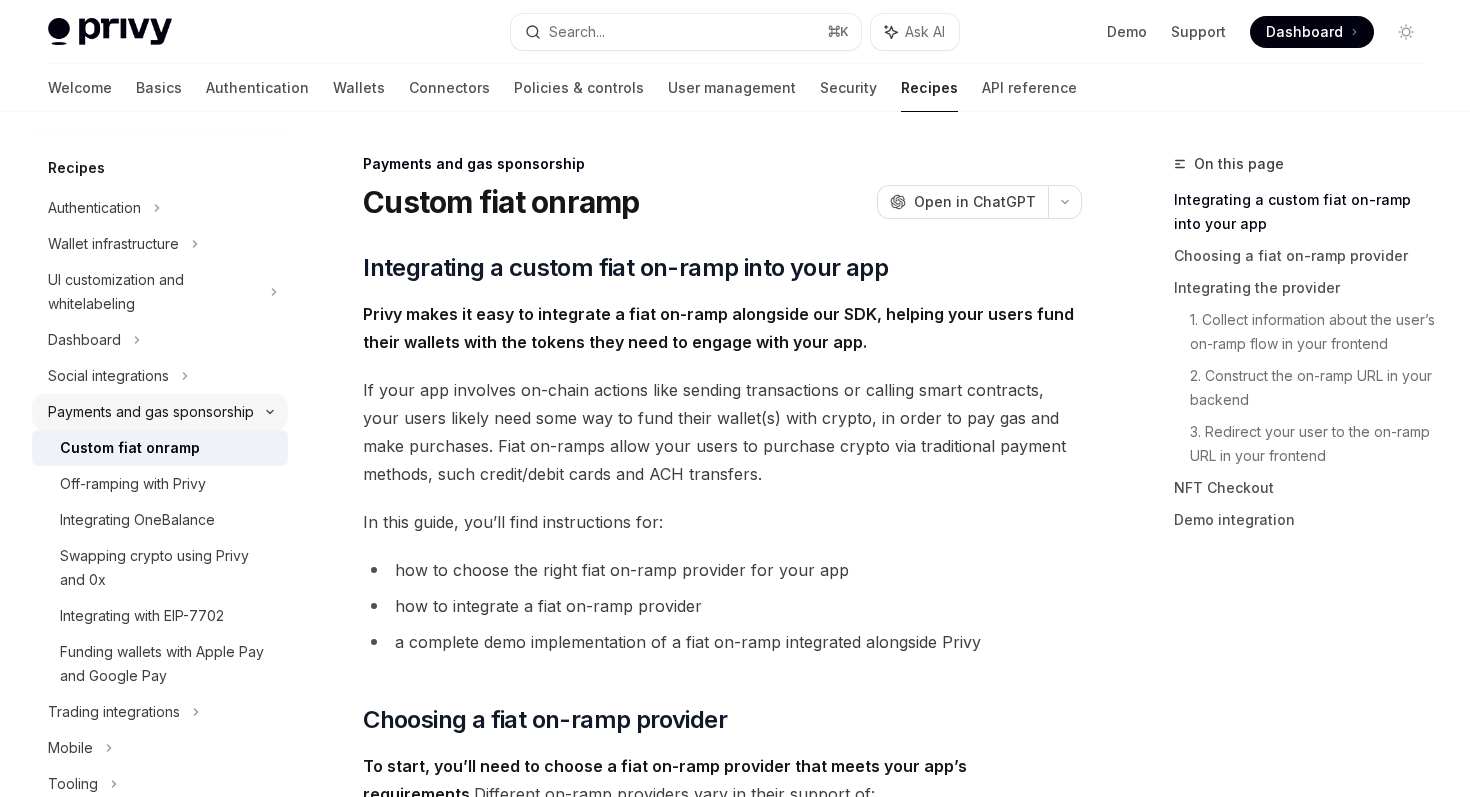 click on "Payments and gas sponsorship" at bounding box center [151, 412] 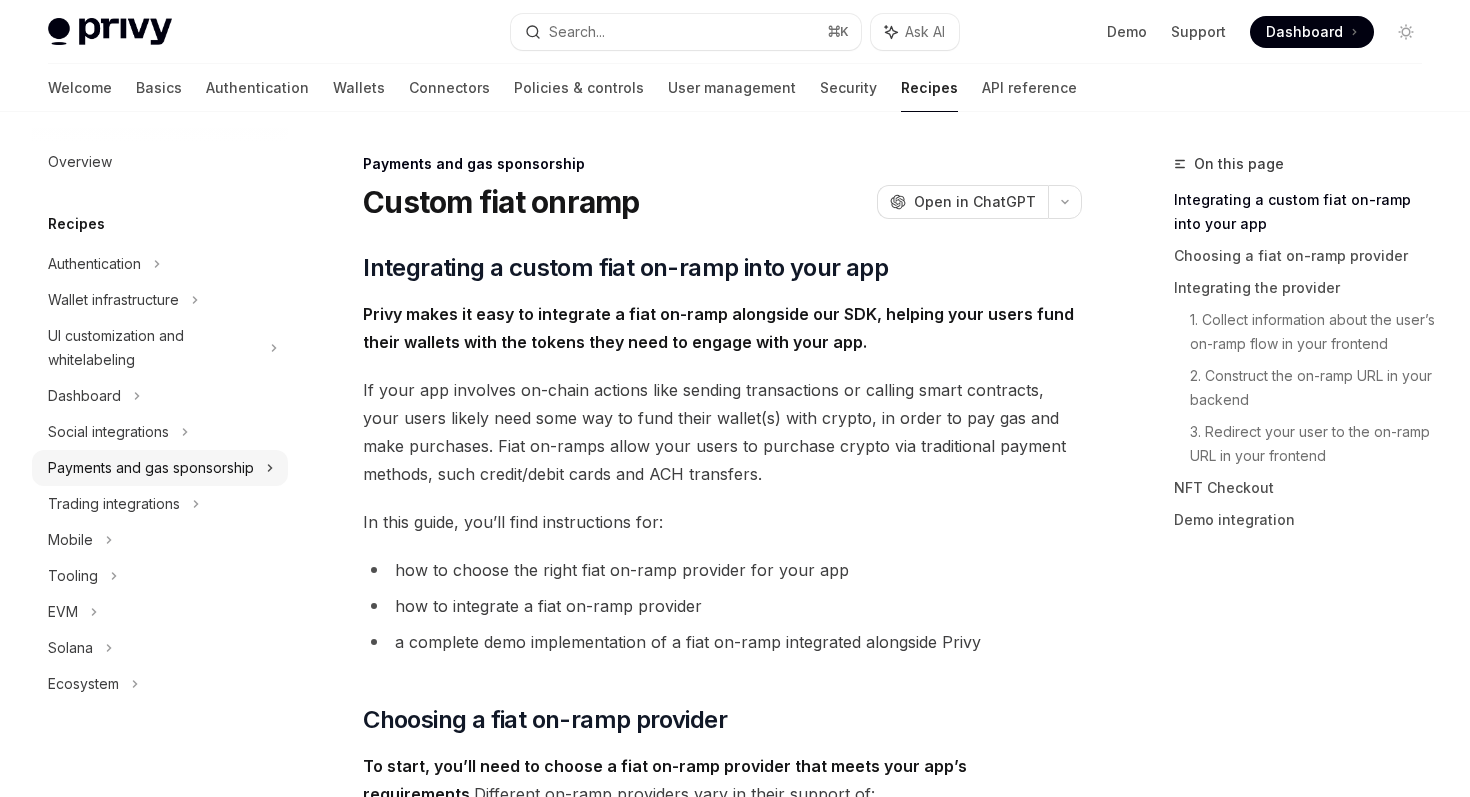 click on "Payments and gas sponsorship" at bounding box center (151, 468) 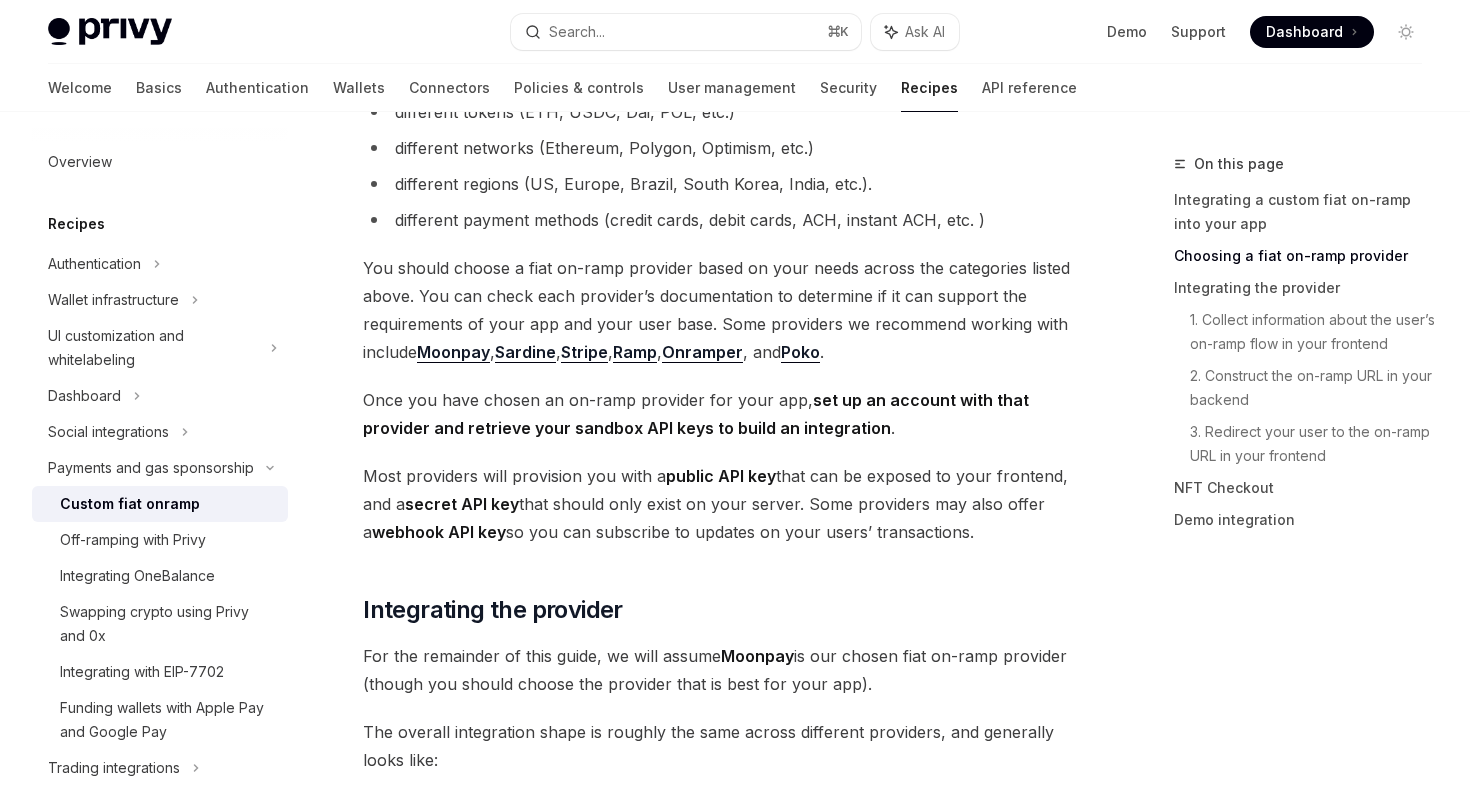 scroll, scrollTop: 742, scrollLeft: 0, axis: vertical 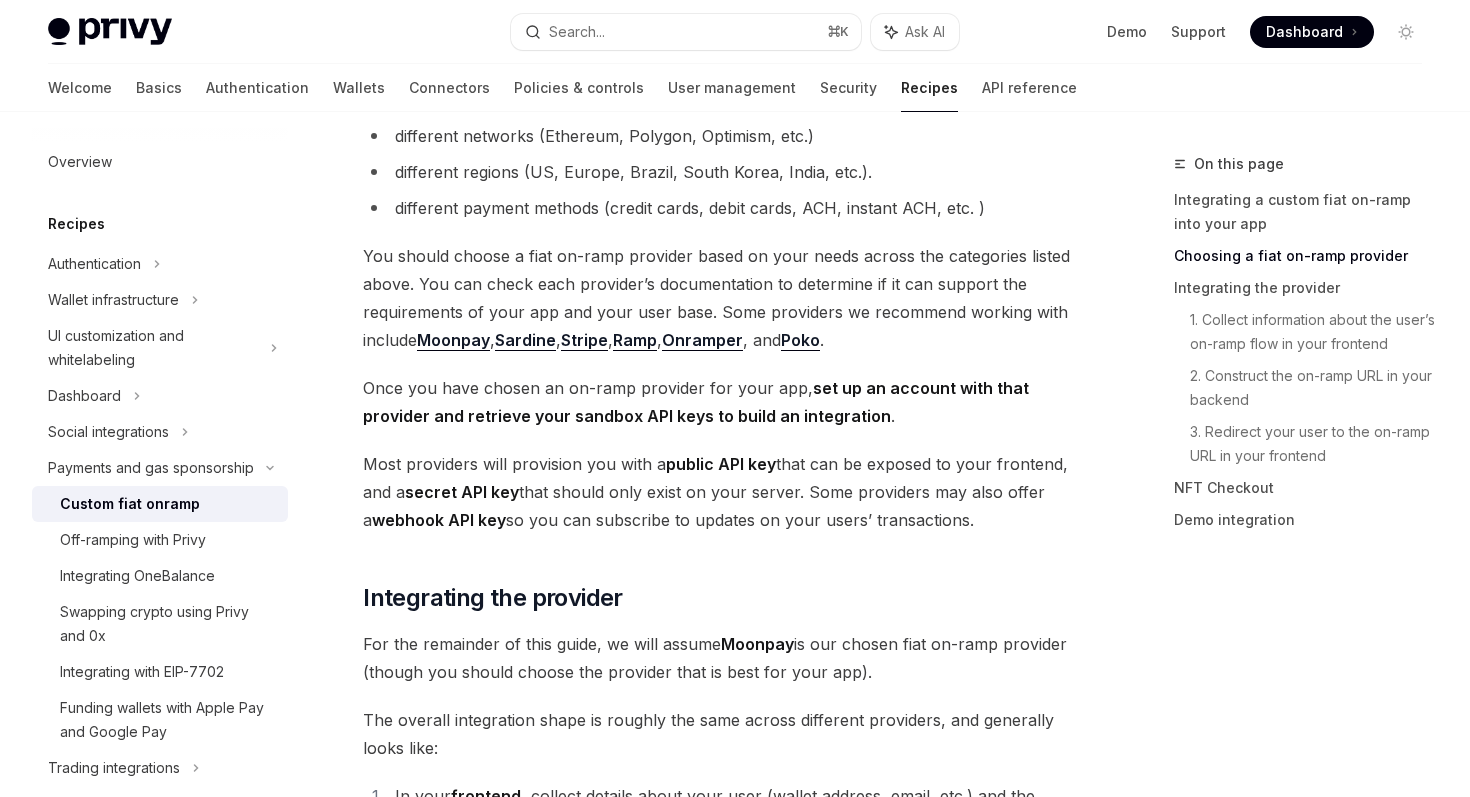 click on "Poko" at bounding box center (800, 340) 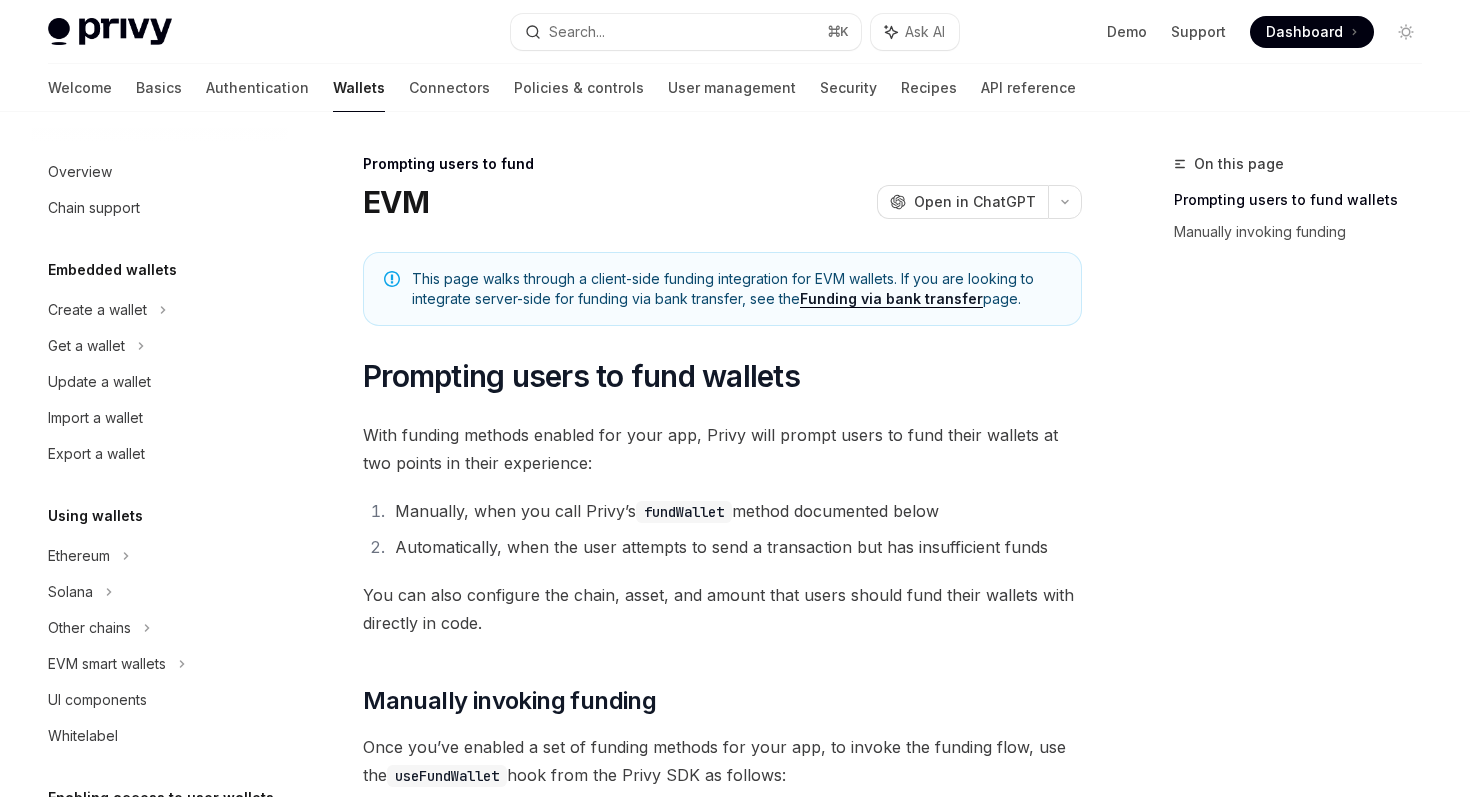 scroll, scrollTop: 0, scrollLeft: 0, axis: both 